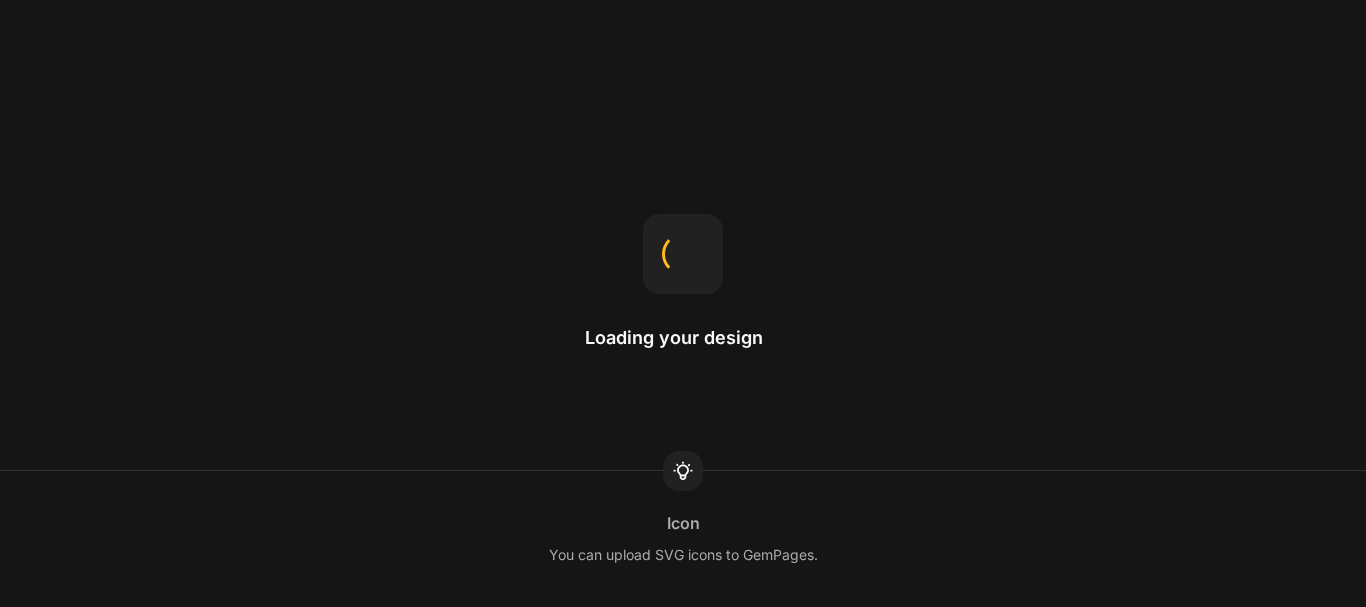 scroll, scrollTop: 0, scrollLeft: 0, axis: both 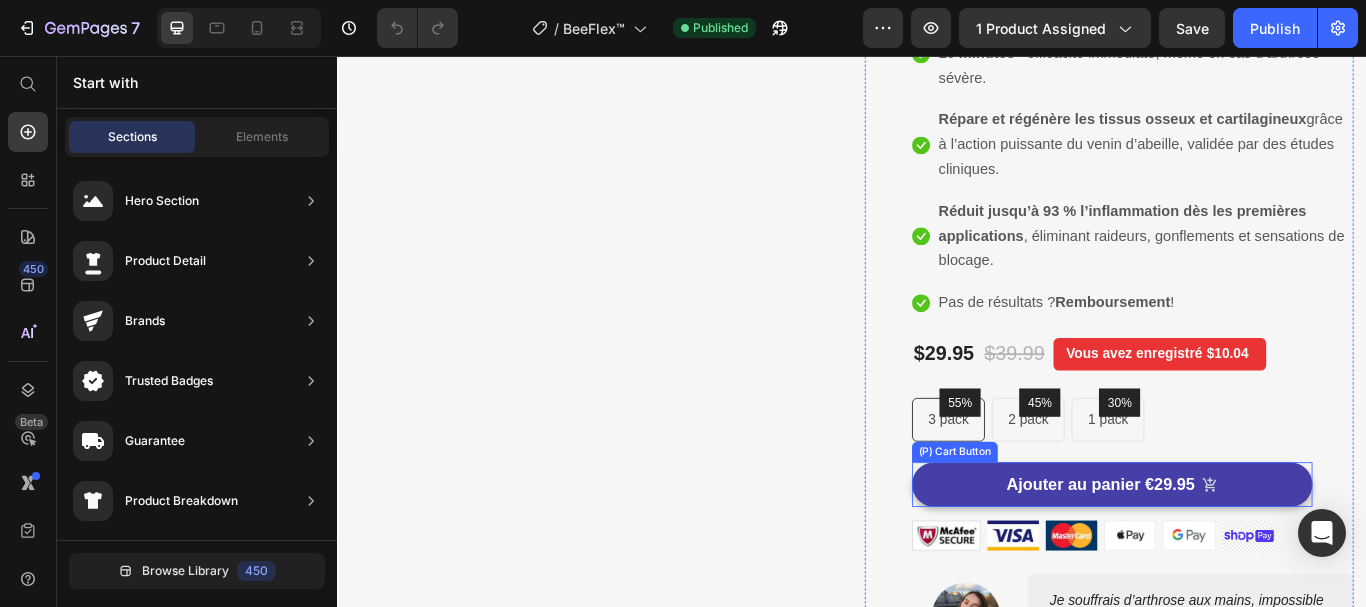 click on "Ajouter au panier €29.95" at bounding box center (1240, 556) 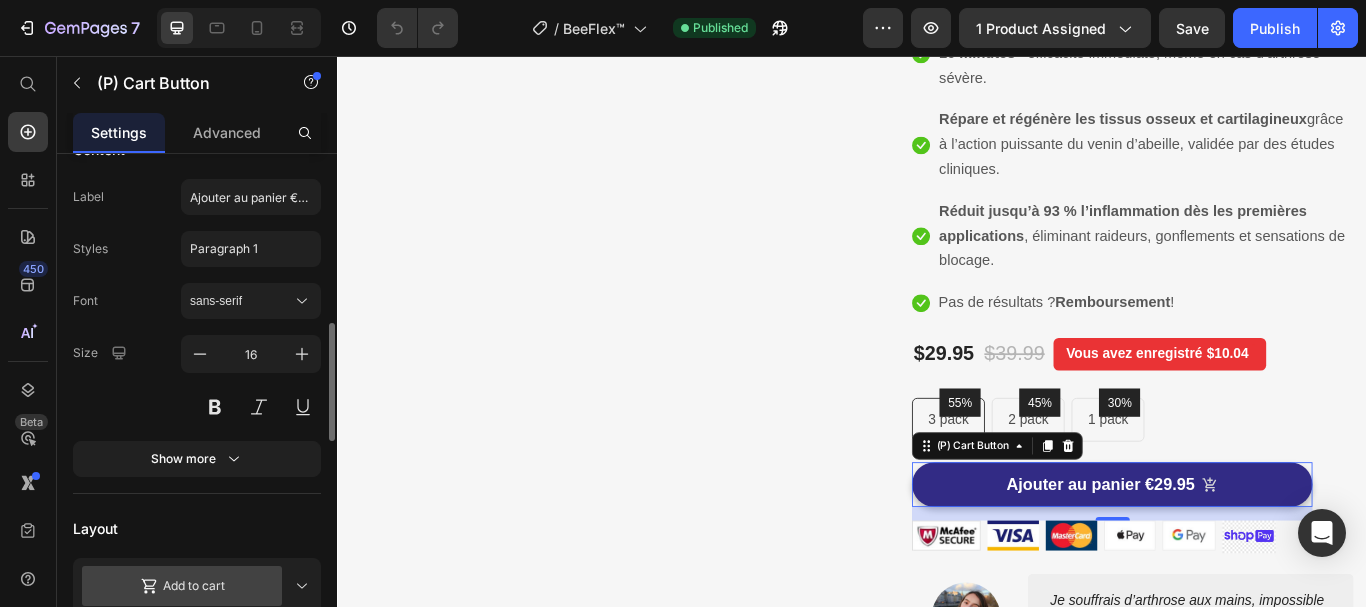 scroll, scrollTop: 300, scrollLeft: 0, axis: vertical 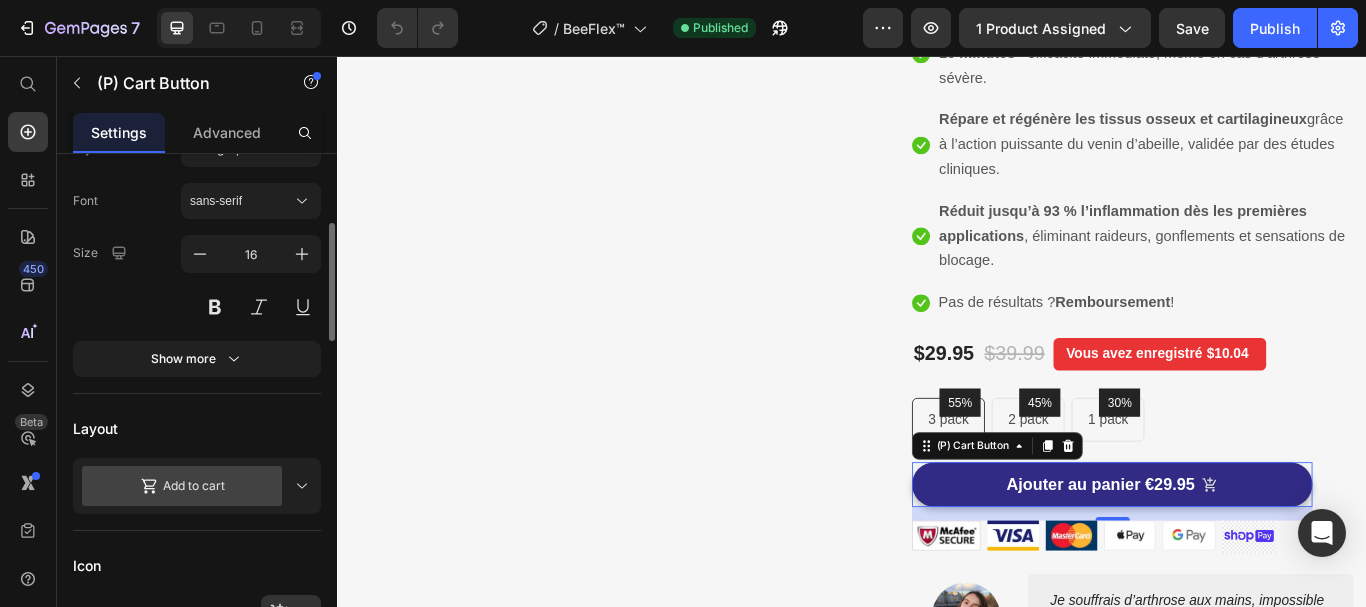 click 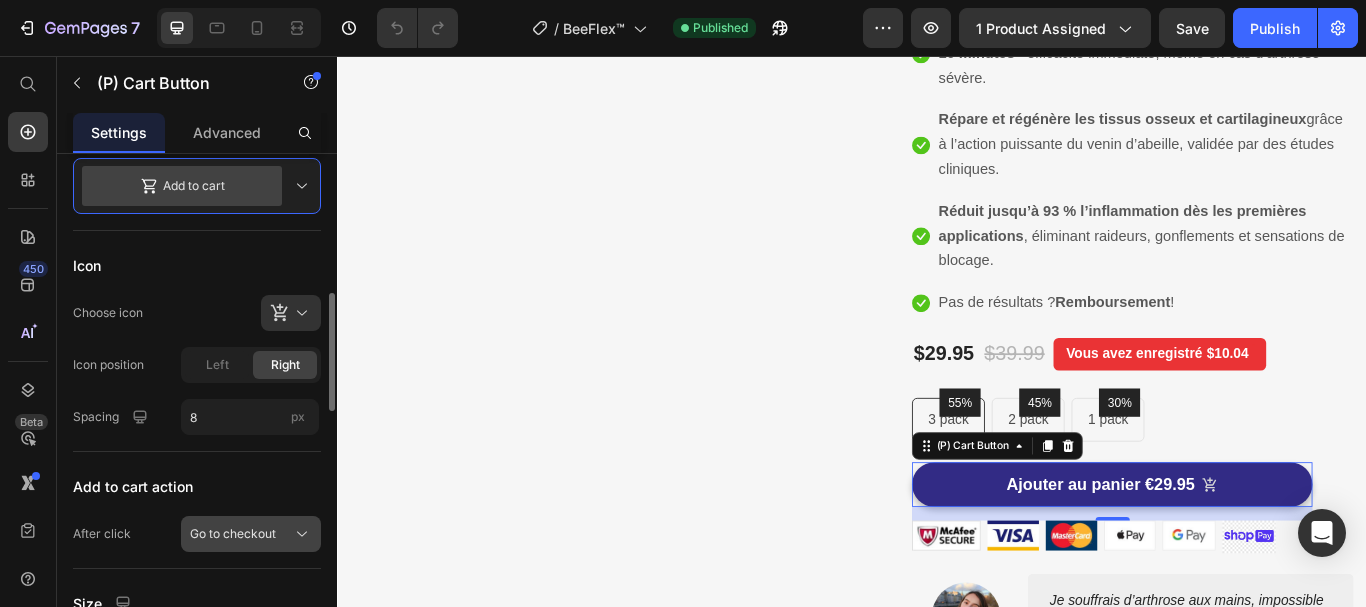 scroll, scrollTop: 400, scrollLeft: 0, axis: vertical 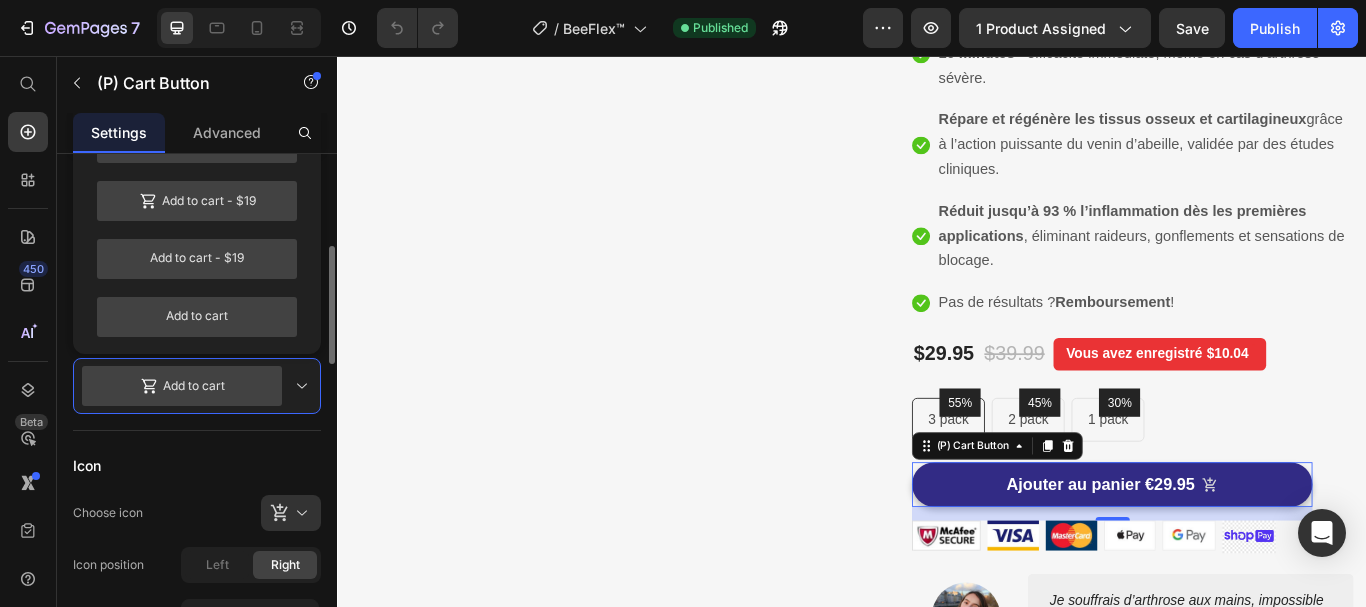 click 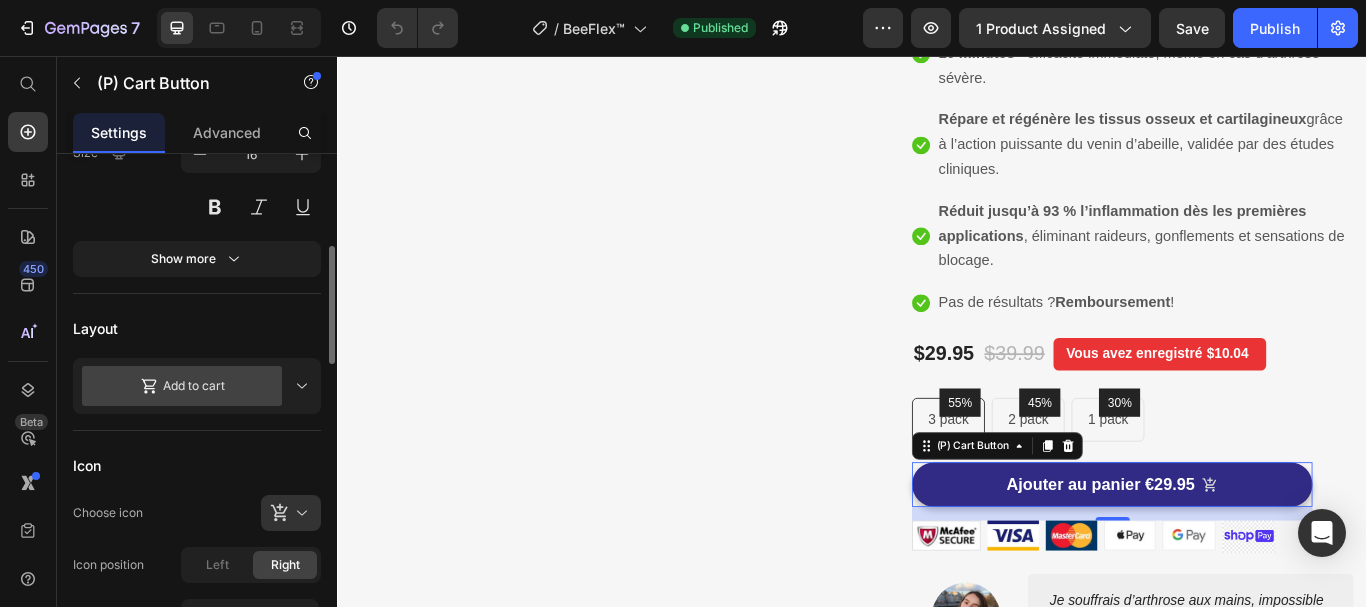 click 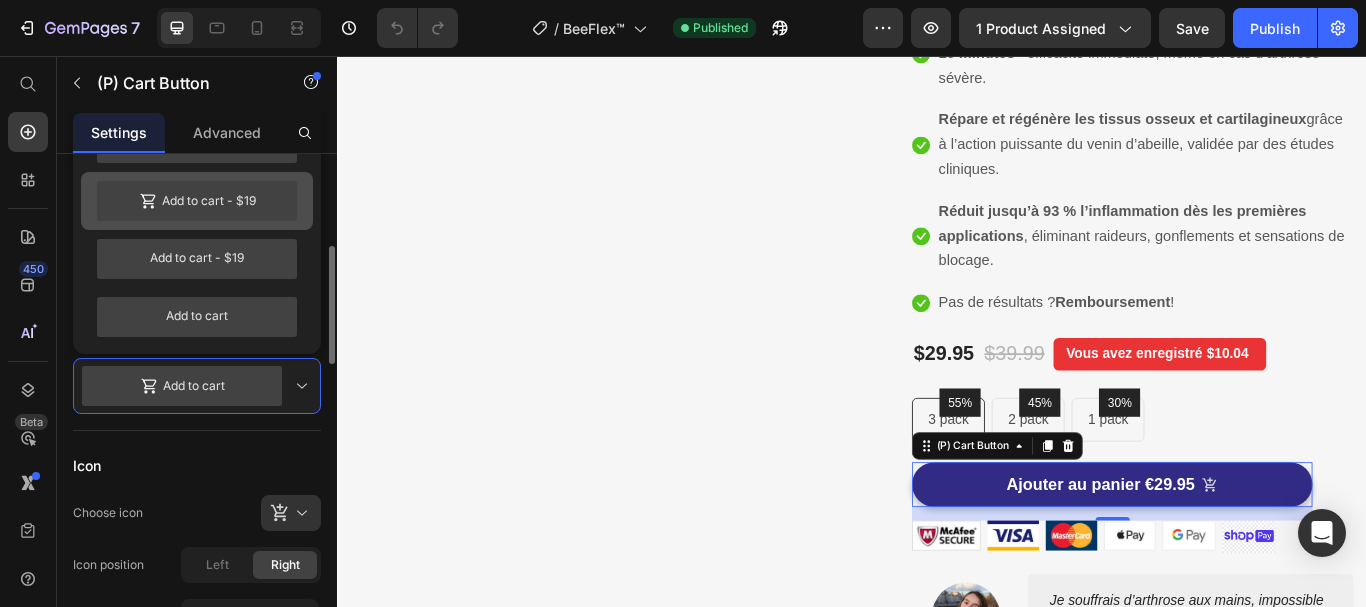 click on "Add to cart  -  $19" at bounding box center [197, 201] 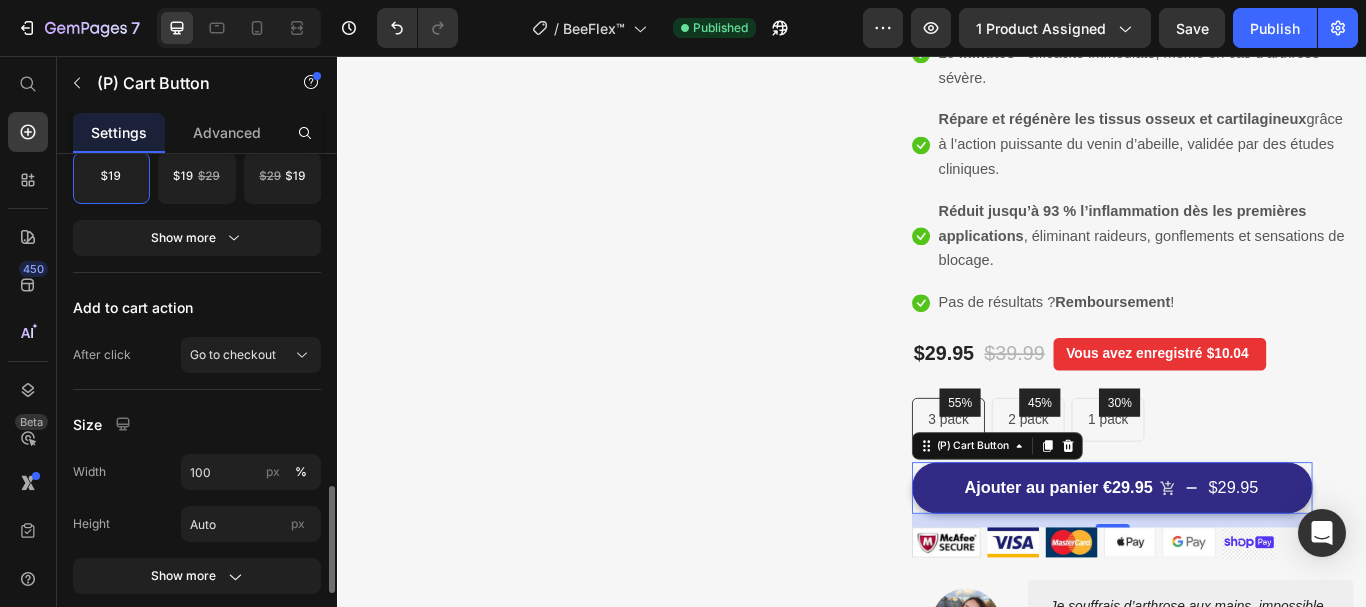 scroll, scrollTop: 1100, scrollLeft: 0, axis: vertical 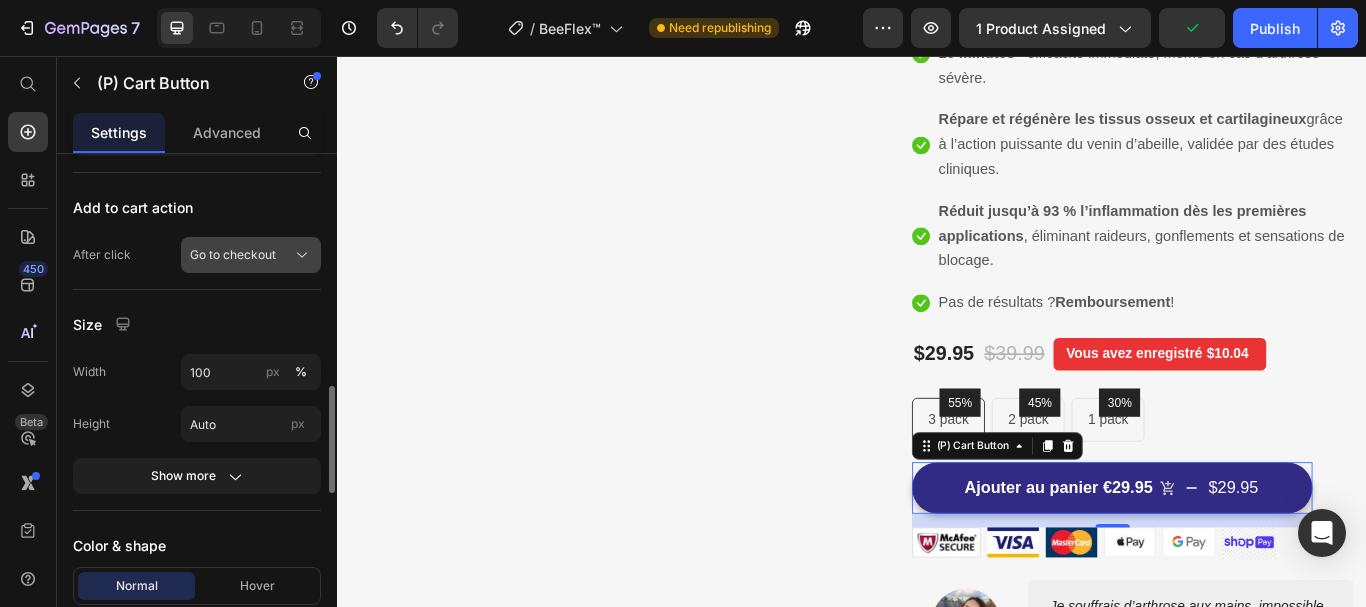 click 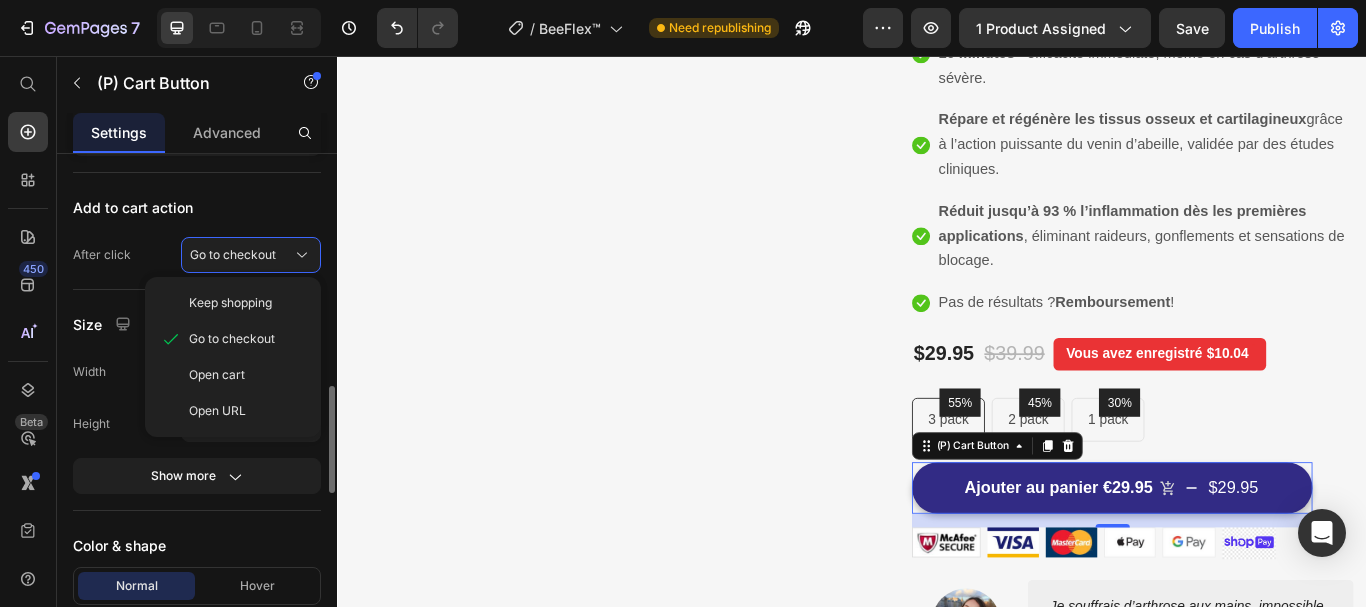 click on "Add to cart action" at bounding box center (197, 207) 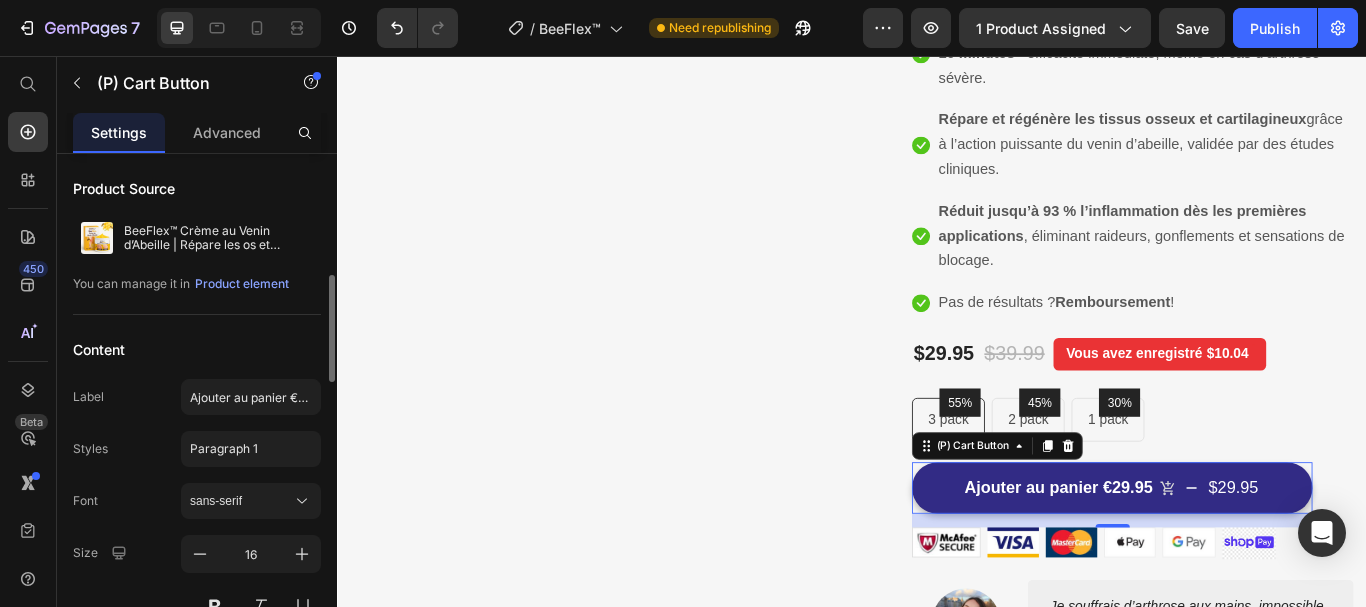 scroll, scrollTop: 100, scrollLeft: 0, axis: vertical 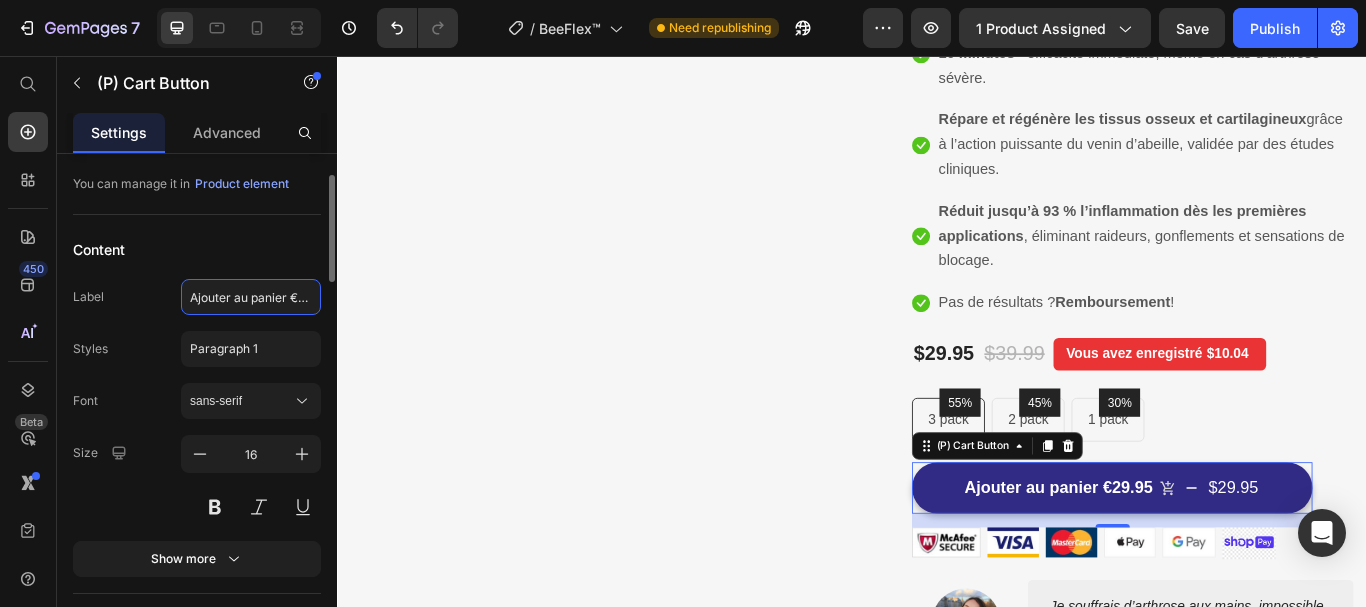 click on "Ajouter au panier €29.95" 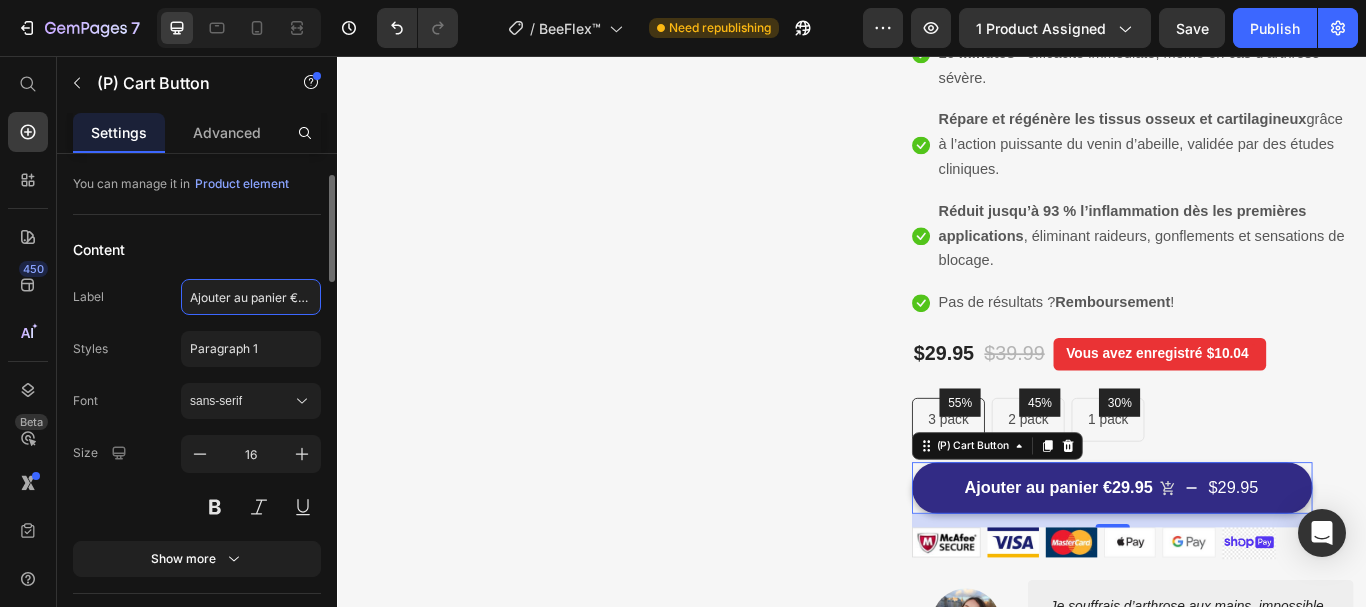 click on "Ajouter au panier €29.95" 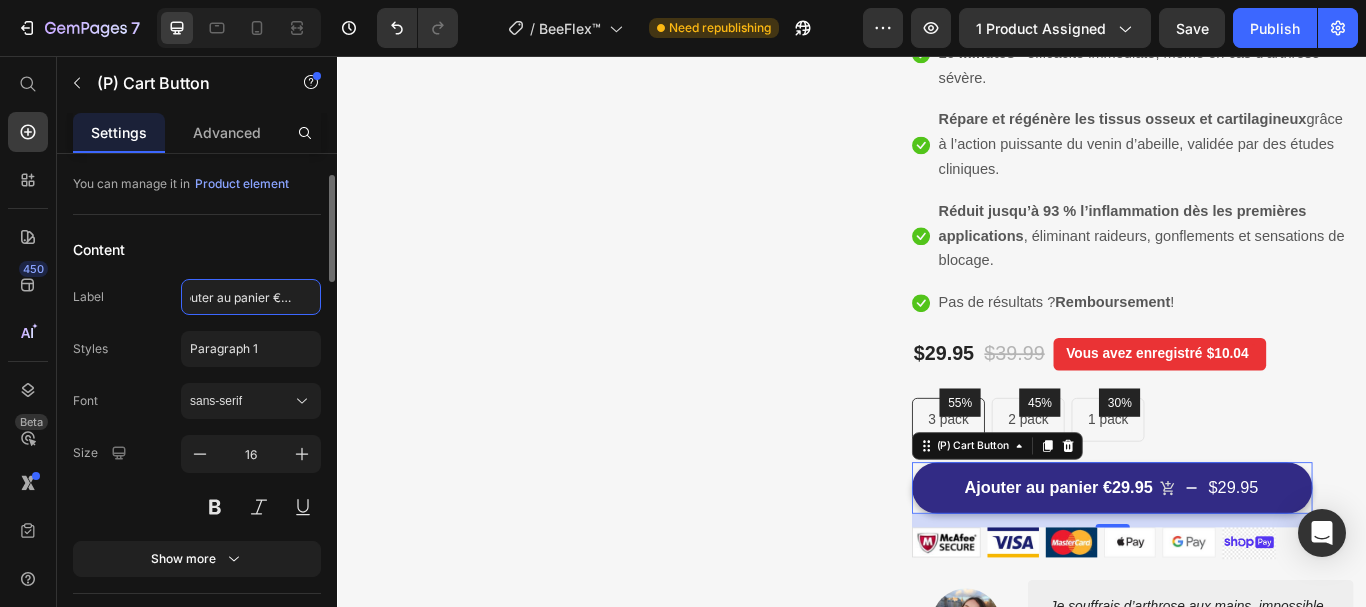 drag, startPoint x: 293, startPoint y: 298, endPoint x: 317, endPoint y: 298, distance: 24 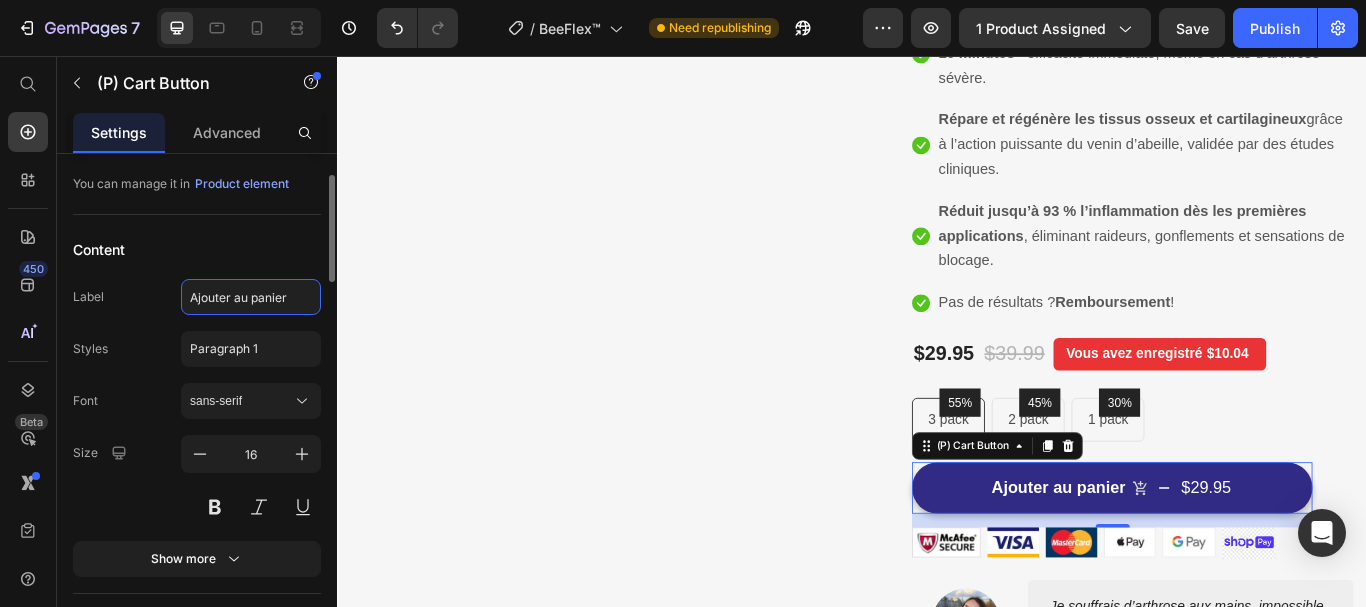 scroll, scrollTop: 0, scrollLeft: 0, axis: both 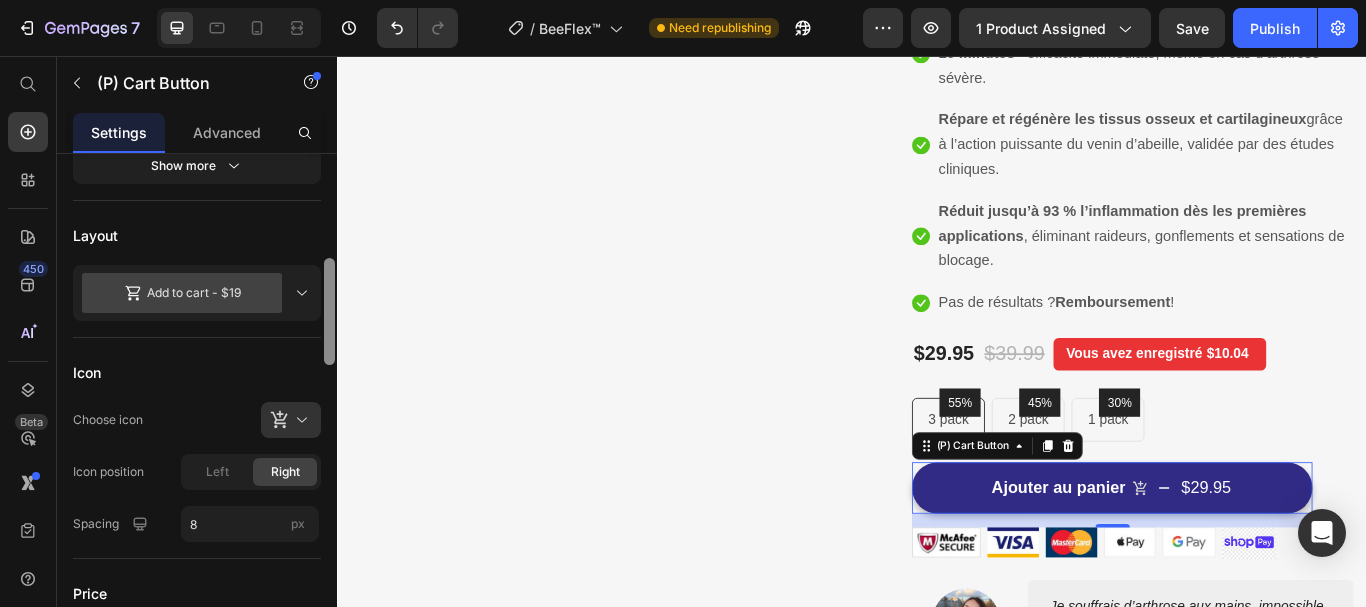 drag, startPoint x: 330, startPoint y: 207, endPoint x: 332, endPoint y: 311, distance: 104.019226 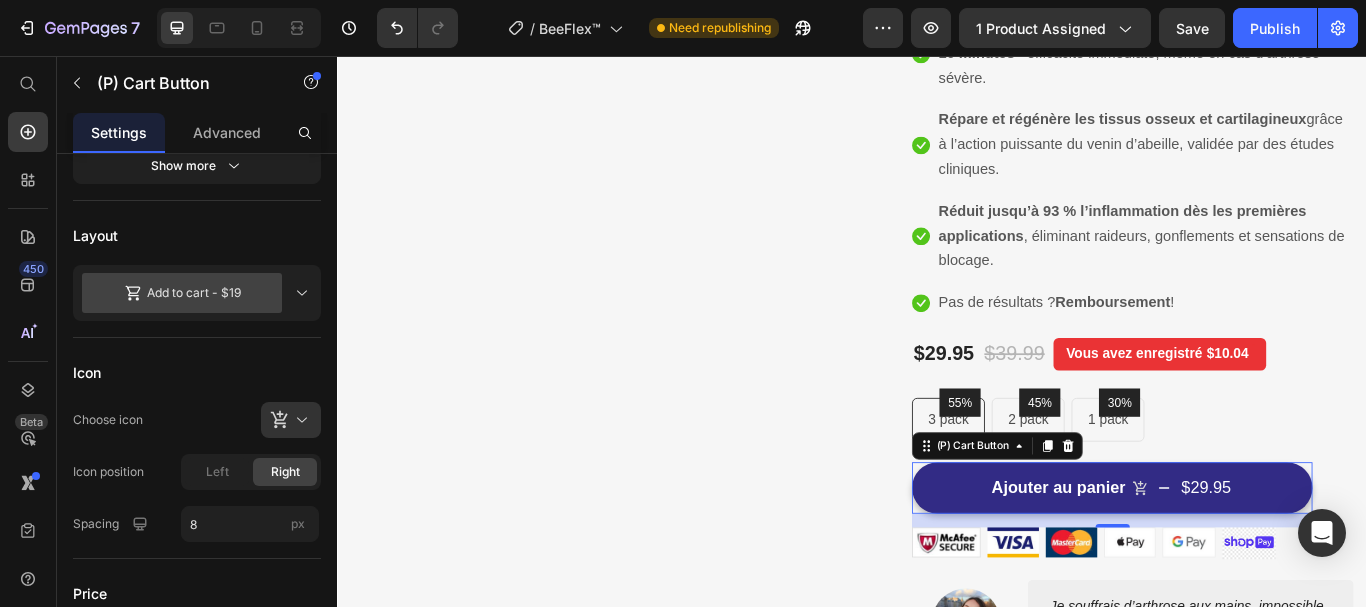 click 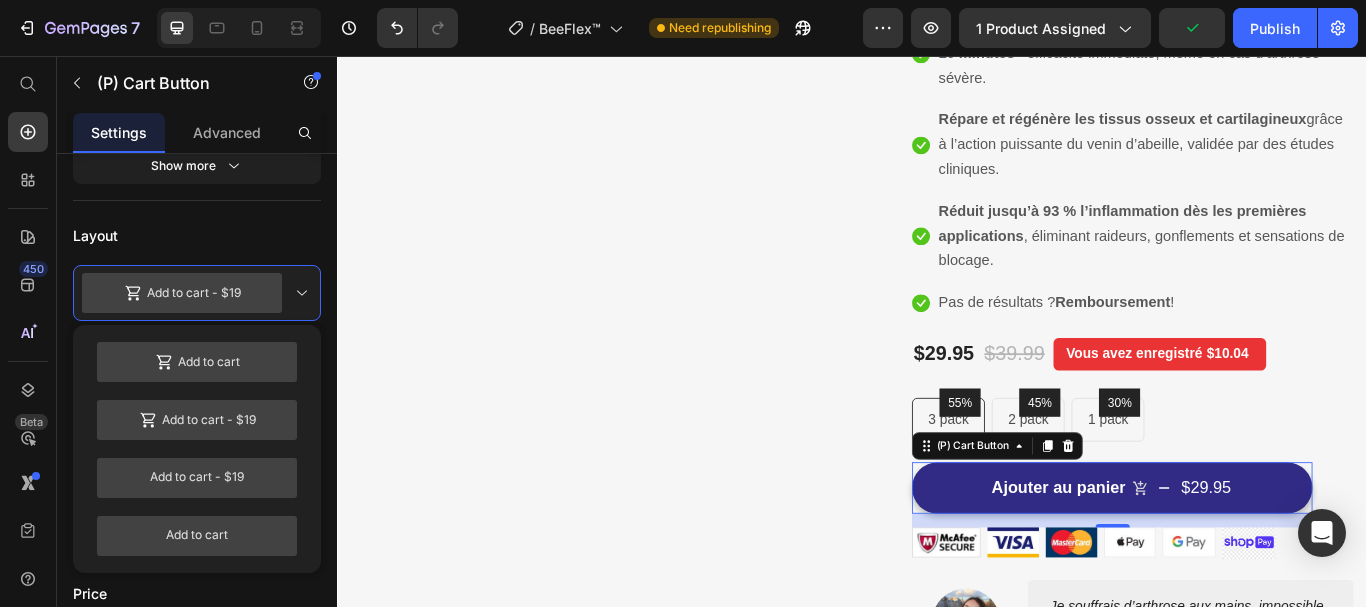 scroll, scrollTop: 993, scrollLeft: 0, axis: vertical 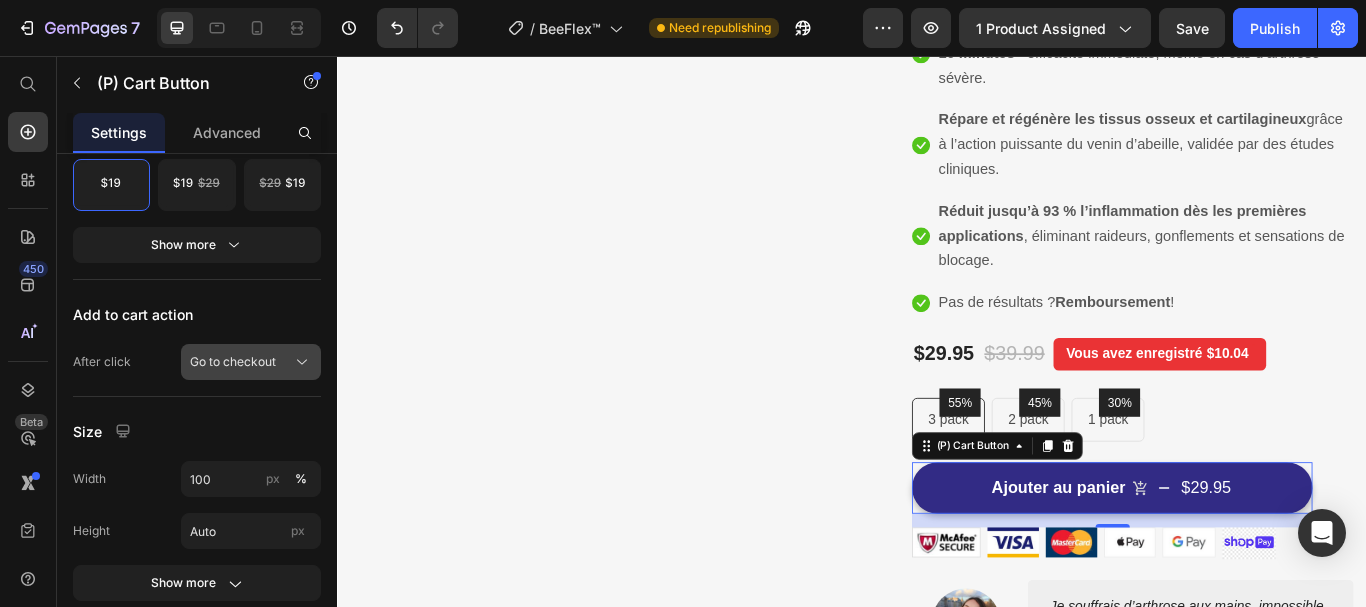 click 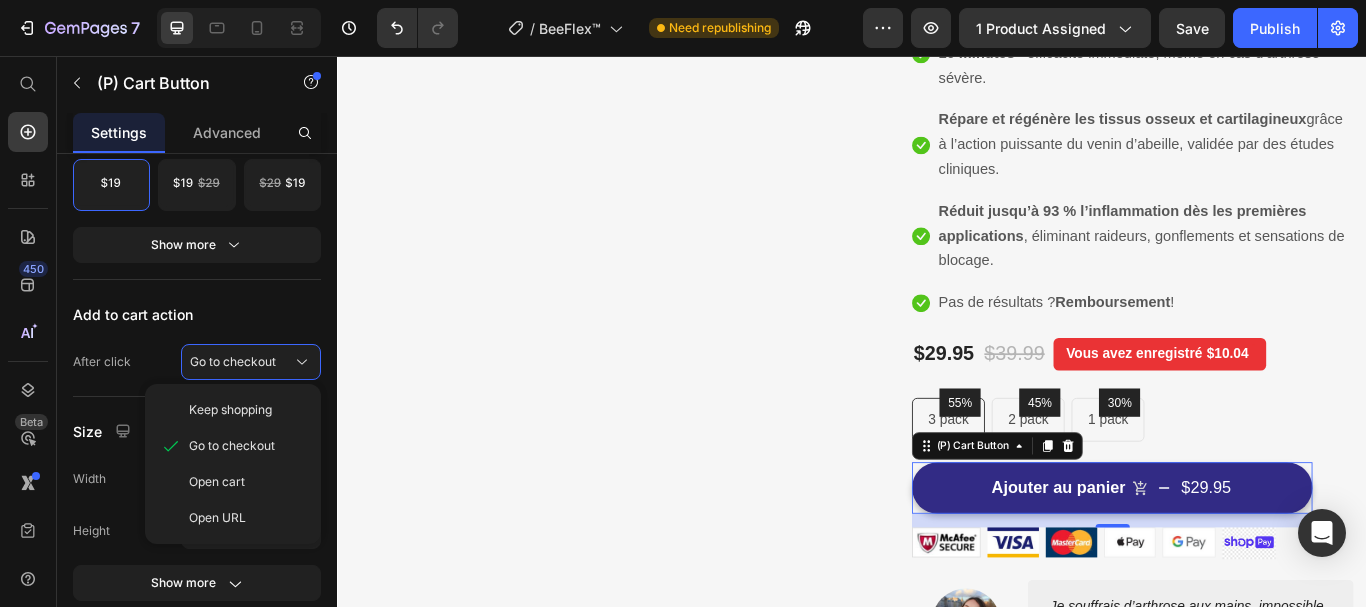 click on "Add to cart action" at bounding box center (197, 314) 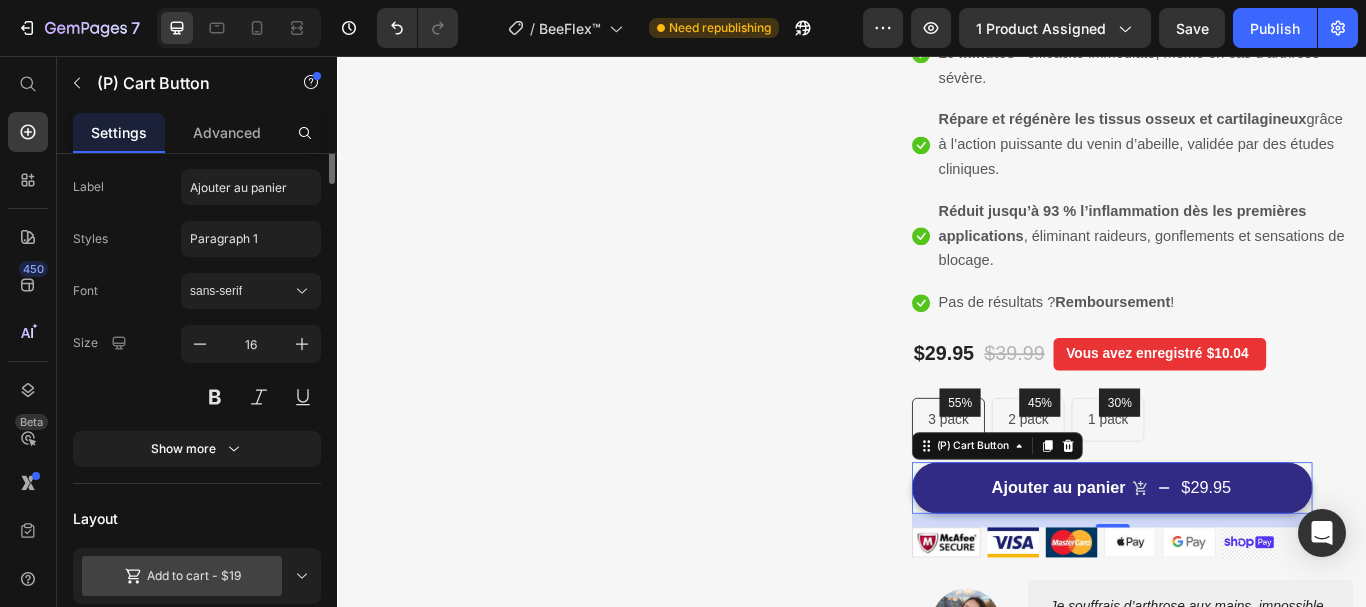 scroll, scrollTop: 0, scrollLeft: 0, axis: both 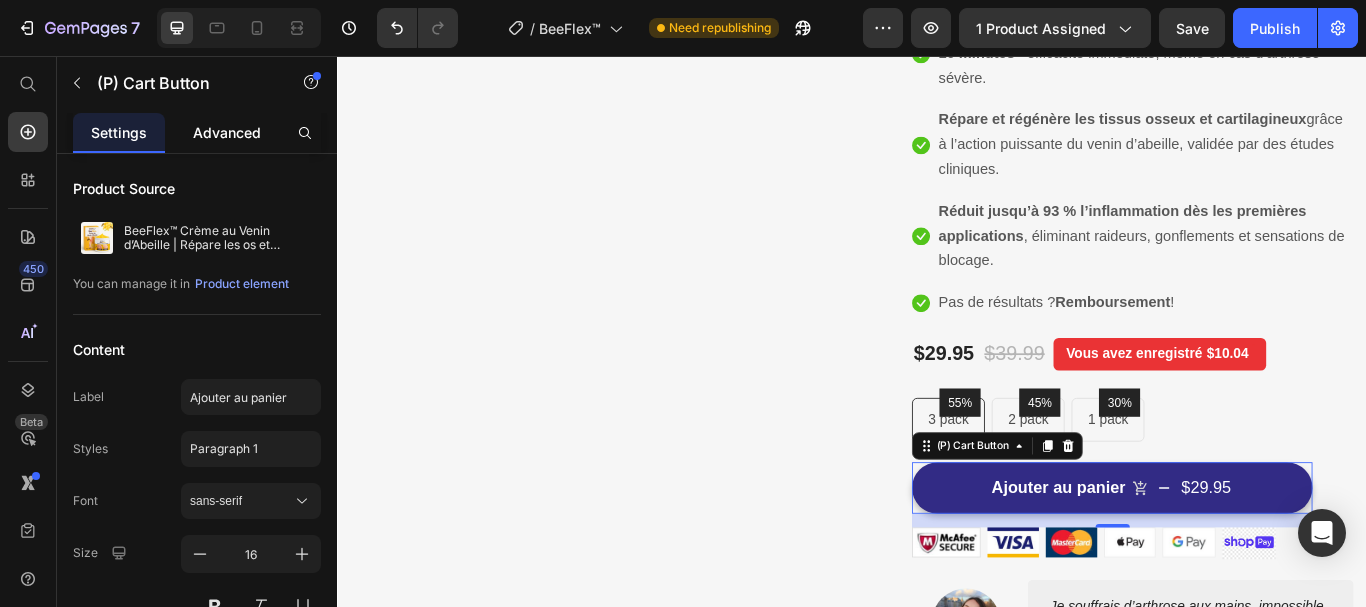 click on "Advanced" at bounding box center [227, 132] 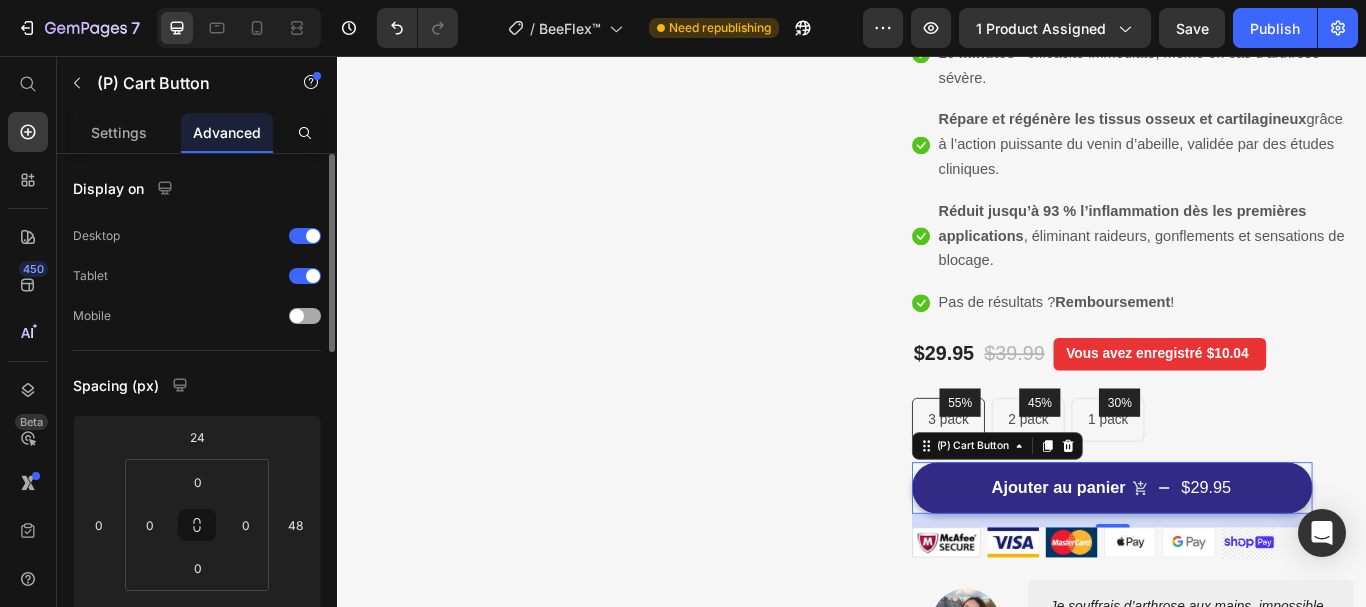 click at bounding box center (305, 316) 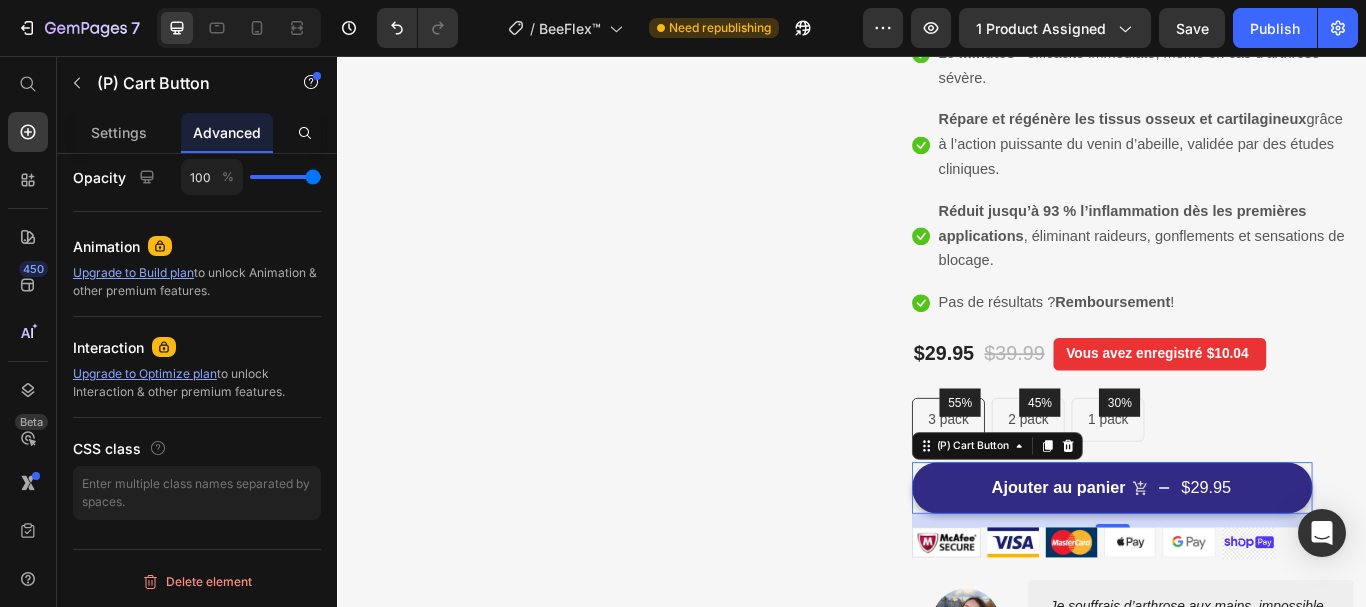 scroll, scrollTop: 0, scrollLeft: 0, axis: both 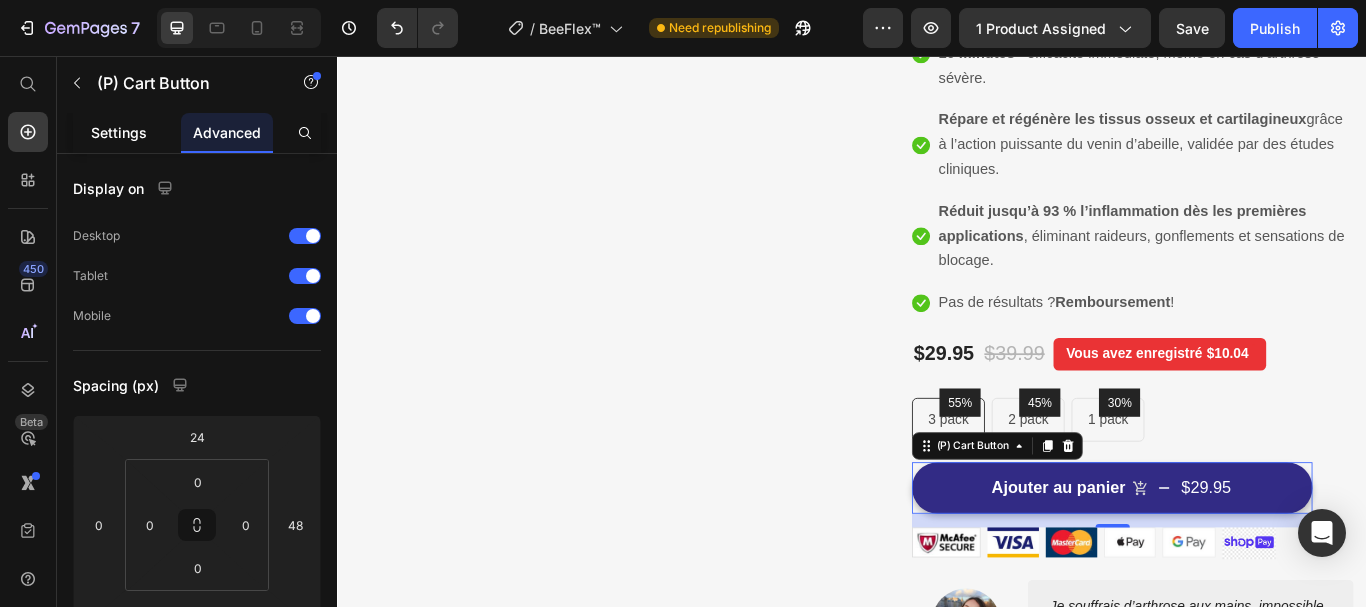 click on "Settings" at bounding box center (119, 132) 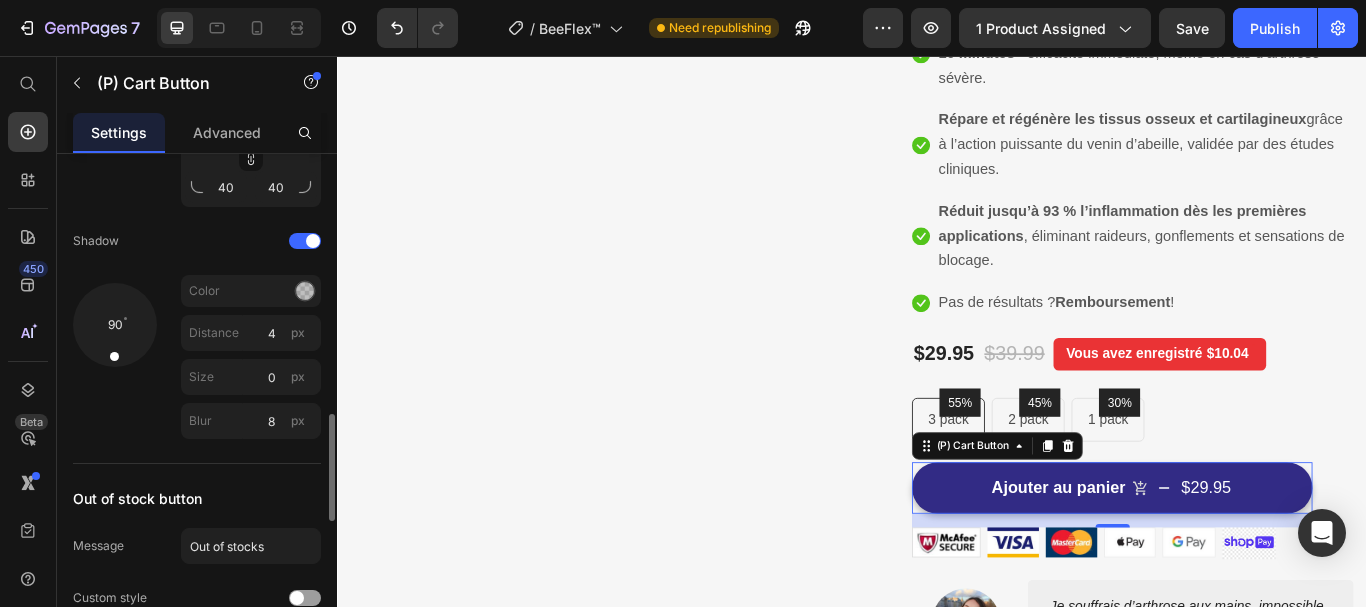 scroll, scrollTop: 1310, scrollLeft: 0, axis: vertical 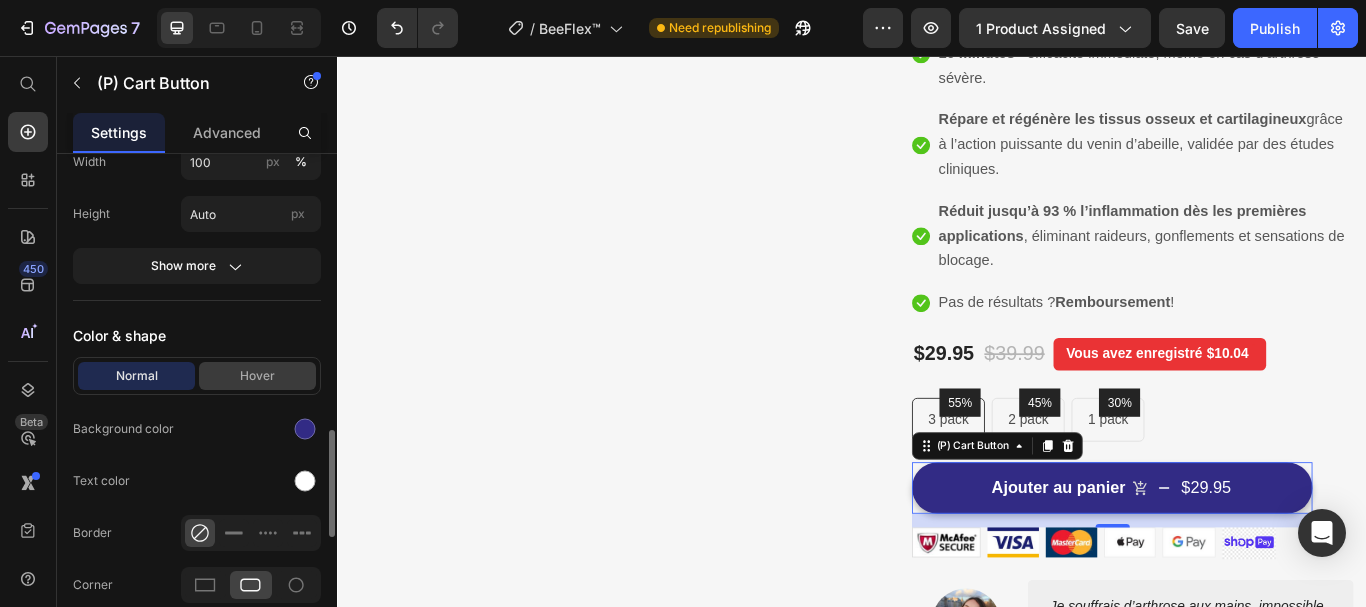 click on "Hover" at bounding box center [257, 376] 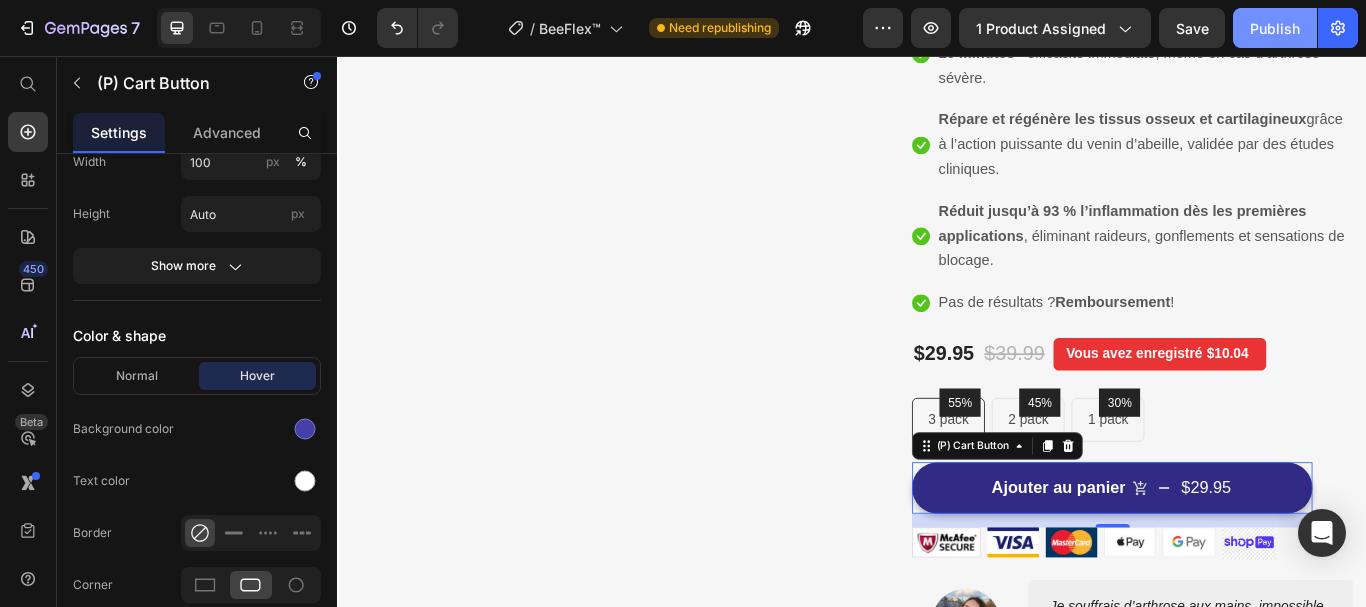 click on "Publish" at bounding box center [1275, 28] 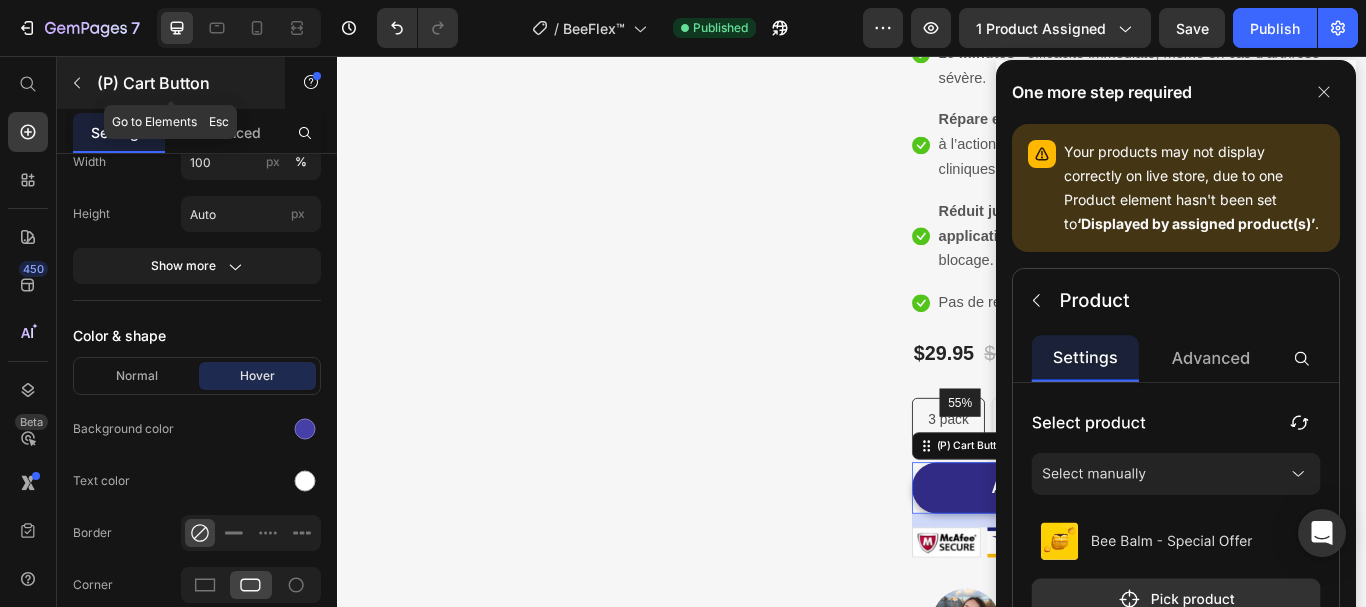 click 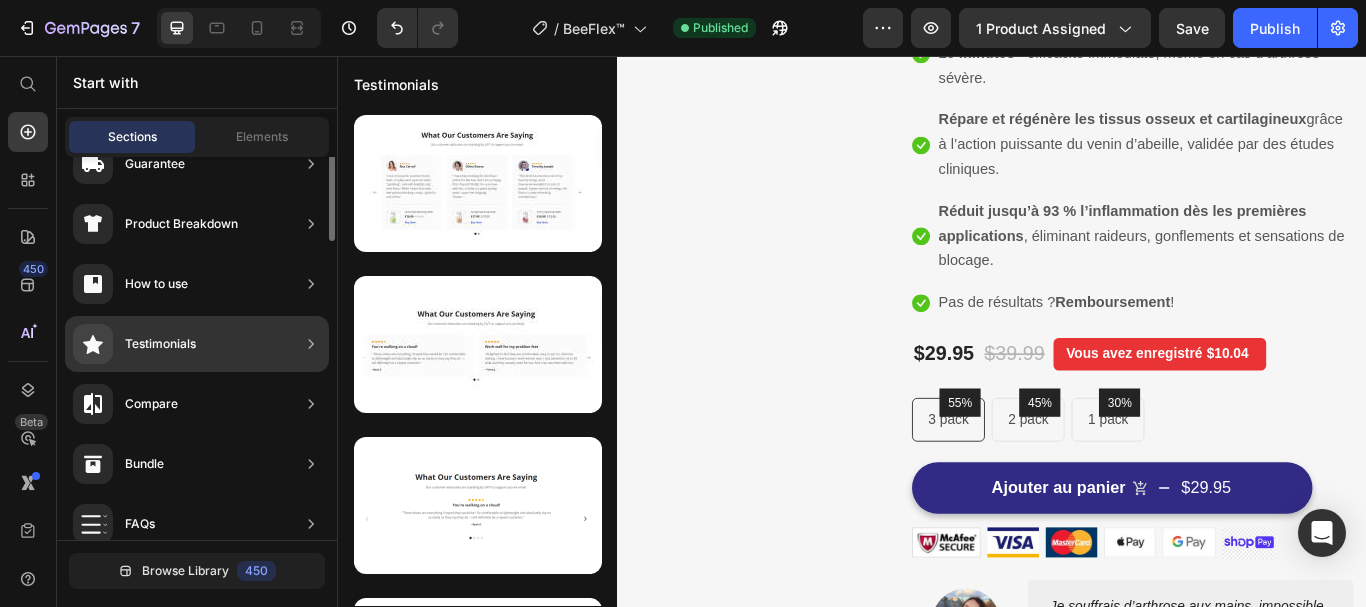 scroll, scrollTop: 0, scrollLeft: 0, axis: both 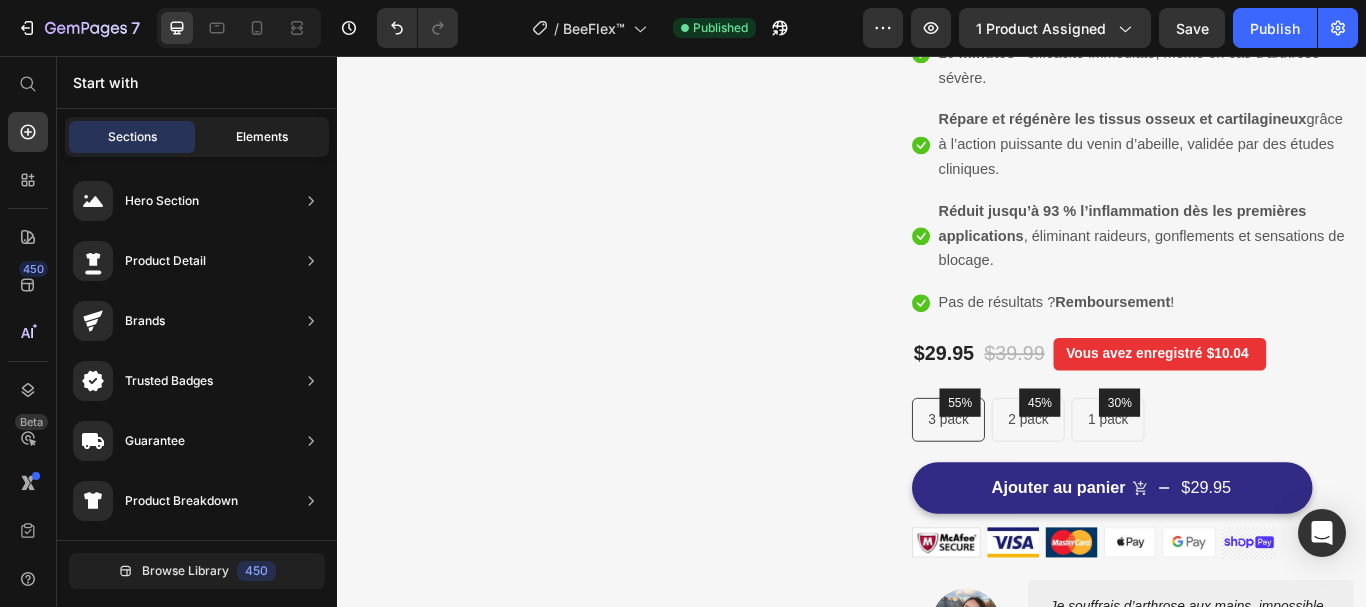 click on "Elements" at bounding box center (262, 137) 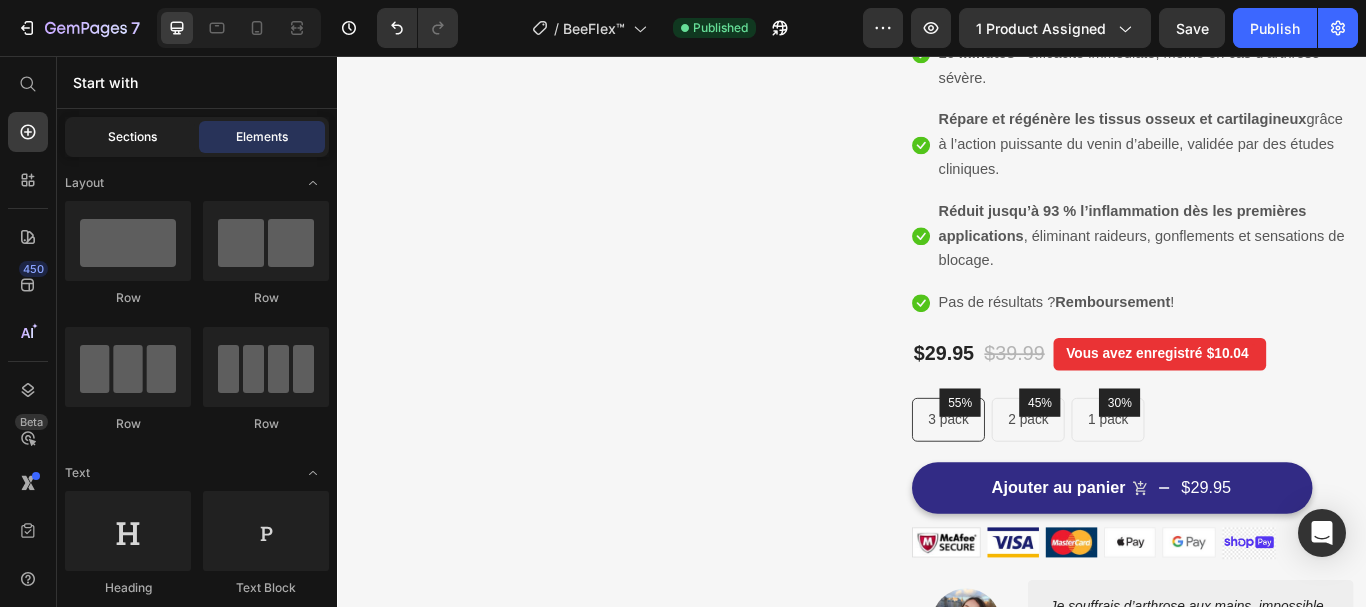 click on "Sections" 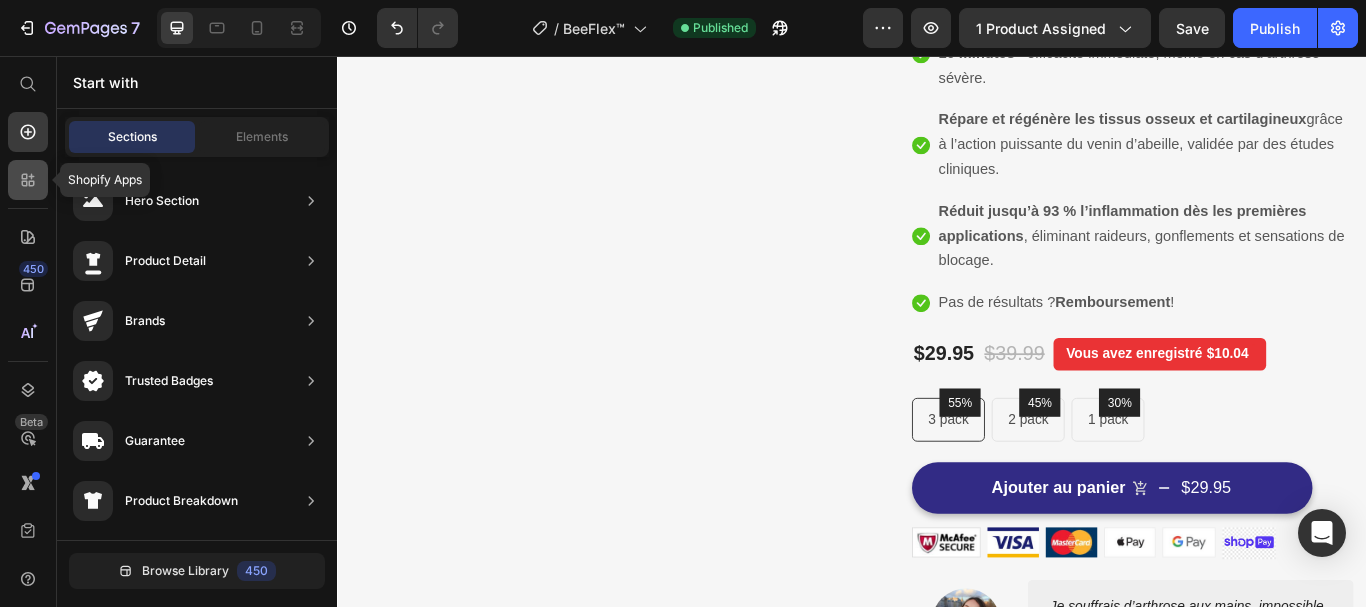 click 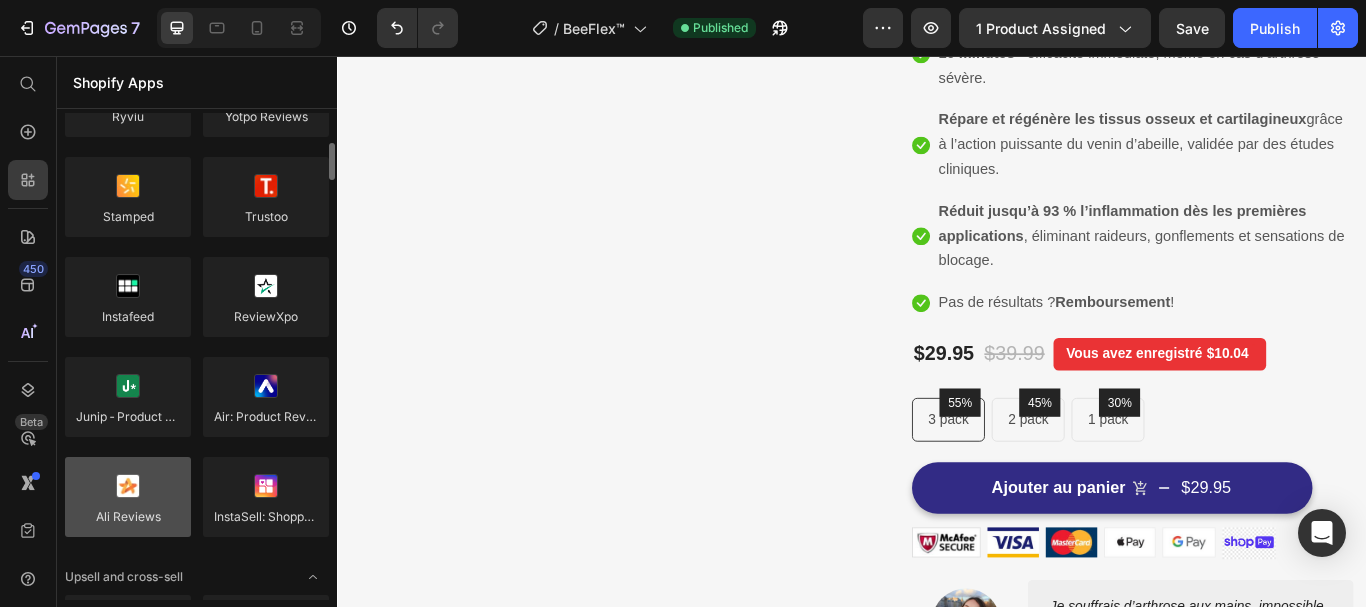 scroll, scrollTop: 0, scrollLeft: 0, axis: both 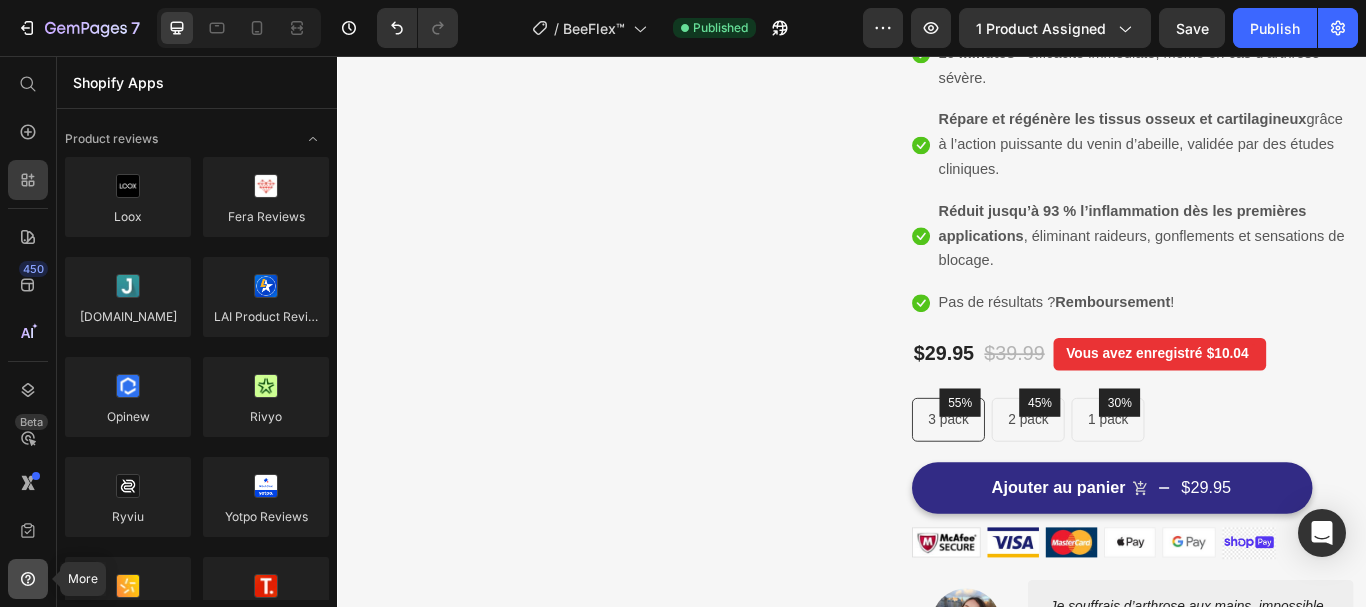 click 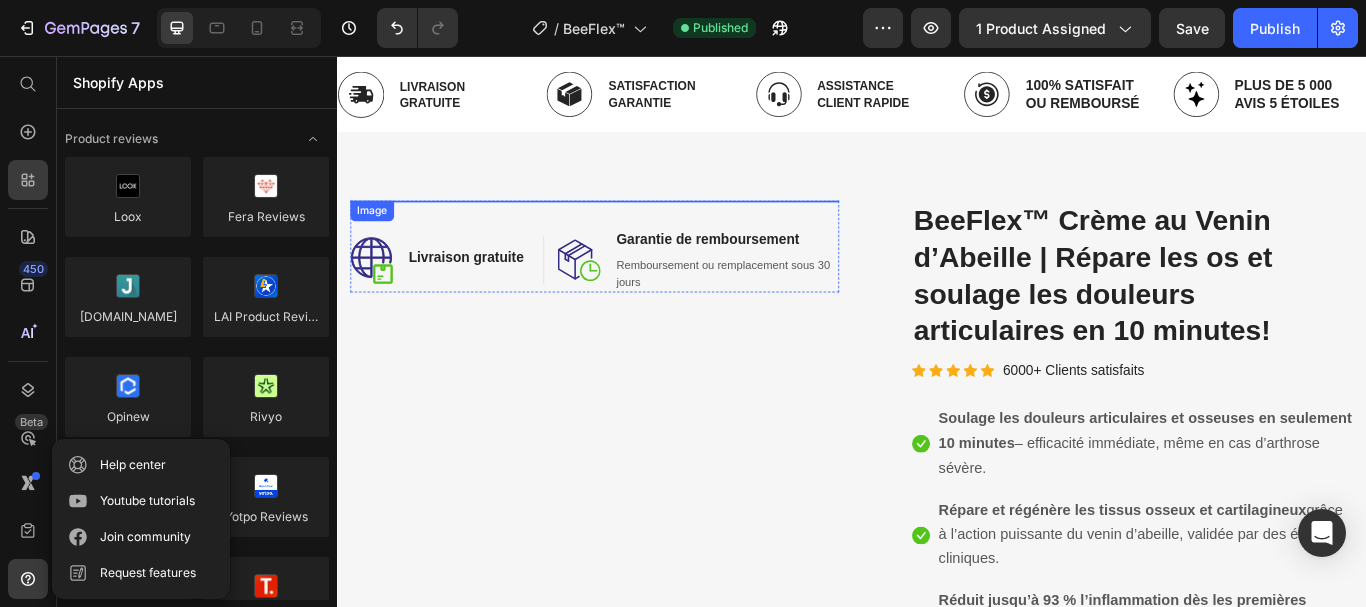 scroll, scrollTop: 0, scrollLeft: 0, axis: both 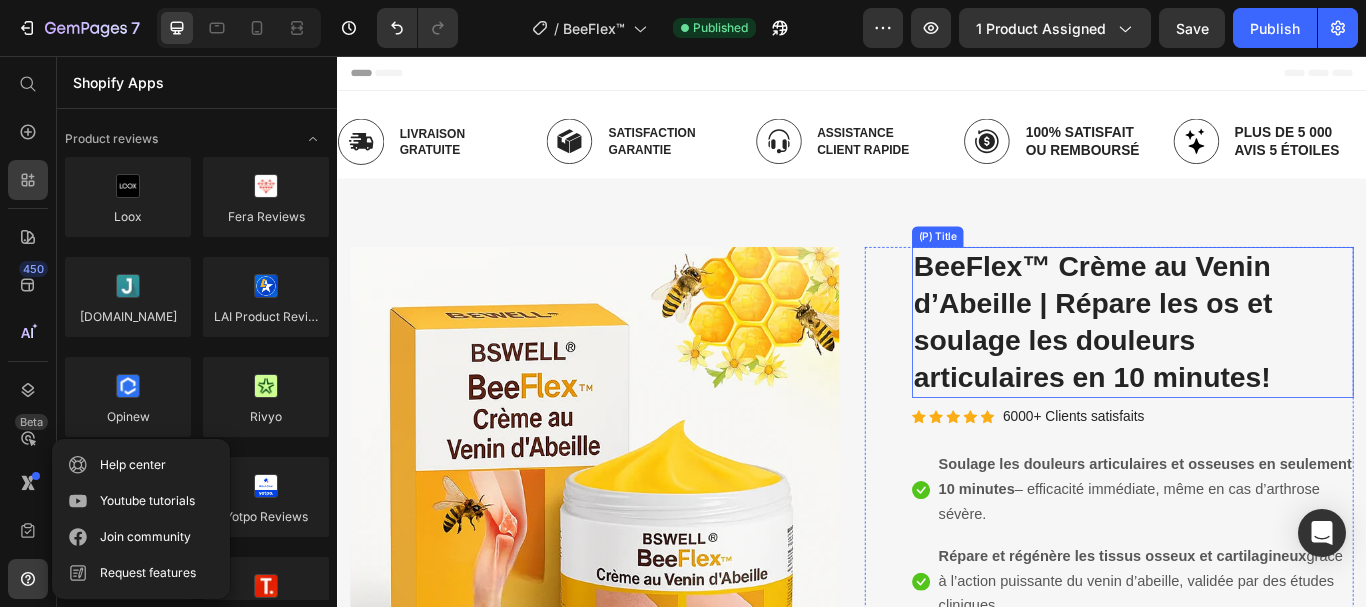 click on "BeeFlex™ Crème au Venin d’Abeille | Répare les os et soulage les douleurs articulaires en 10 minutes!" at bounding box center [1264, 367] 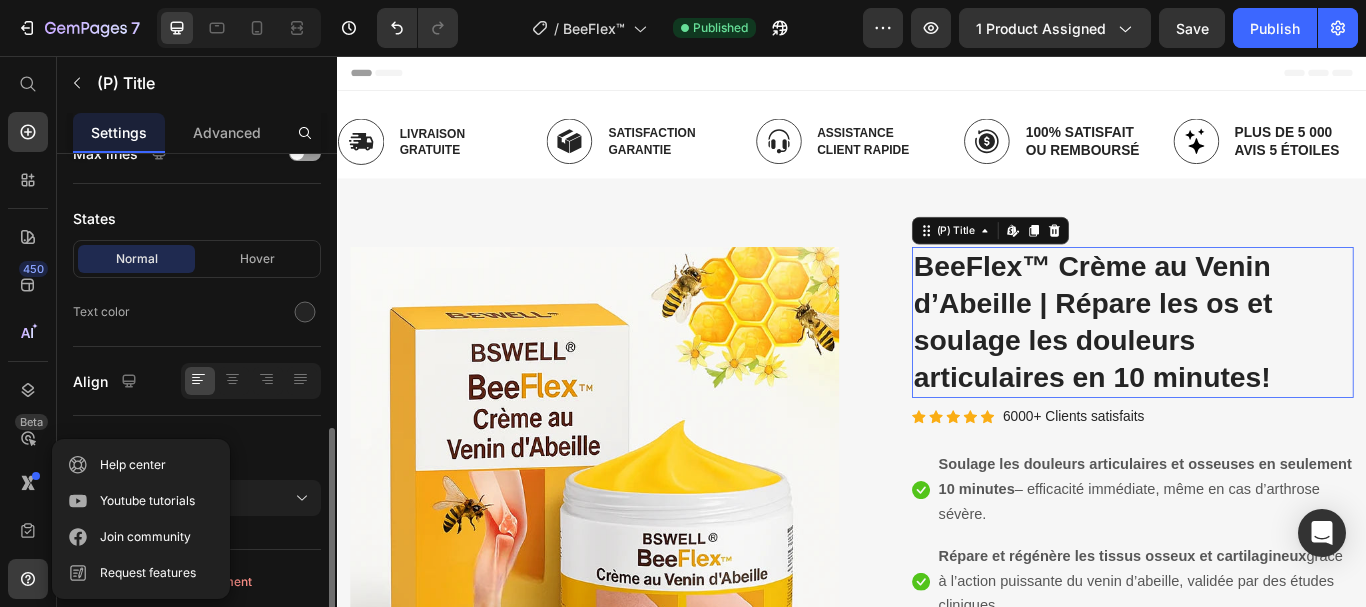 scroll, scrollTop: 0, scrollLeft: 0, axis: both 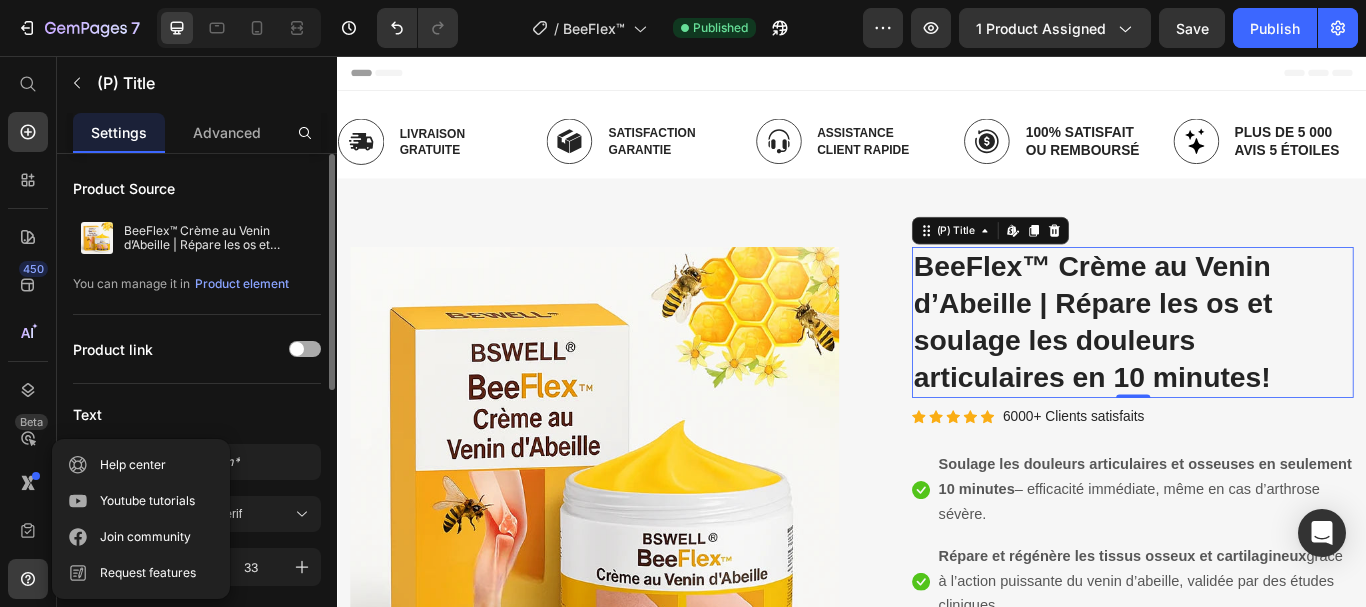 click at bounding box center [305, 349] 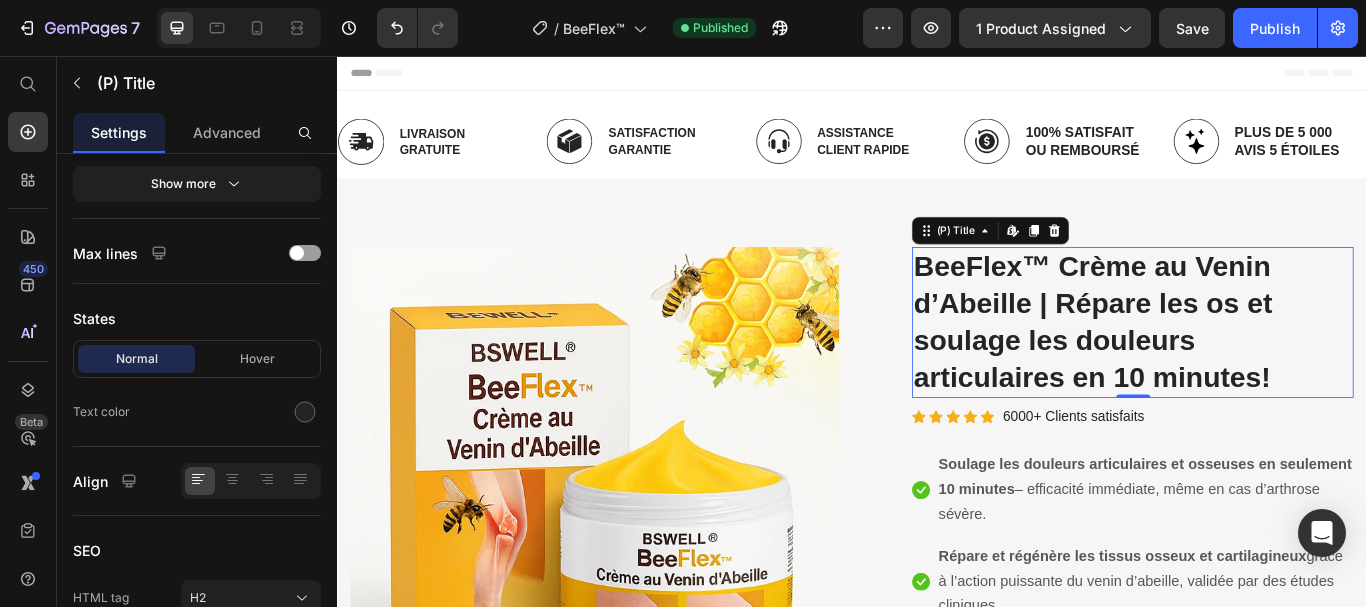 scroll, scrollTop: 0, scrollLeft: 0, axis: both 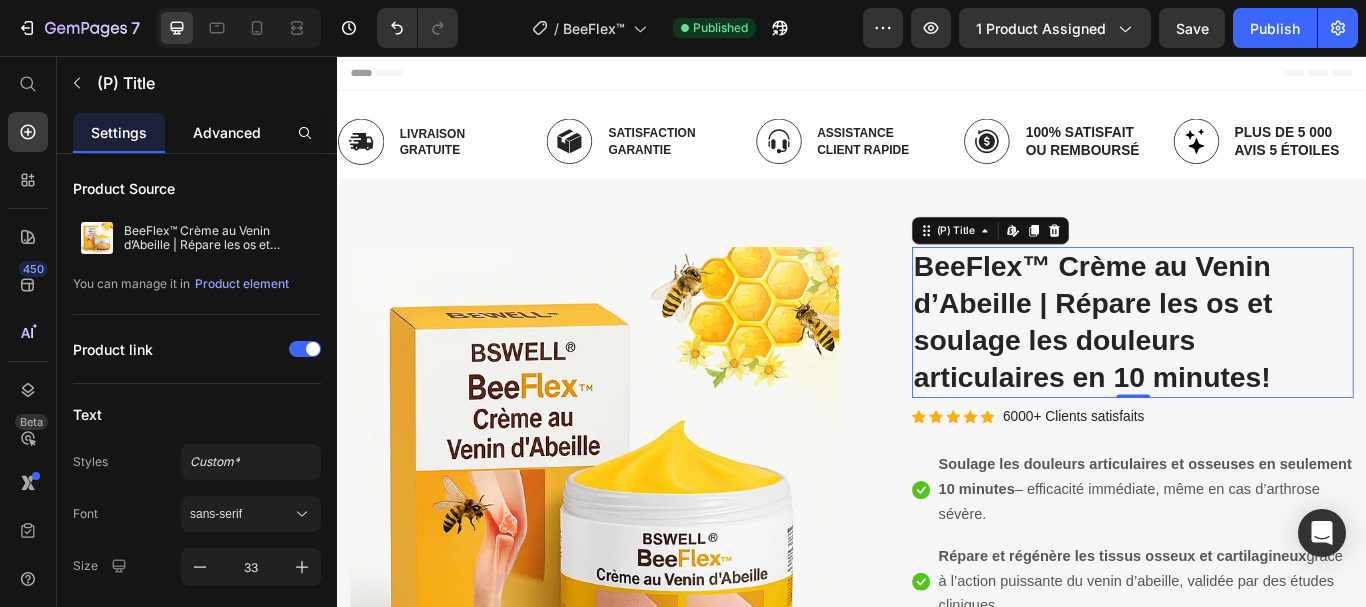 click on "Advanced" at bounding box center [227, 132] 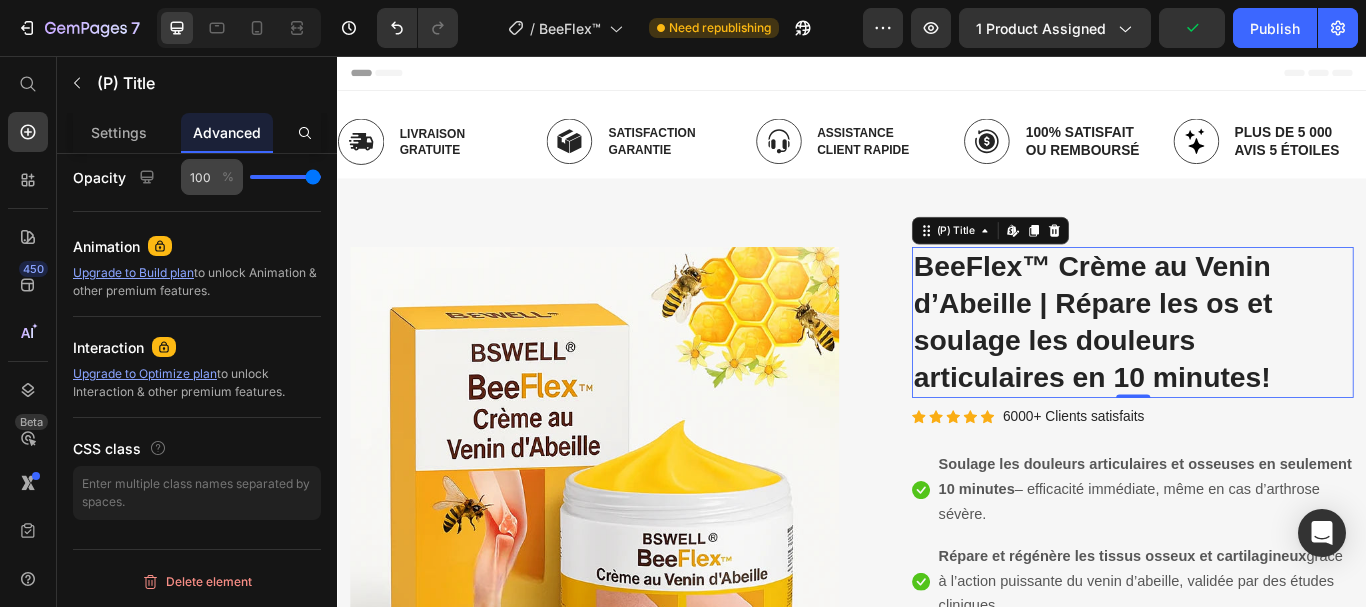 scroll, scrollTop: 0, scrollLeft: 0, axis: both 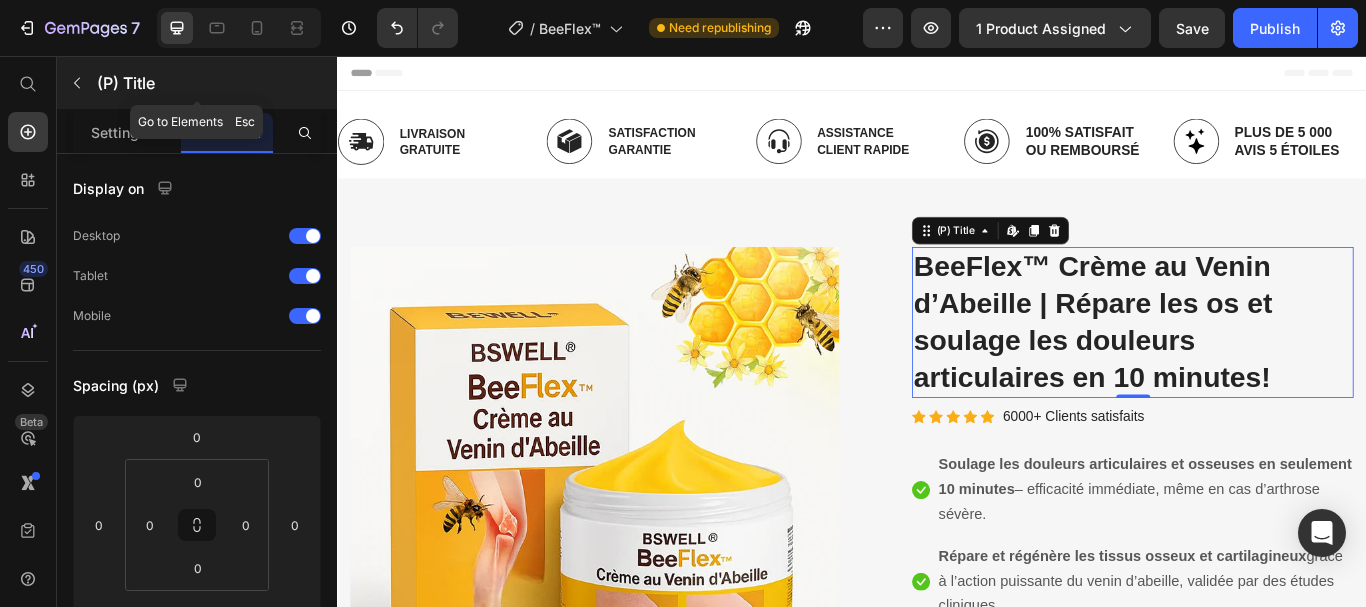click 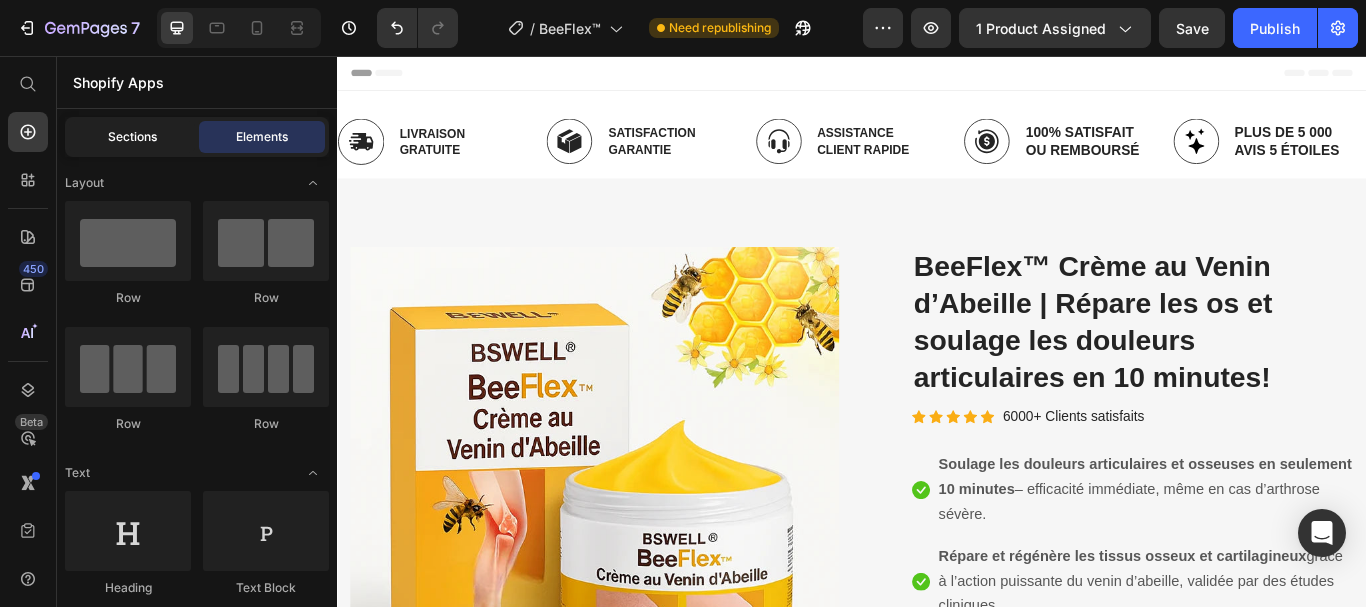 click on "Sections" 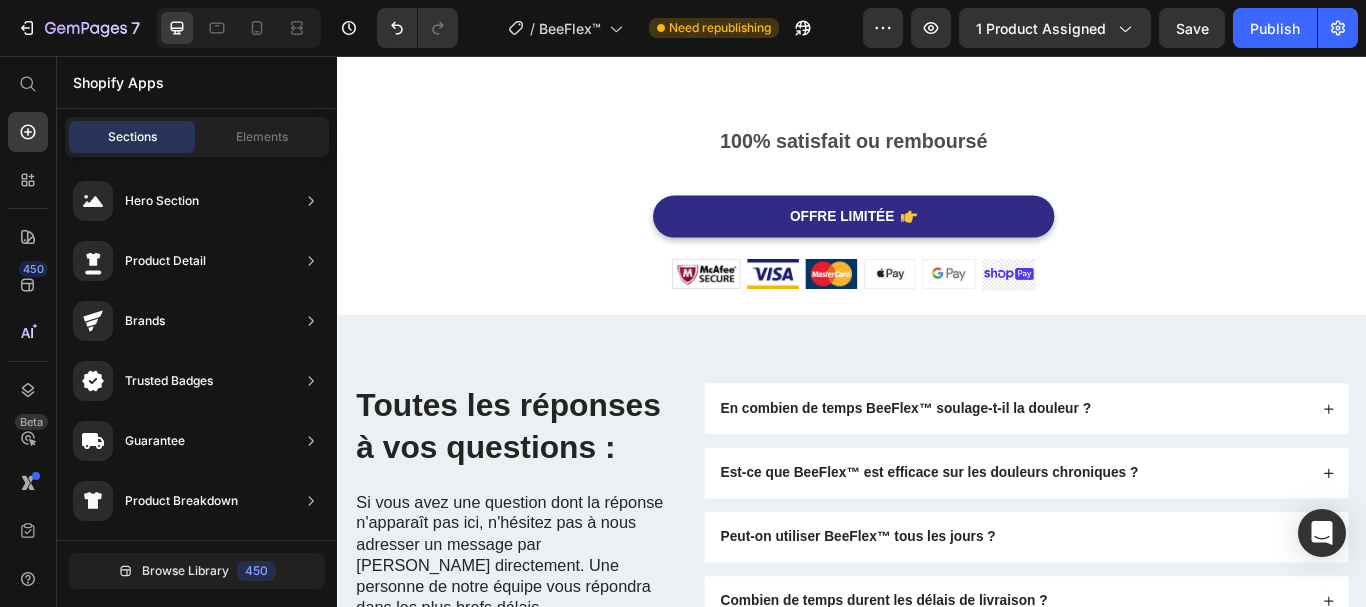 scroll, scrollTop: 5800, scrollLeft: 0, axis: vertical 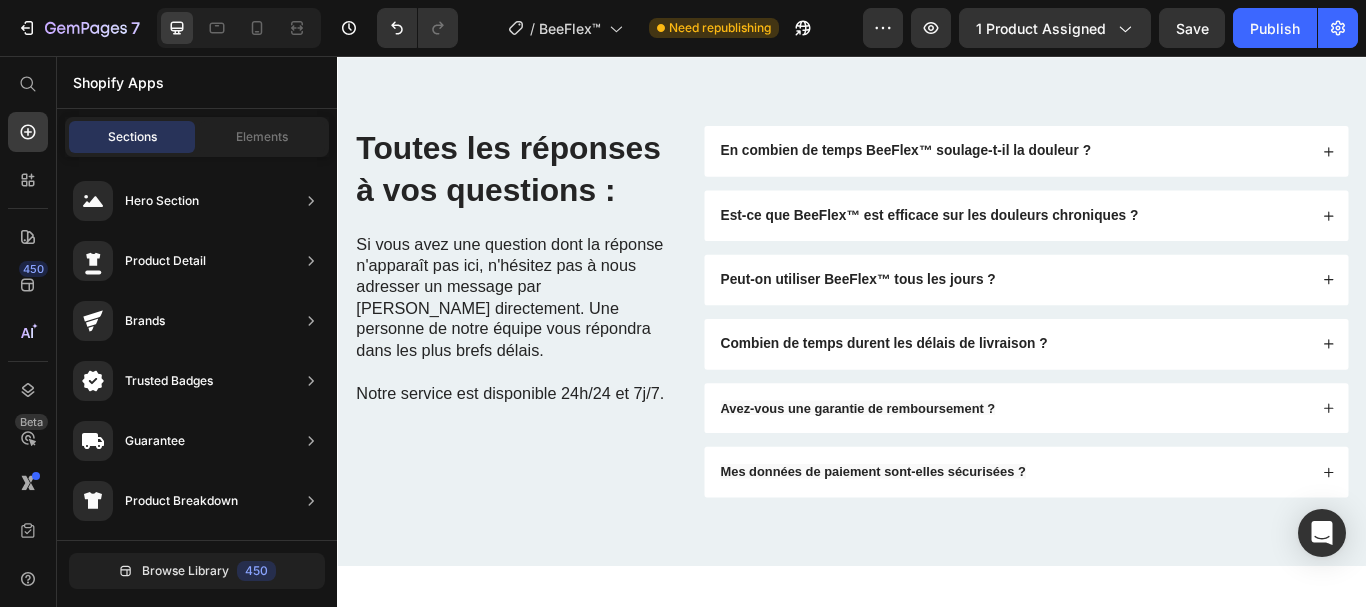 click on "OFFRE LIMITÉE" at bounding box center [939, -56] 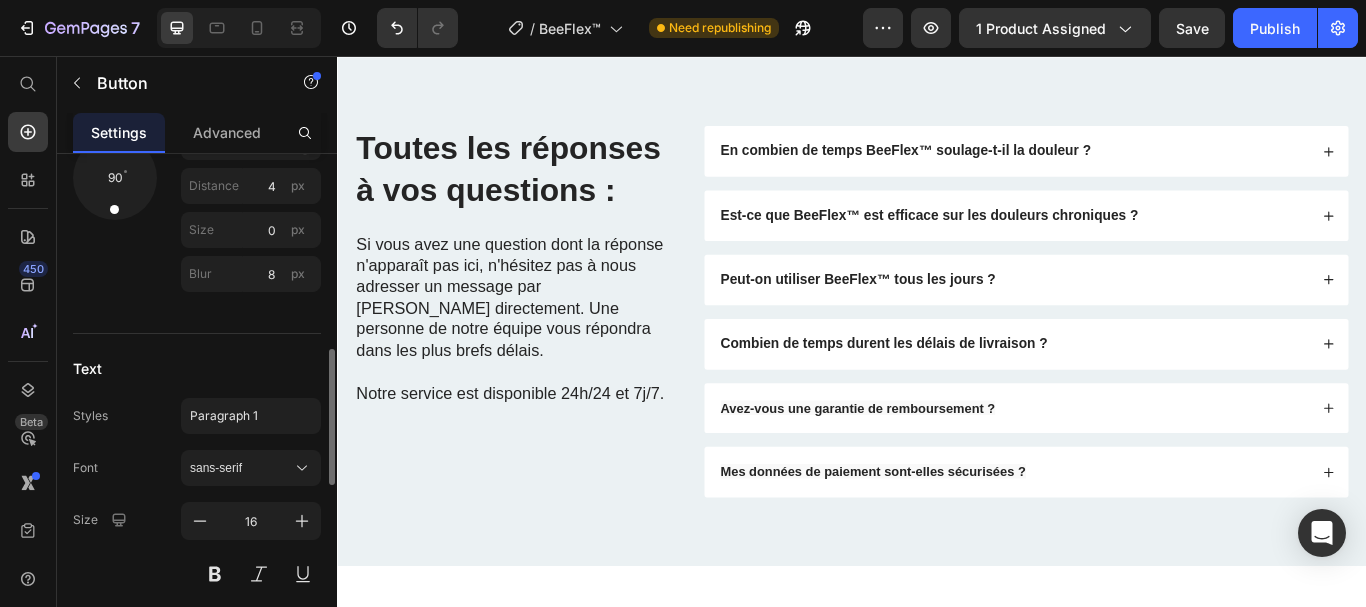 scroll, scrollTop: 1393, scrollLeft: 0, axis: vertical 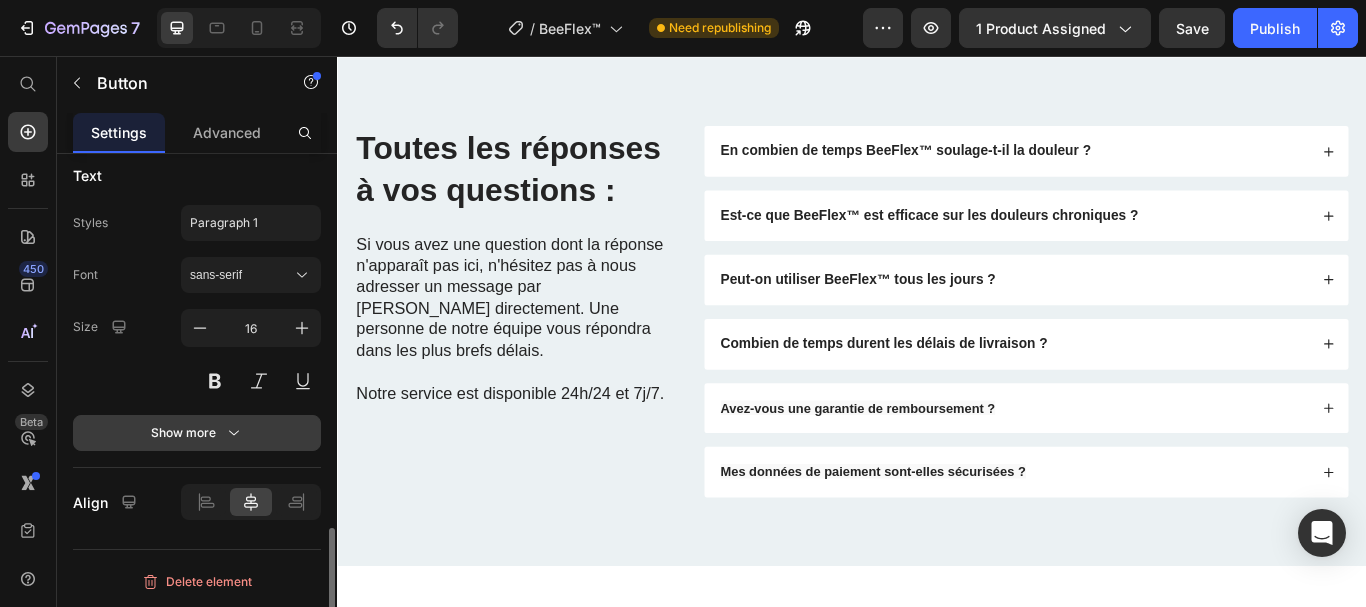 click 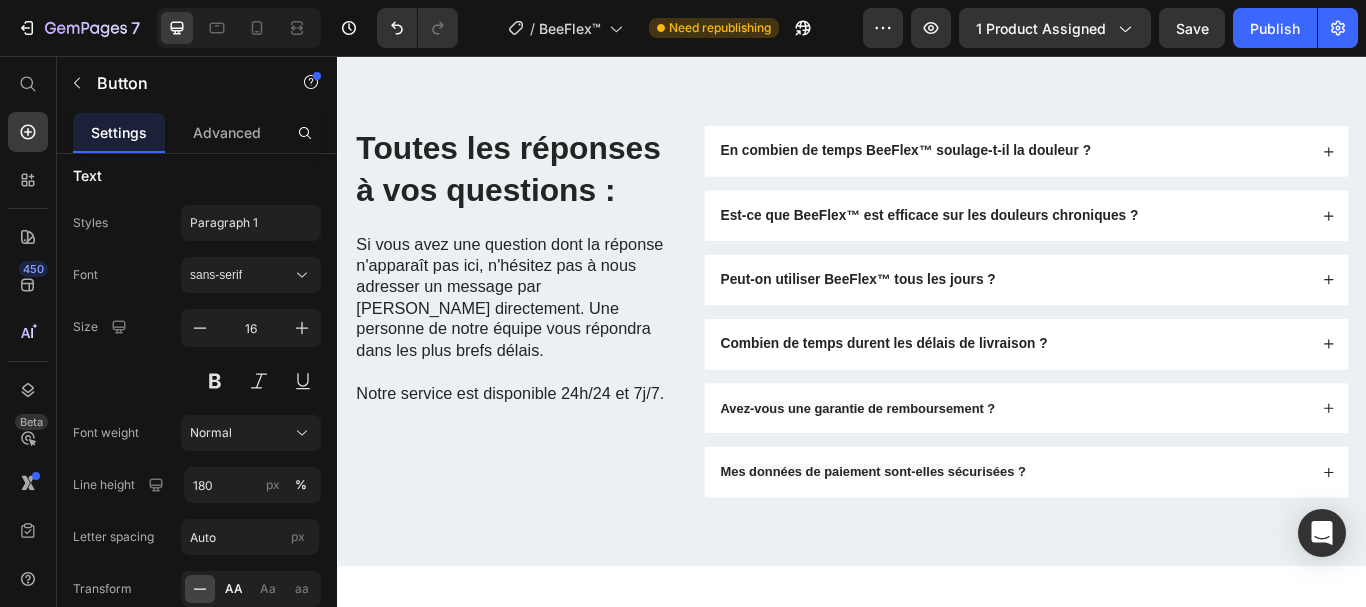 scroll, scrollTop: 1601, scrollLeft: 0, axis: vertical 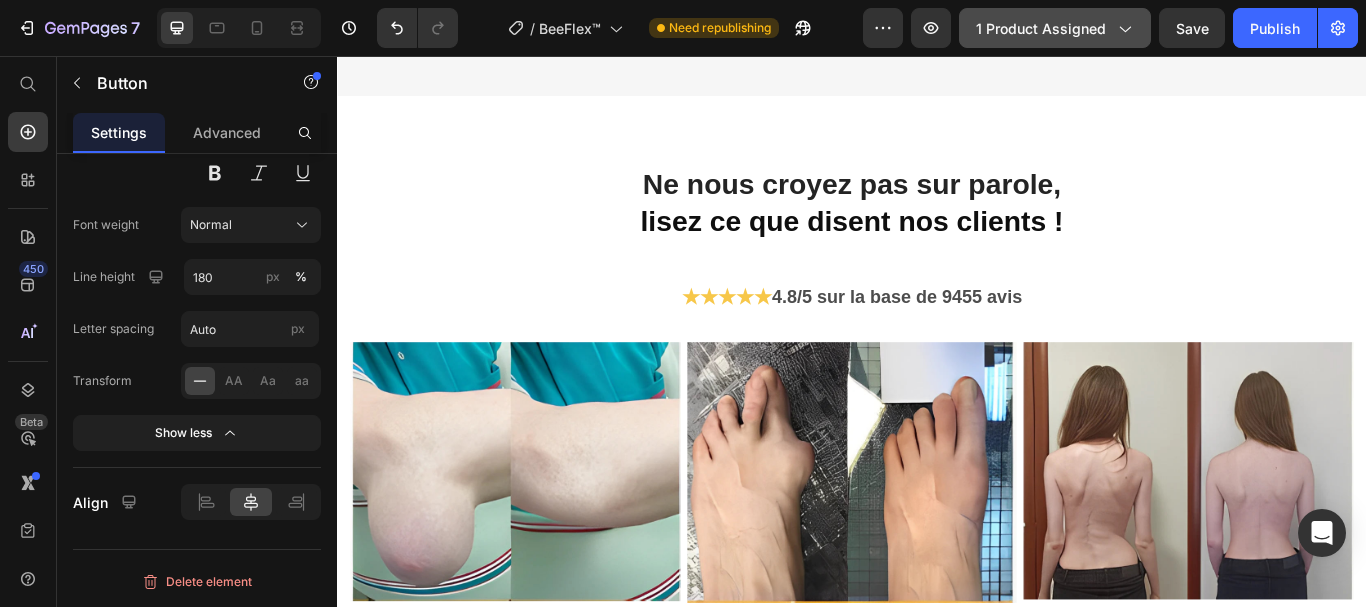 click 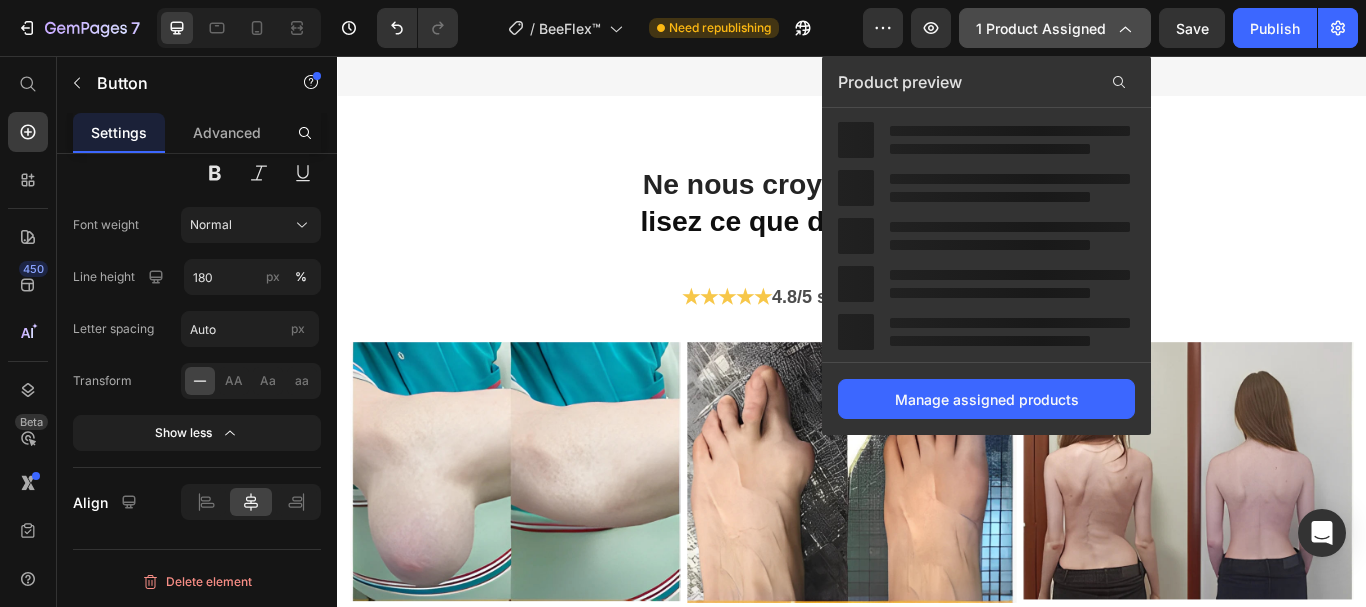 click 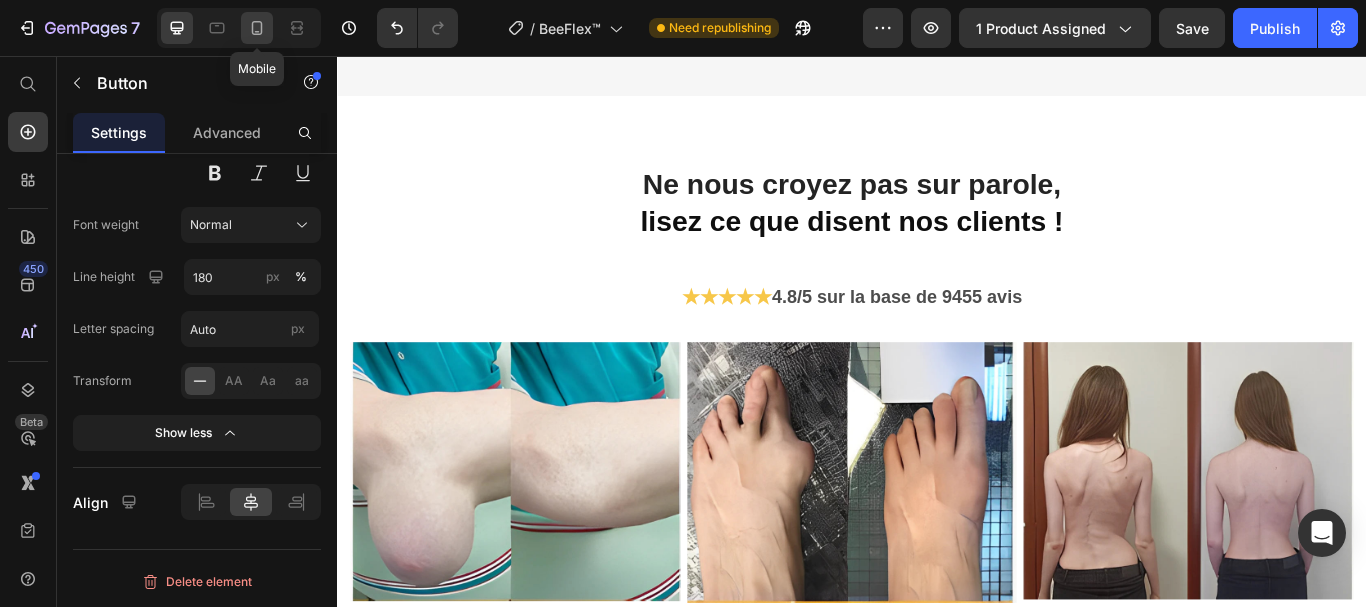 click 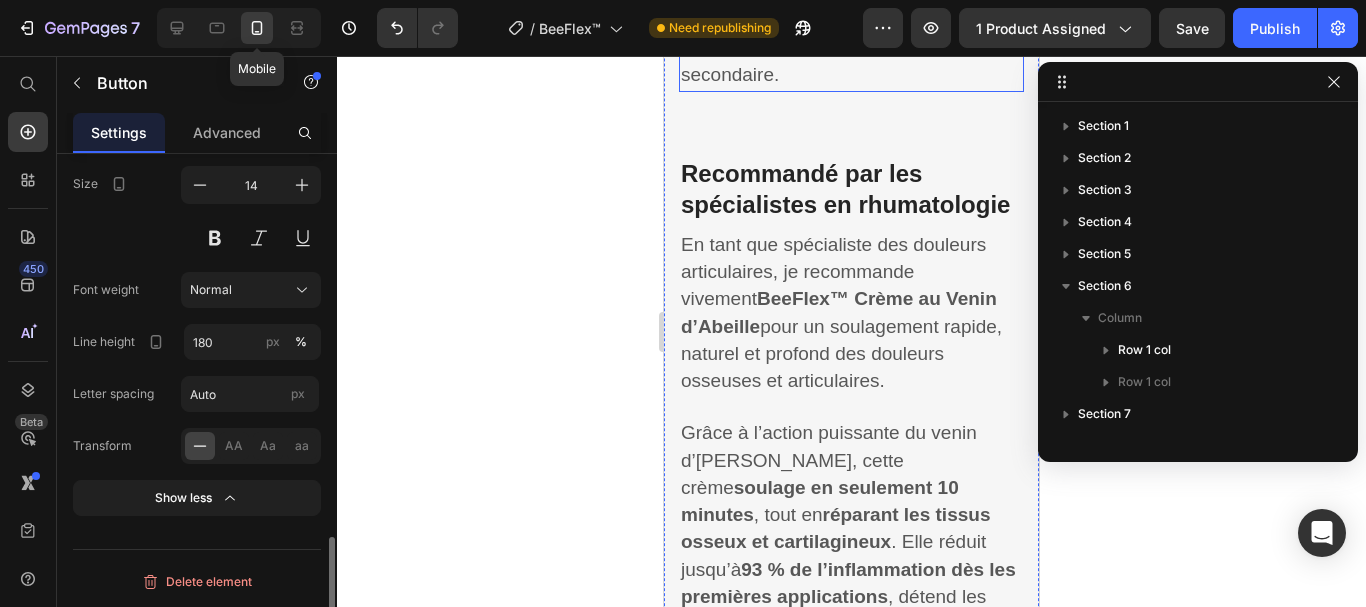 scroll, scrollTop: 1536, scrollLeft: 0, axis: vertical 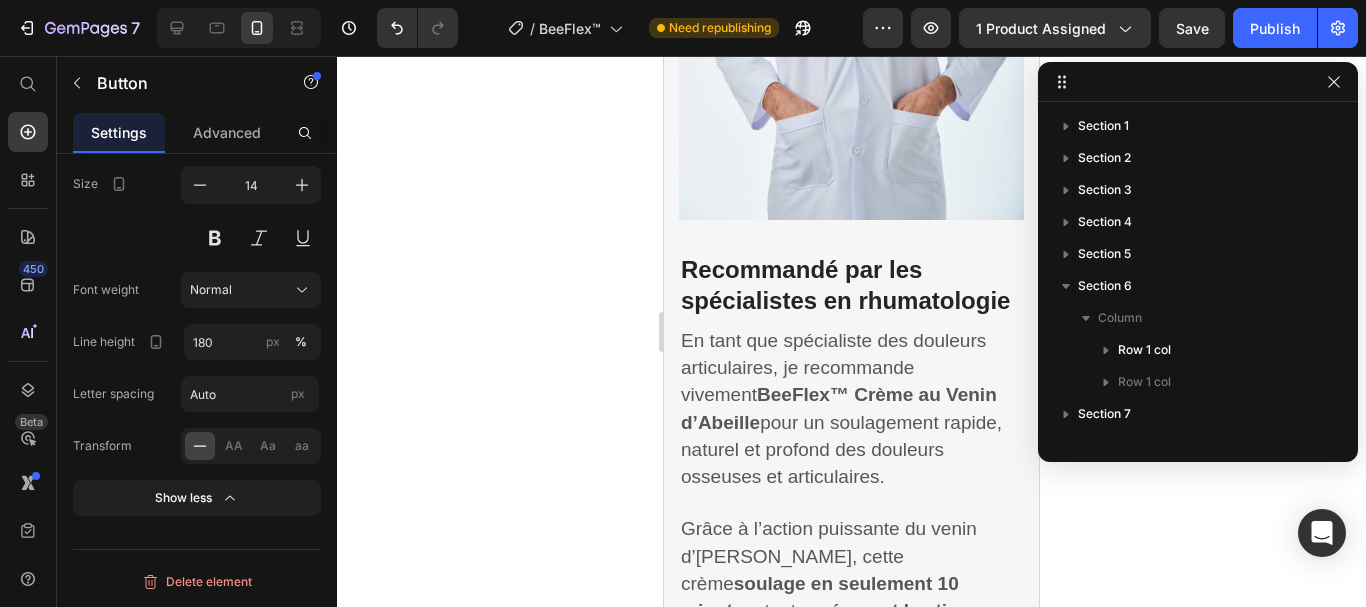 click on "Beaucoup ne peuvent plus s’en passer, que ce soit pour les genoux, les mains, les hanches ou le dos." at bounding box center [851, -781] 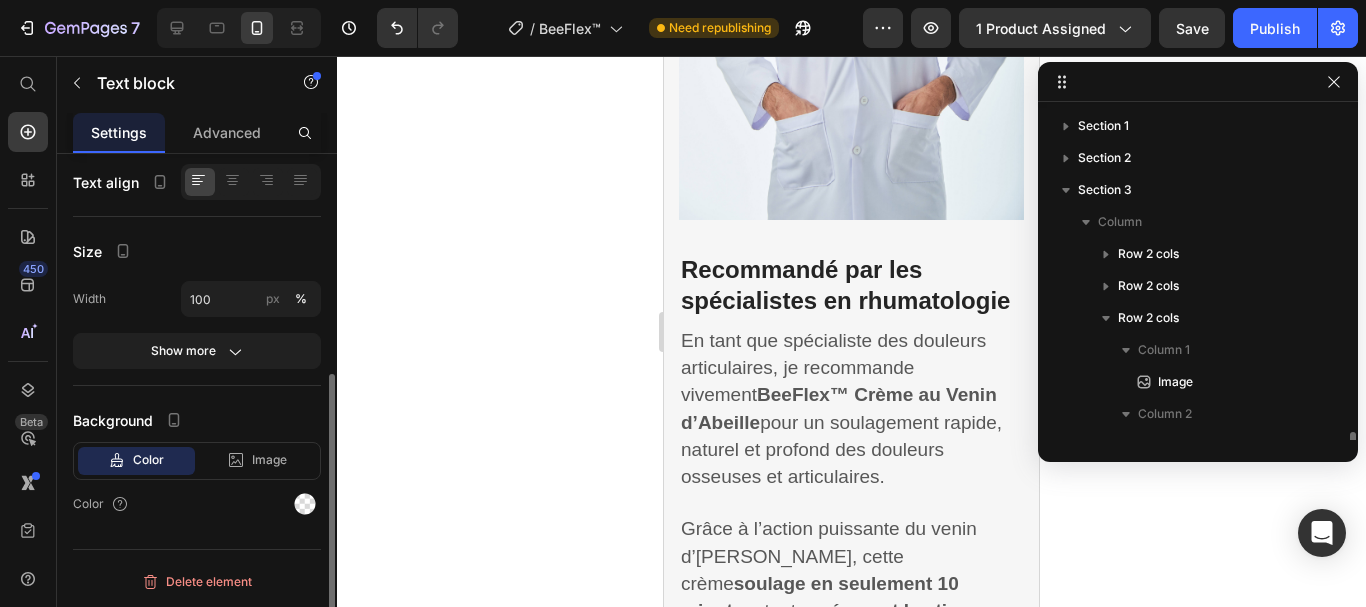 scroll, scrollTop: 219, scrollLeft: 0, axis: vertical 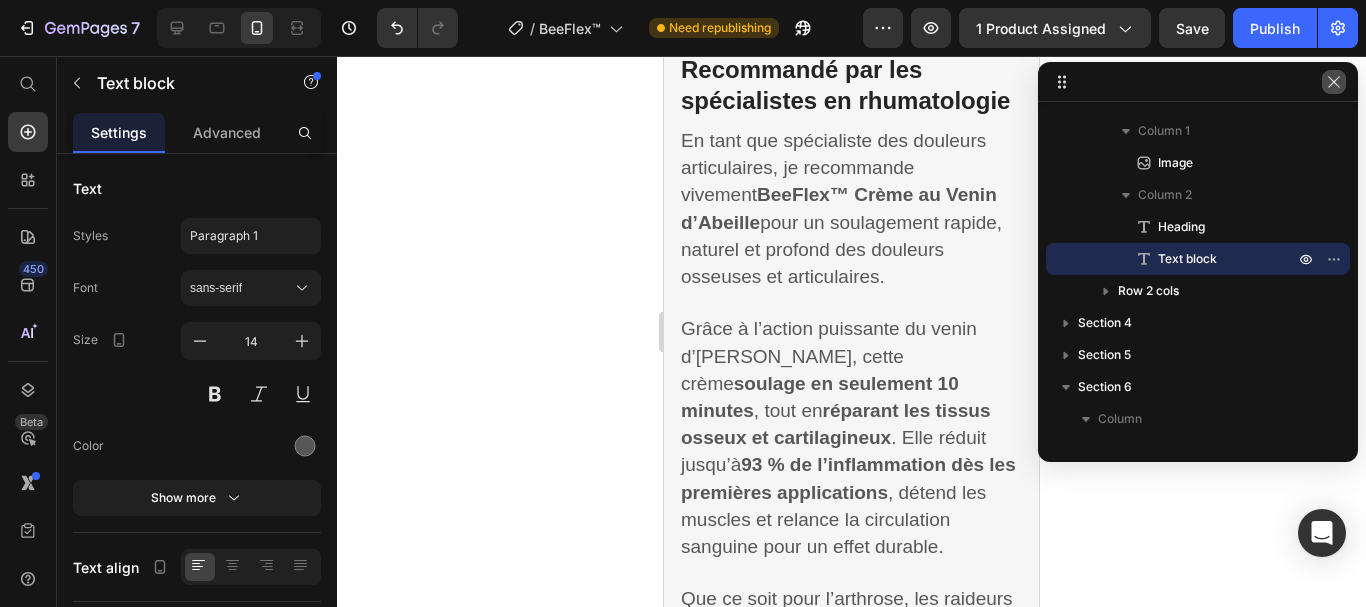 click 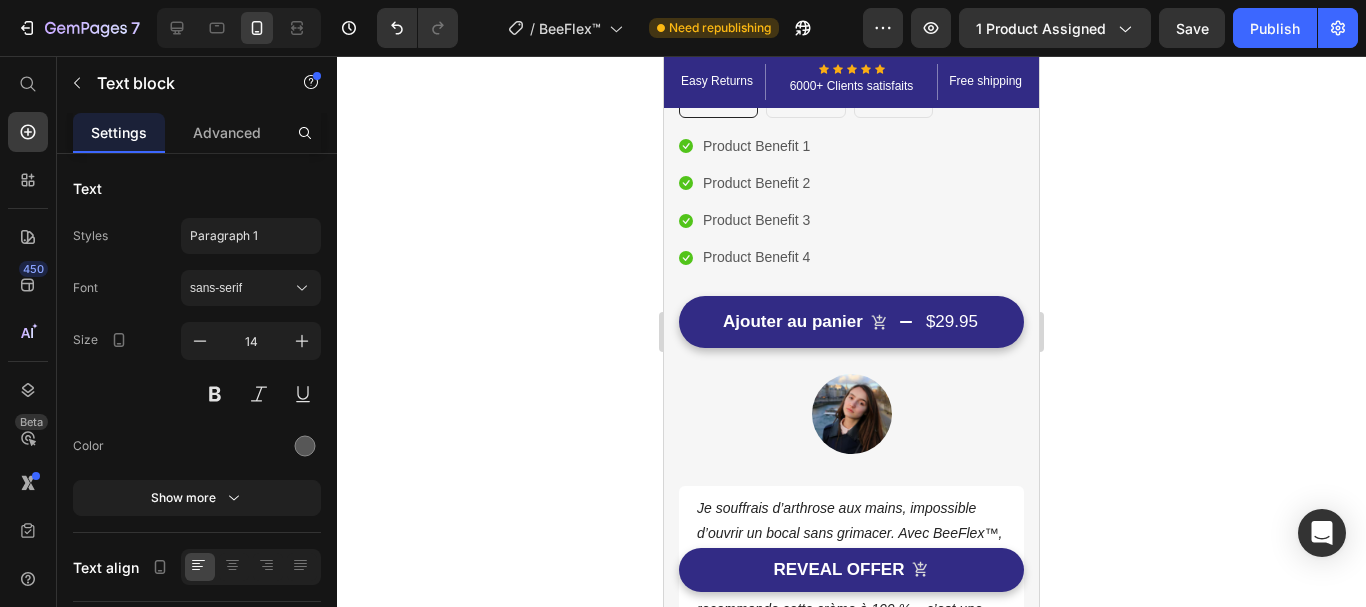 scroll, scrollTop: 600, scrollLeft: 0, axis: vertical 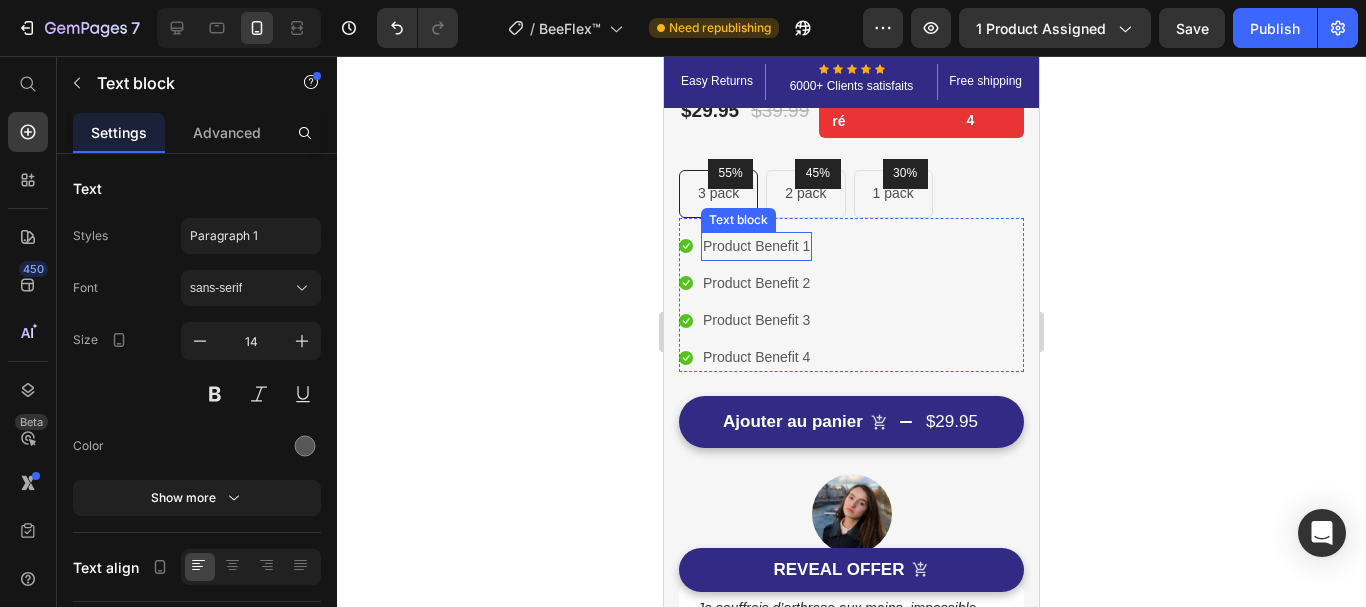 click on "Product Benefit 1" at bounding box center (756, 246) 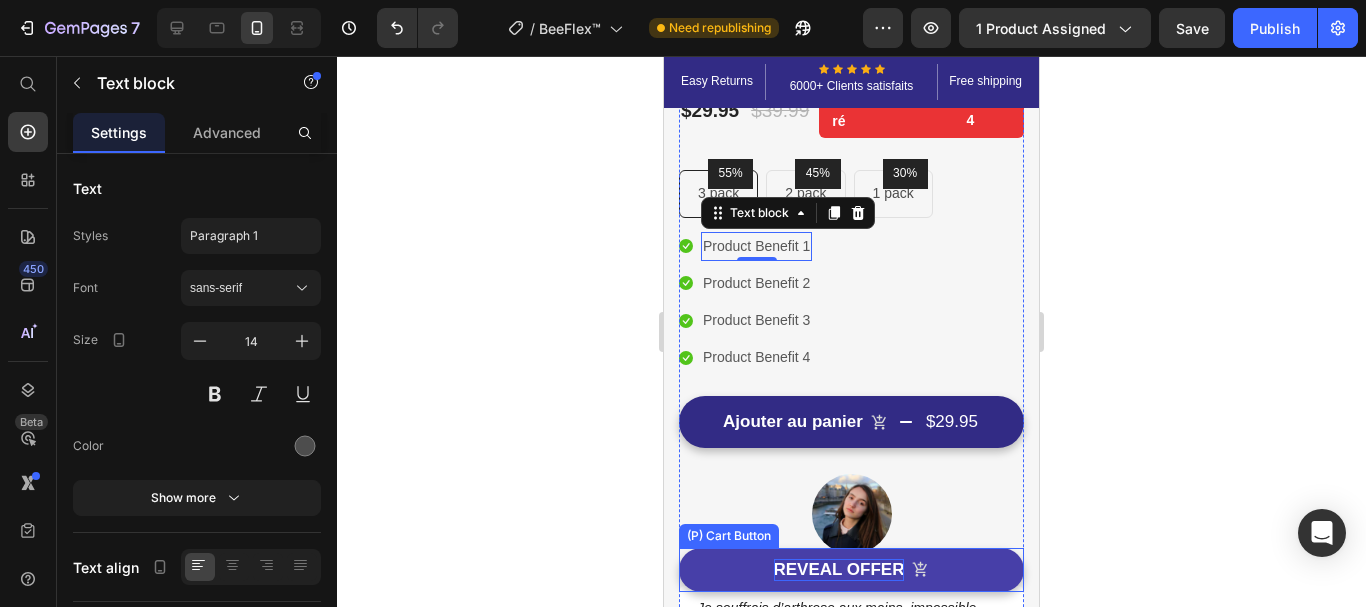 click on "REVEAL OFFER" at bounding box center [839, 570] 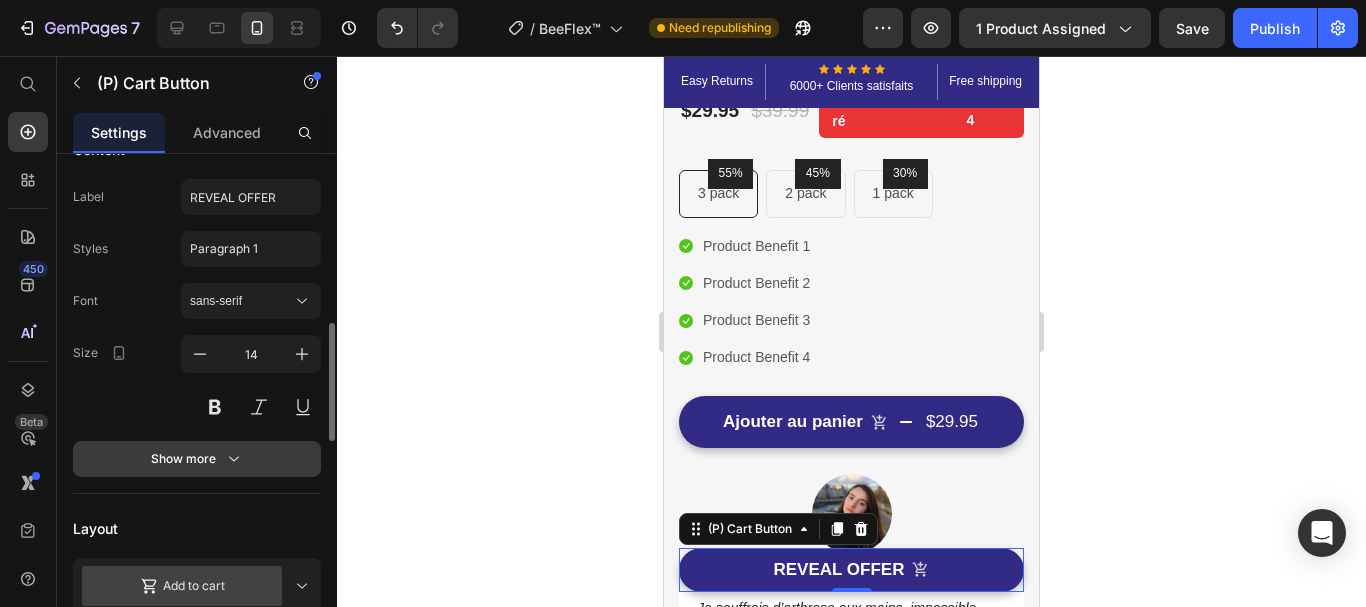 scroll, scrollTop: 300, scrollLeft: 0, axis: vertical 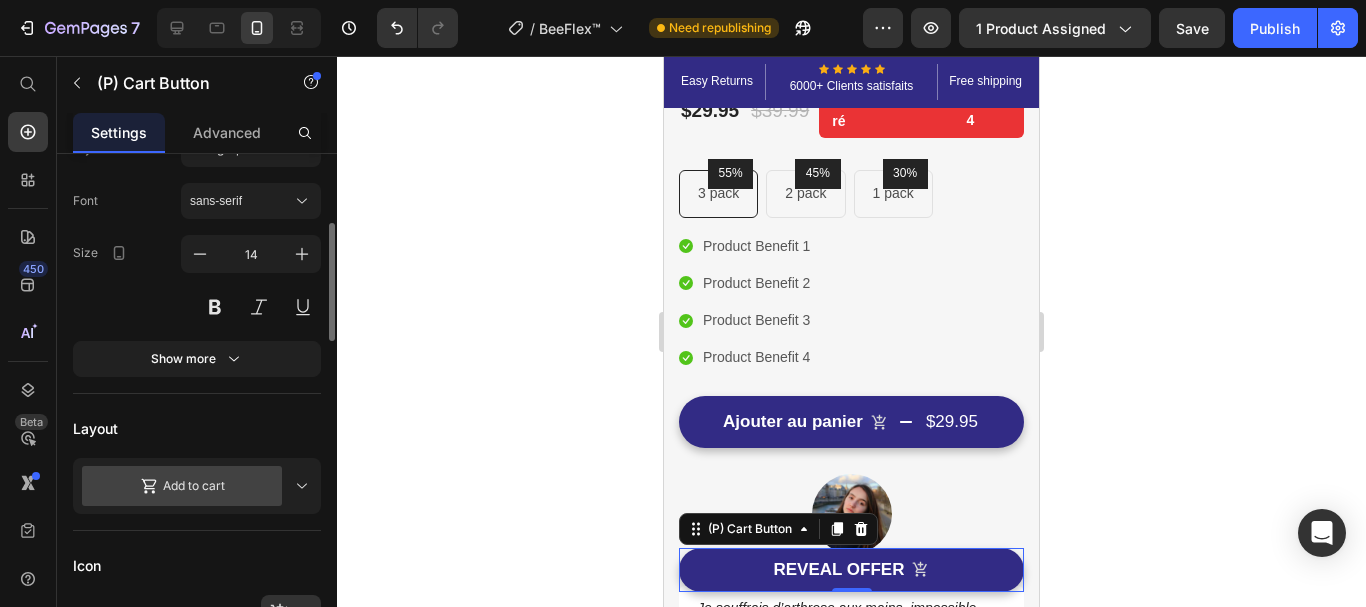 click 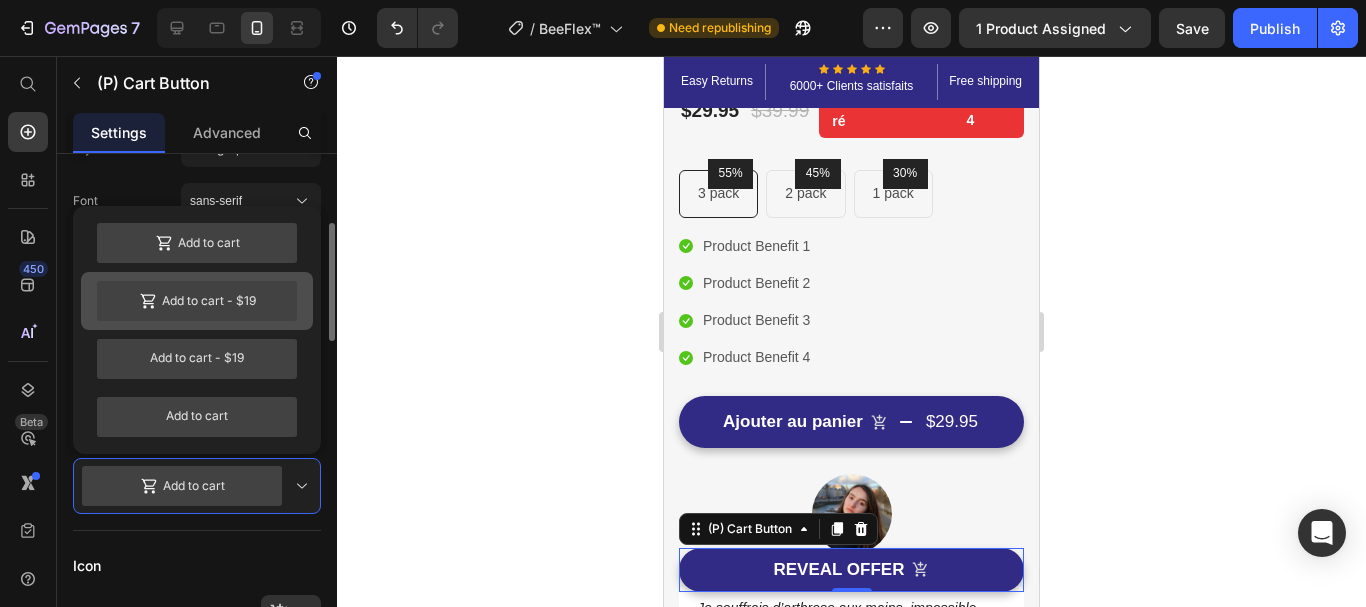 click on "Add to cart  -  $19" at bounding box center (197, 301) 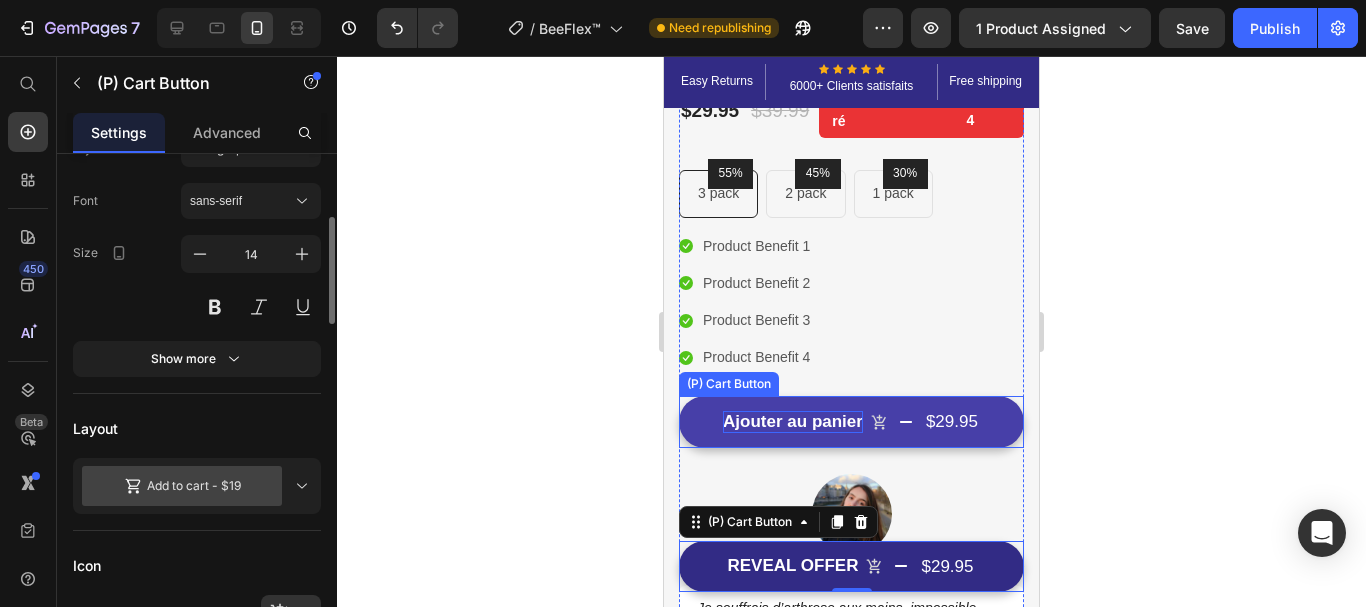 click on "Ajouter au panier" at bounding box center [793, 422] 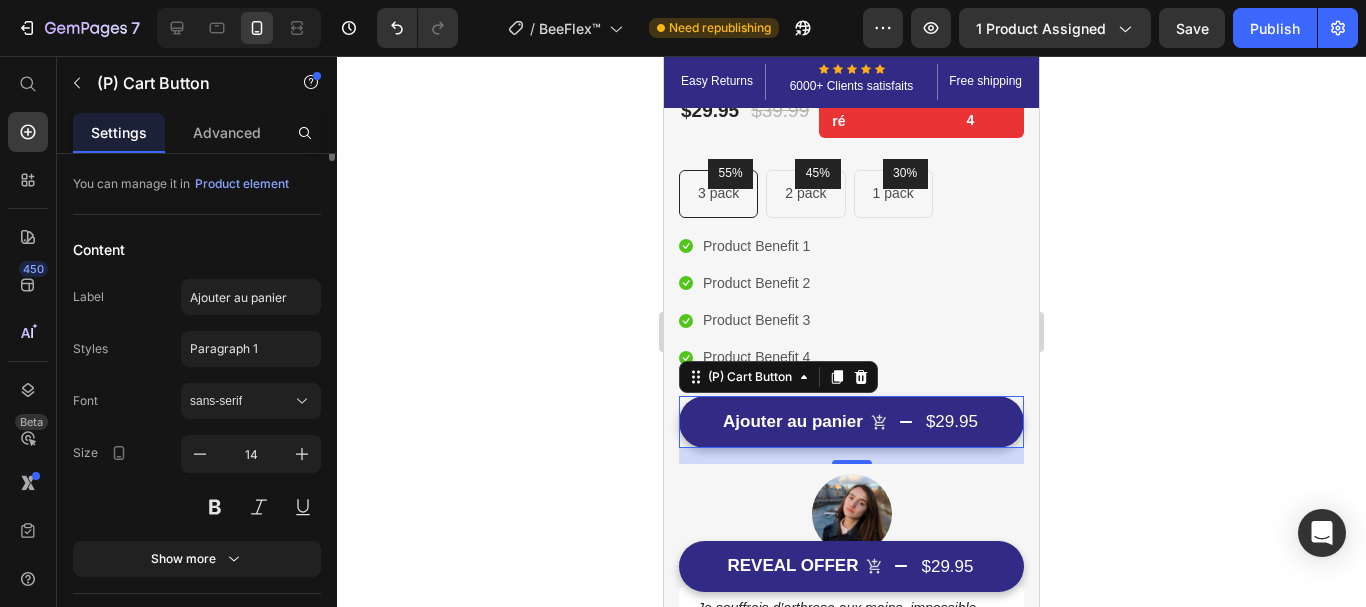 scroll, scrollTop: 0, scrollLeft: 0, axis: both 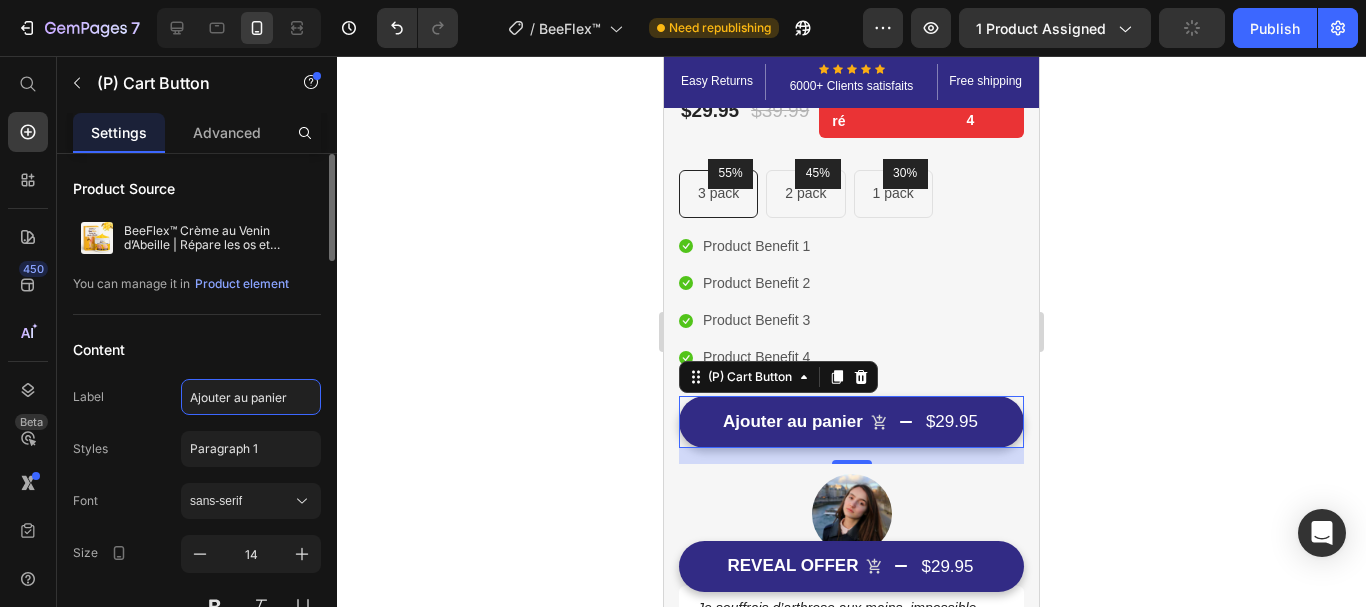 click on "Ajouter au panier" 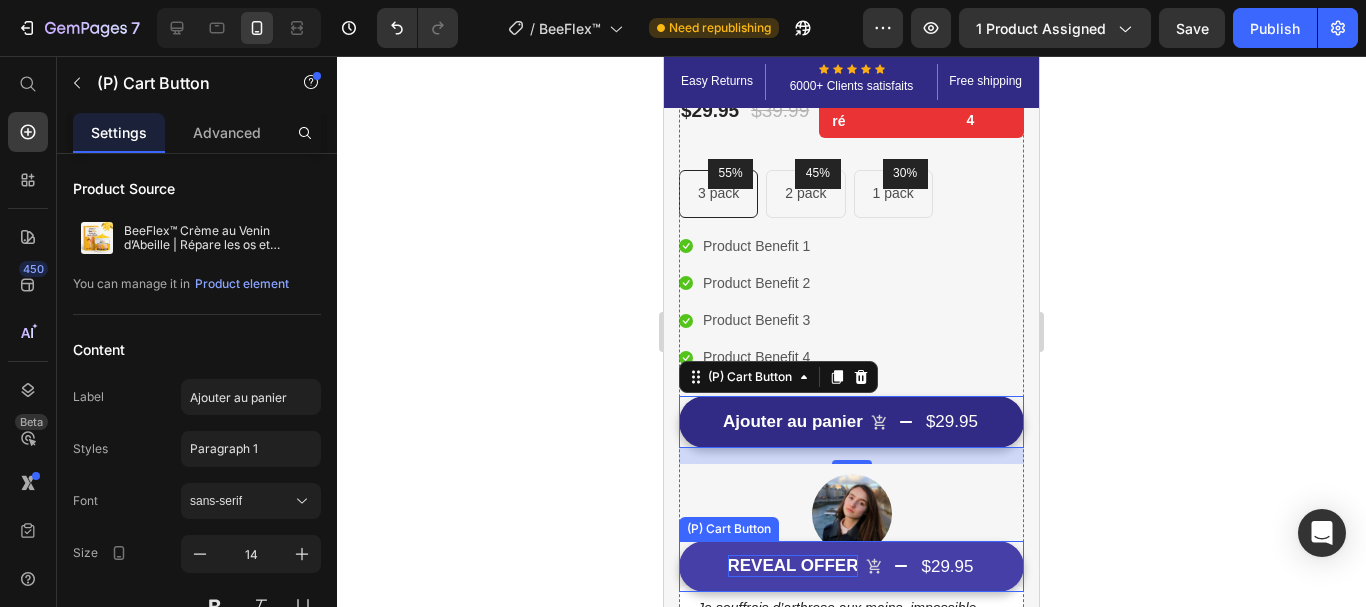 click on "REVEAL OFFER" at bounding box center (793, 566) 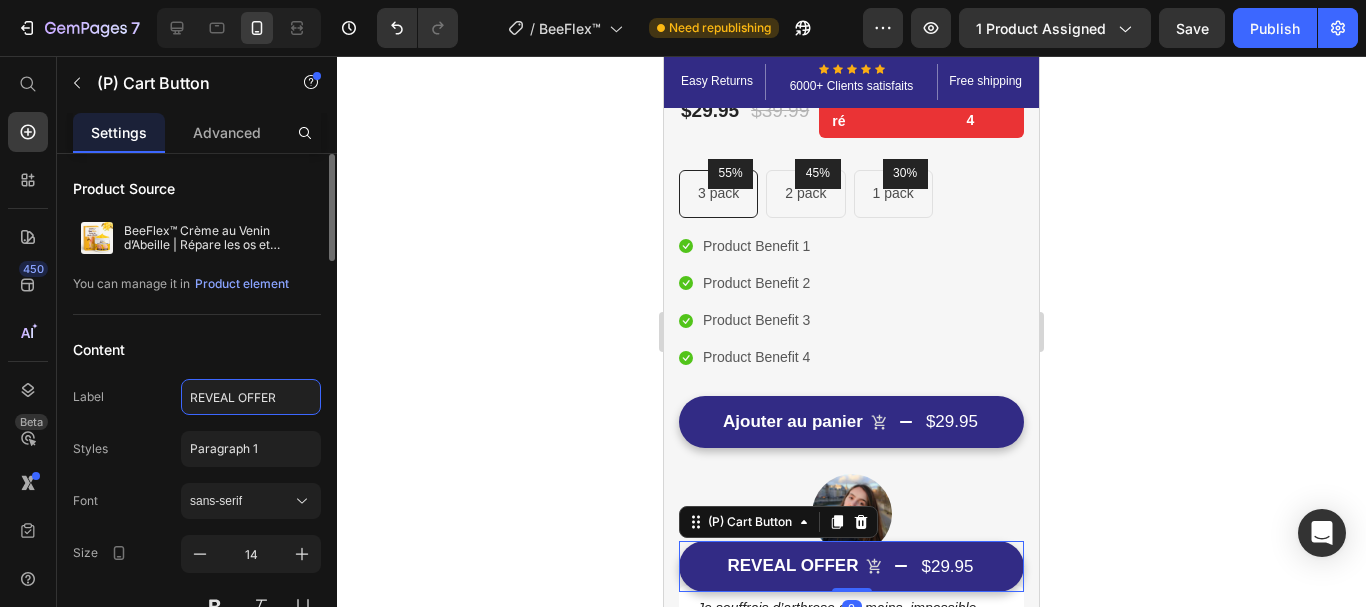 click on "REVEAL OFFER" 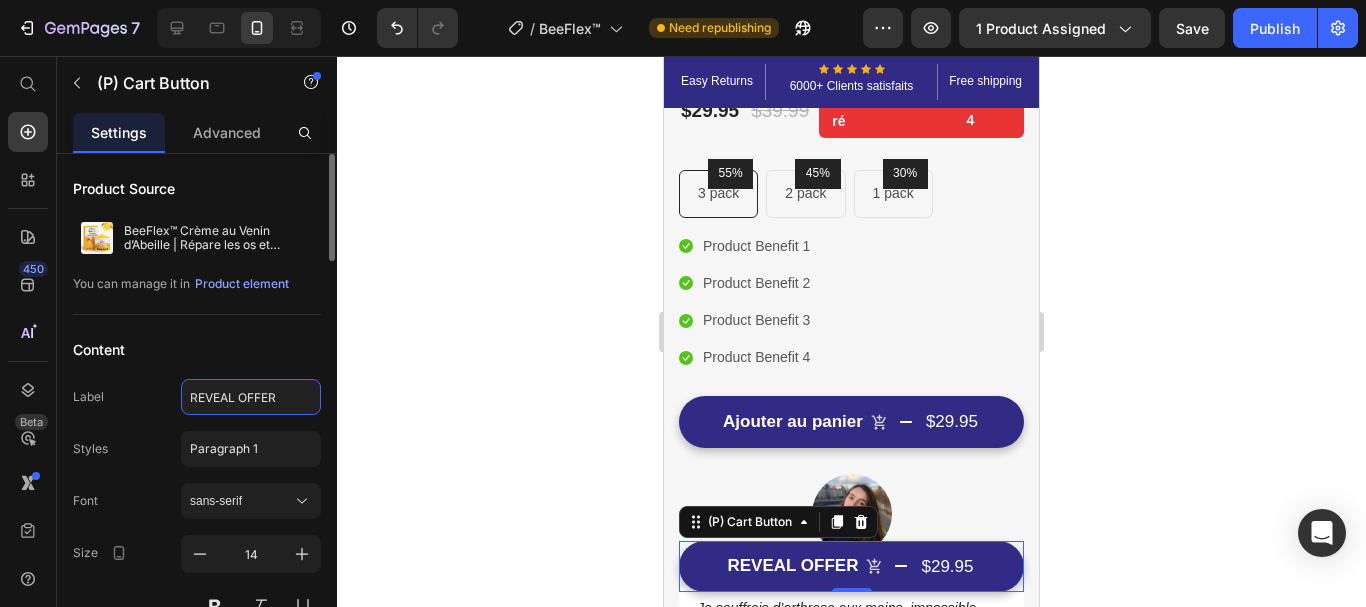 paste on "Ajouter au panier" 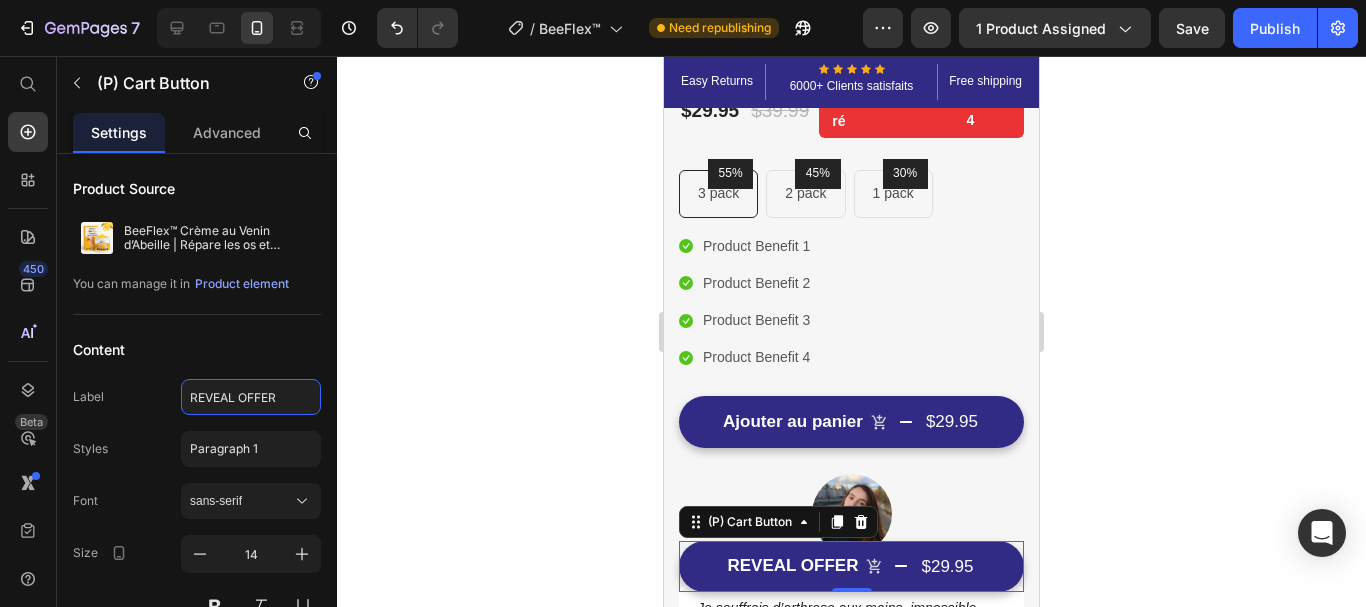 type on "Ajouter au panier" 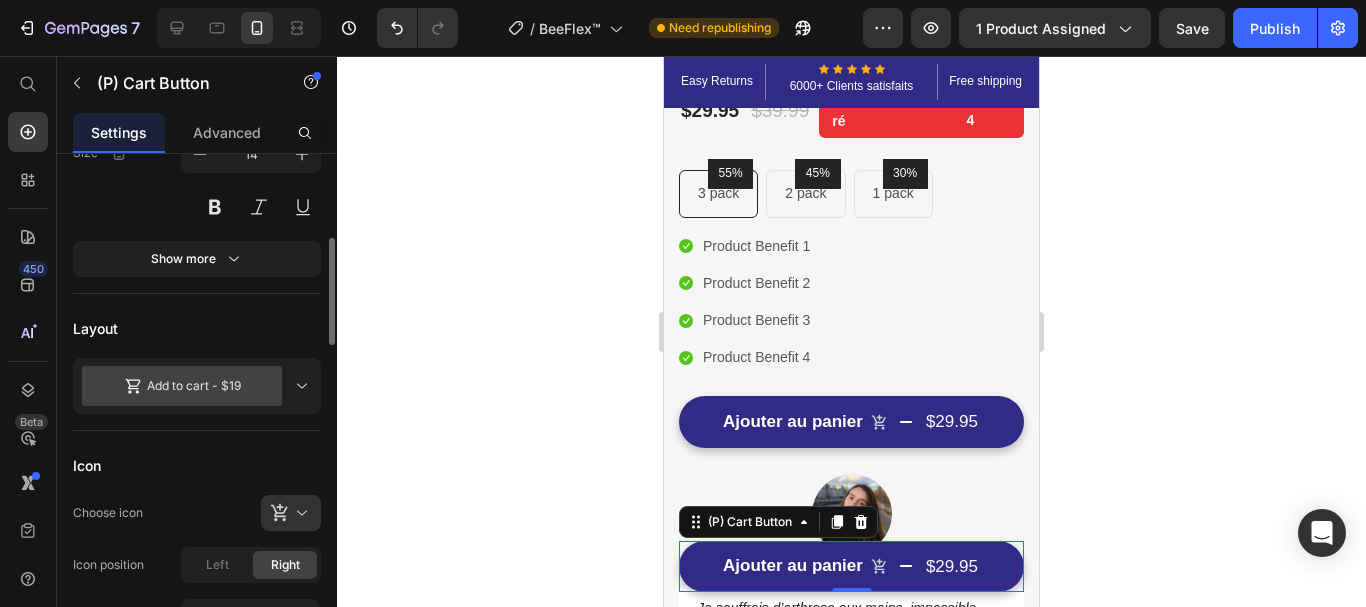 scroll, scrollTop: 500, scrollLeft: 0, axis: vertical 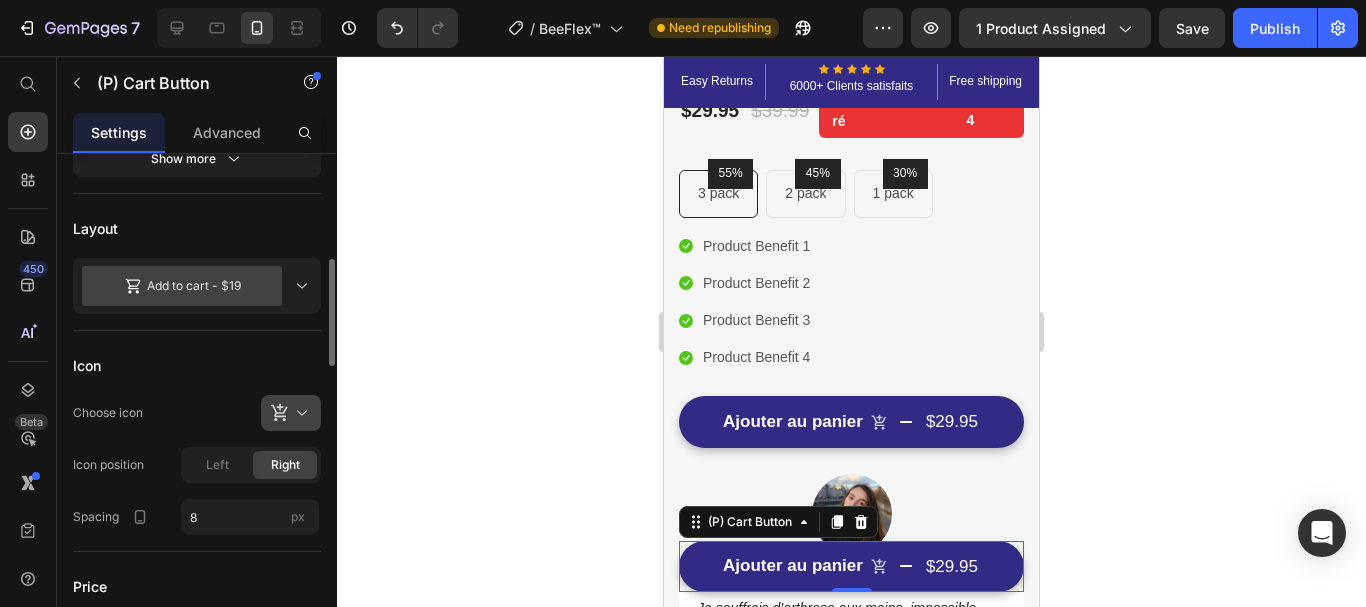 click at bounding box center [299, 413] 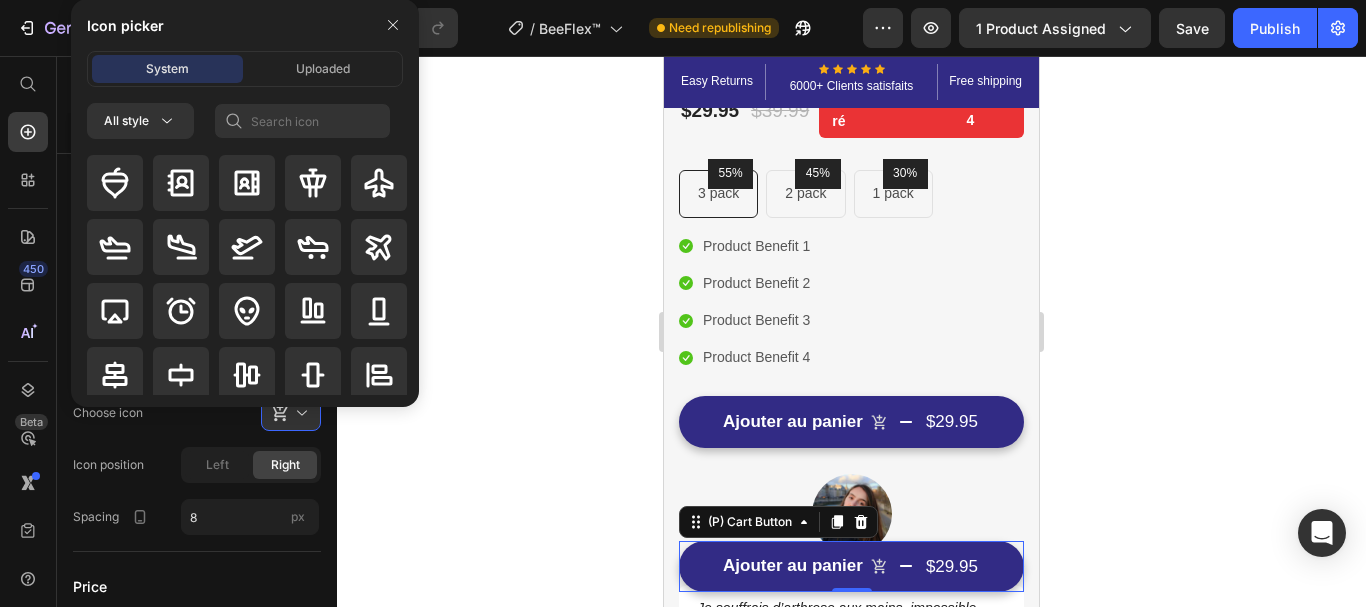 click on "Choose icon" 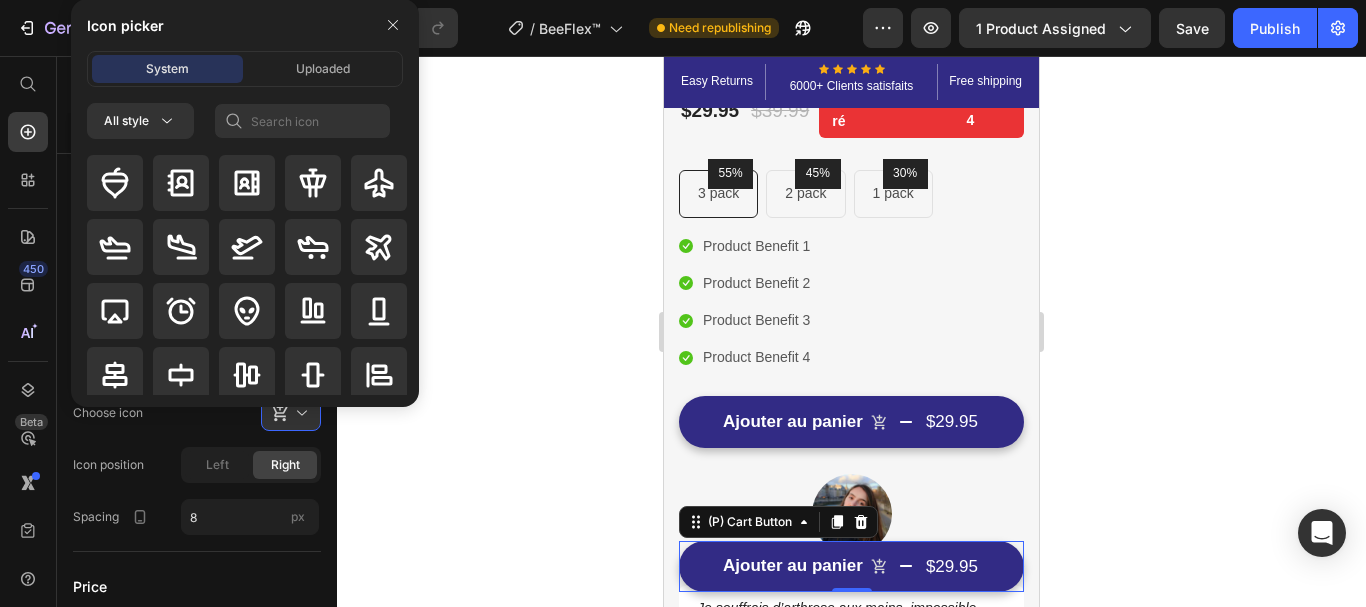 click on "Icon picker System Uploaded All style" at bounding box center [237, 203] 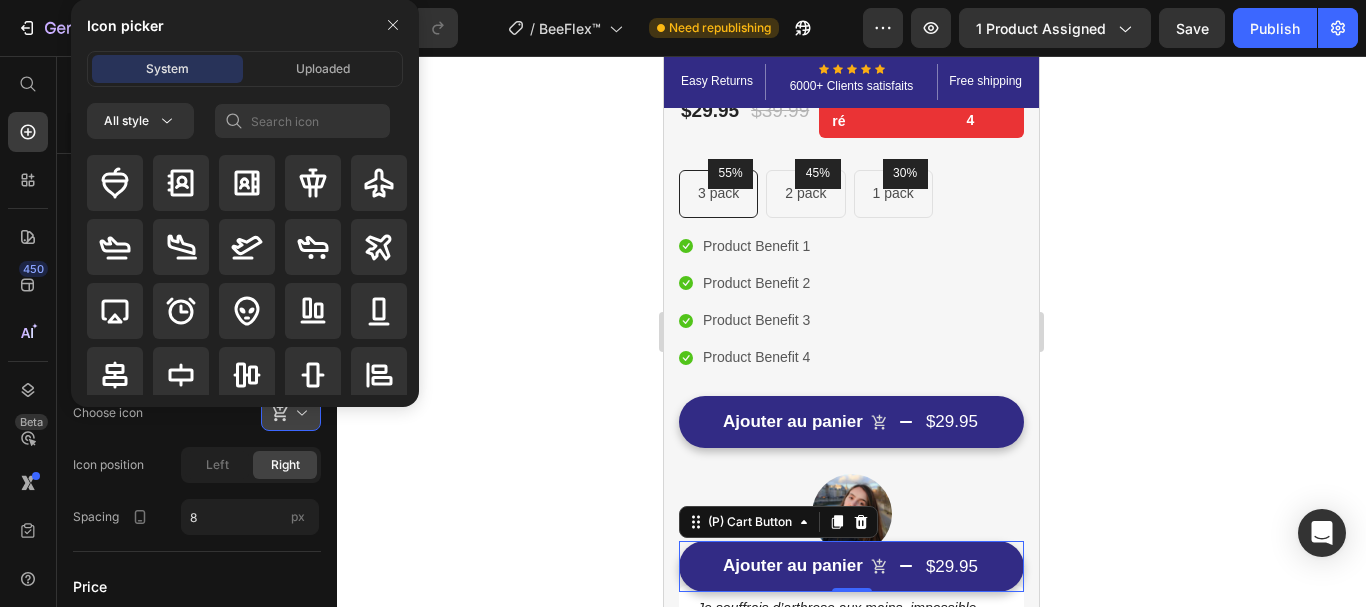 click at bounding box center (299, 413) 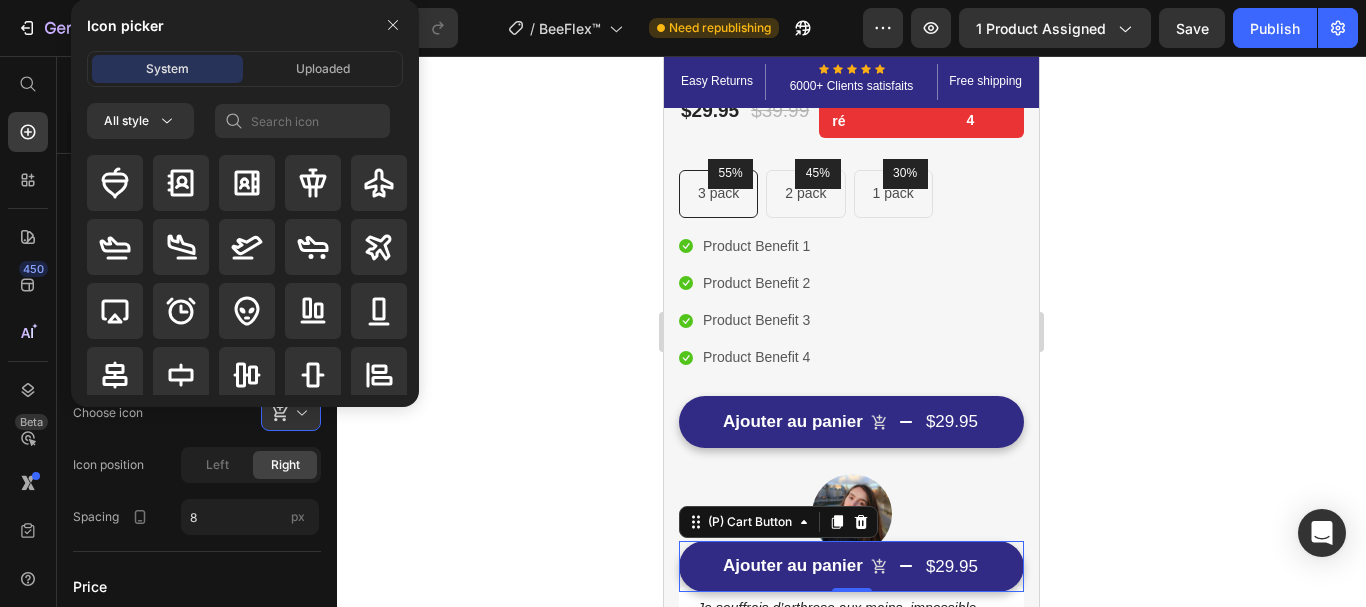 click on "Choose icon" 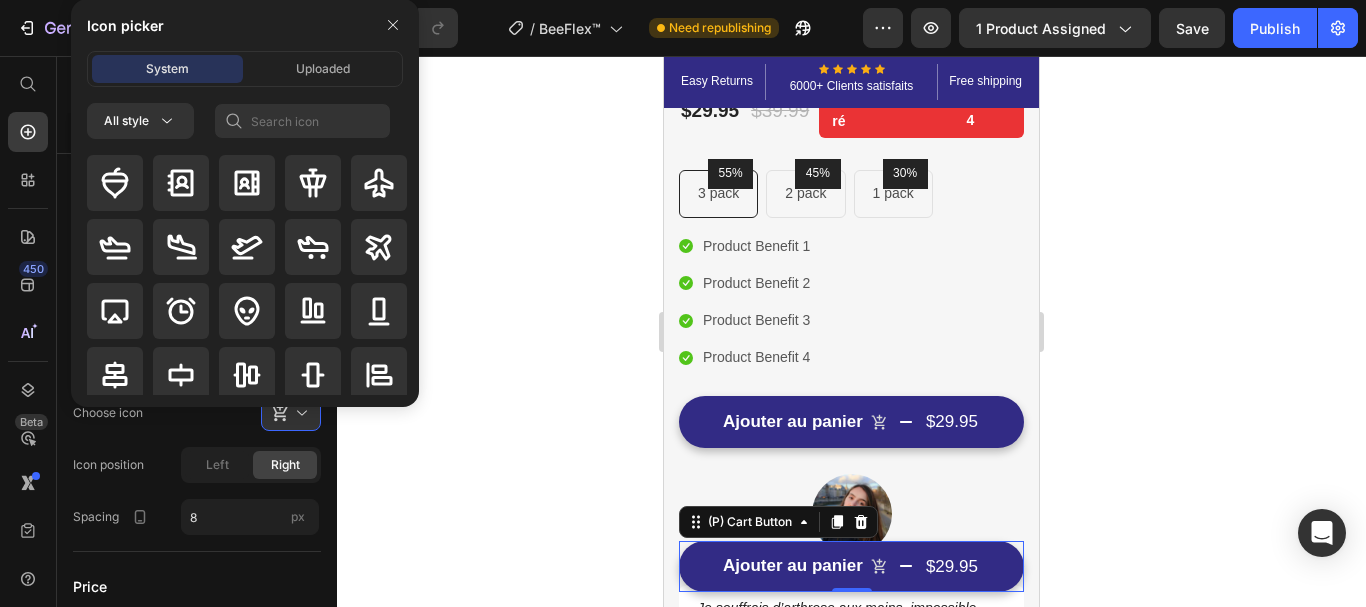 click 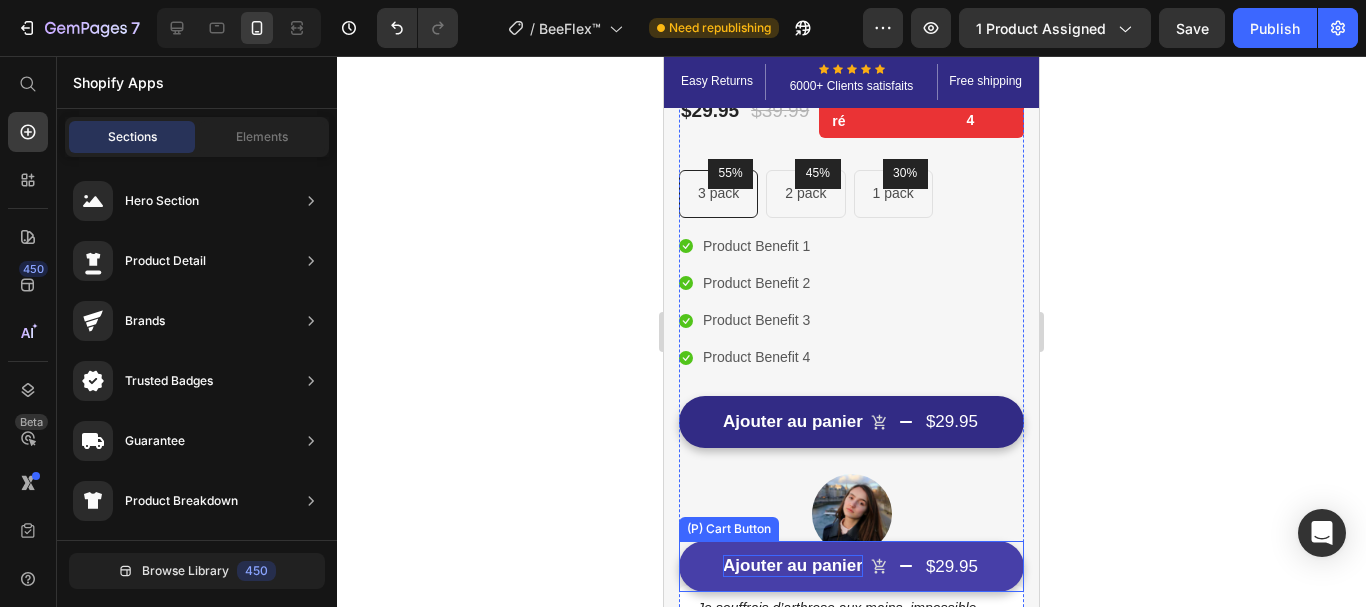 click on "Ajouter au panier" at bounding box center (793, 566) 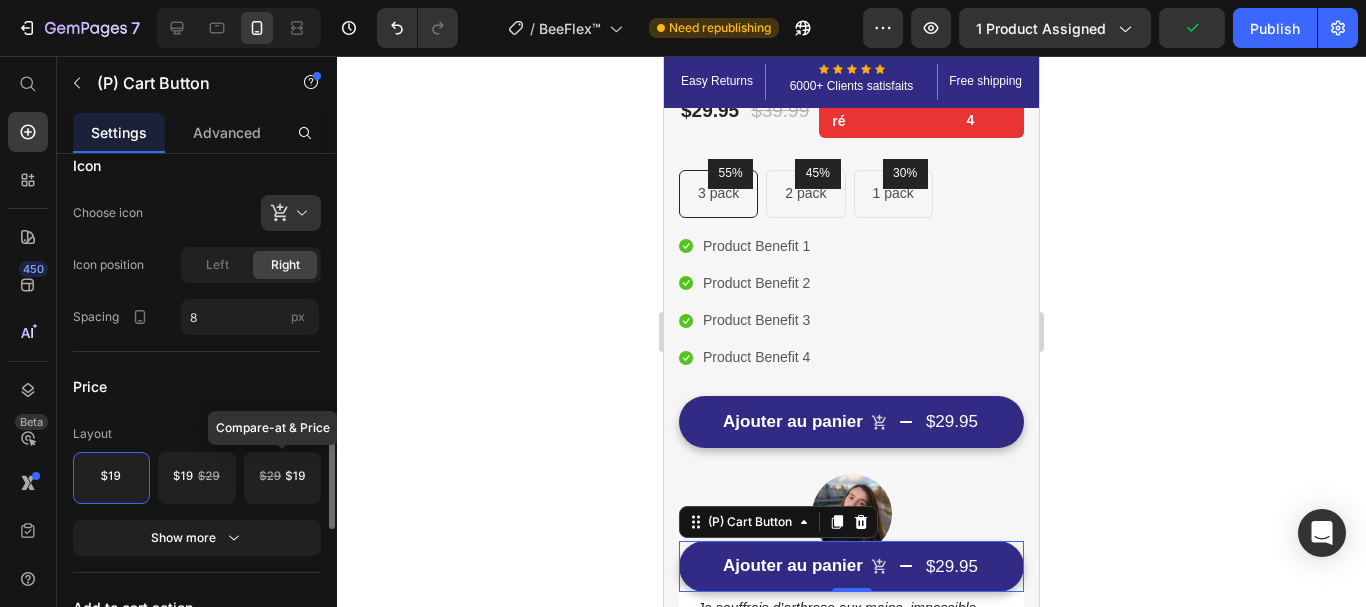 scroll, scrollTop: 800, scrollLeft: 0, axis: vertical 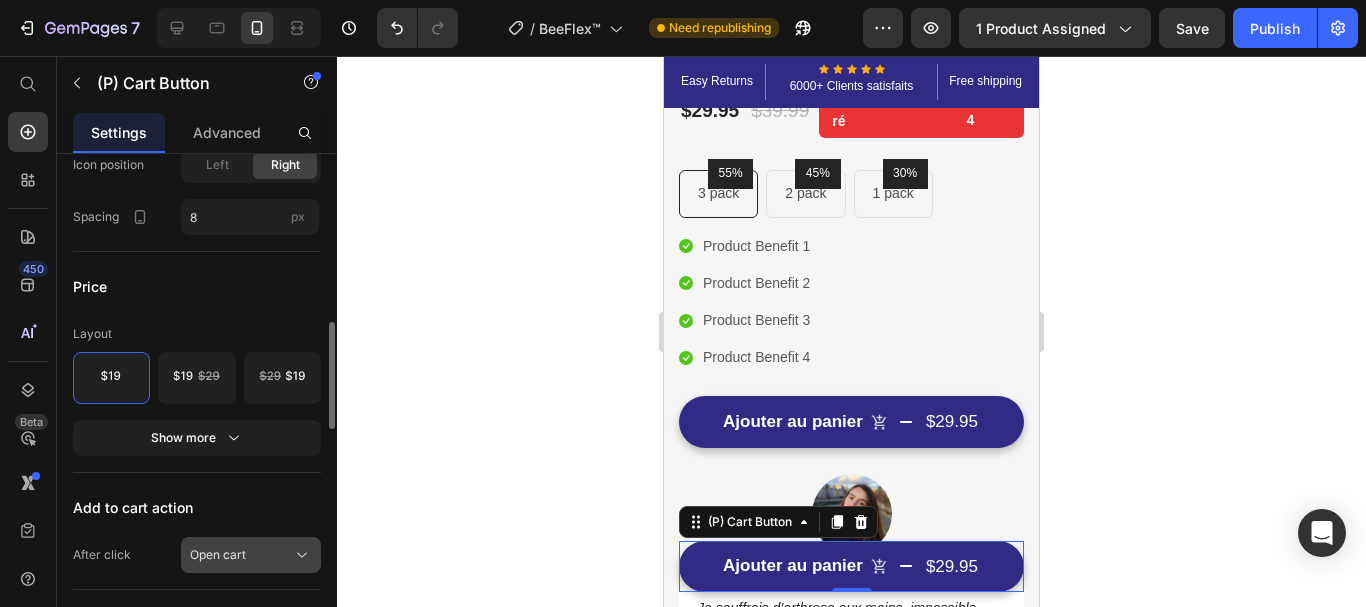 click 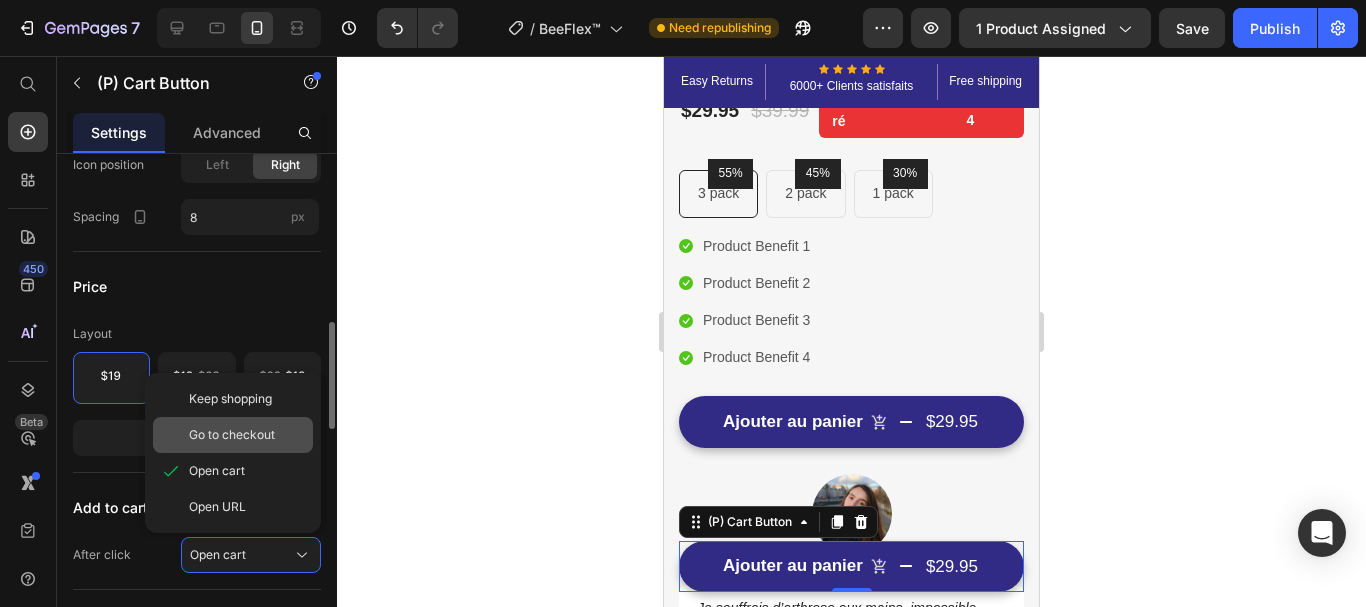 click on "Go to checkout" at bounding box center [232, 435] 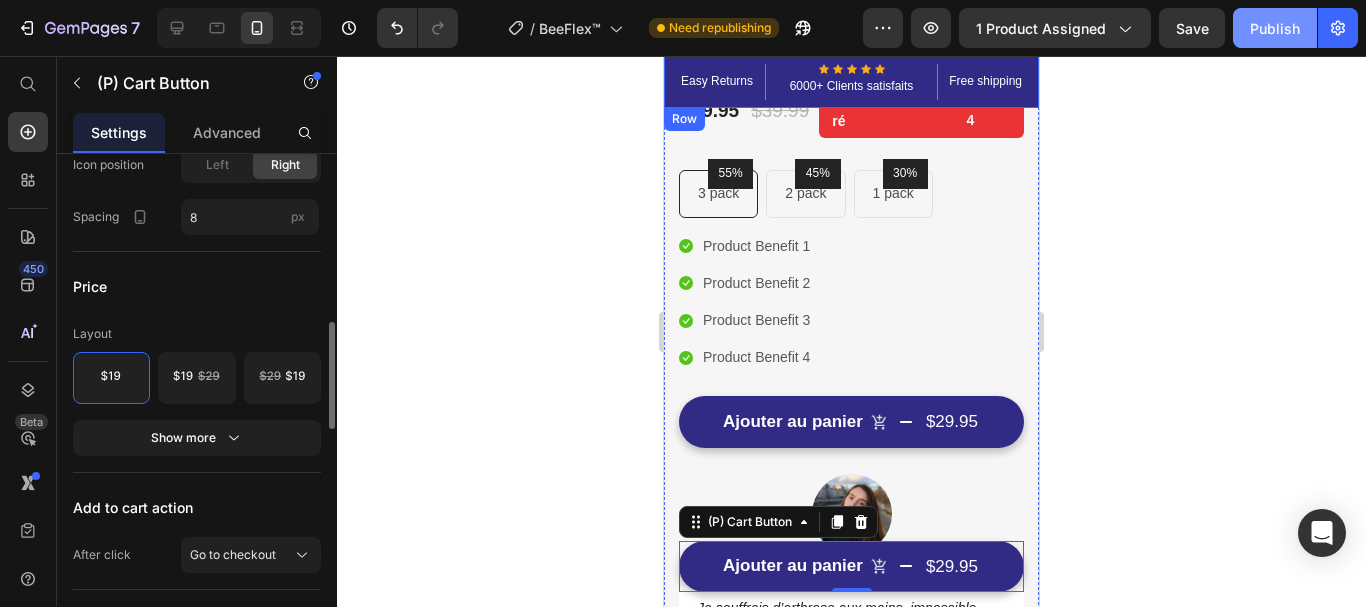 click on "Publish" at bounding box center (1275, 28) 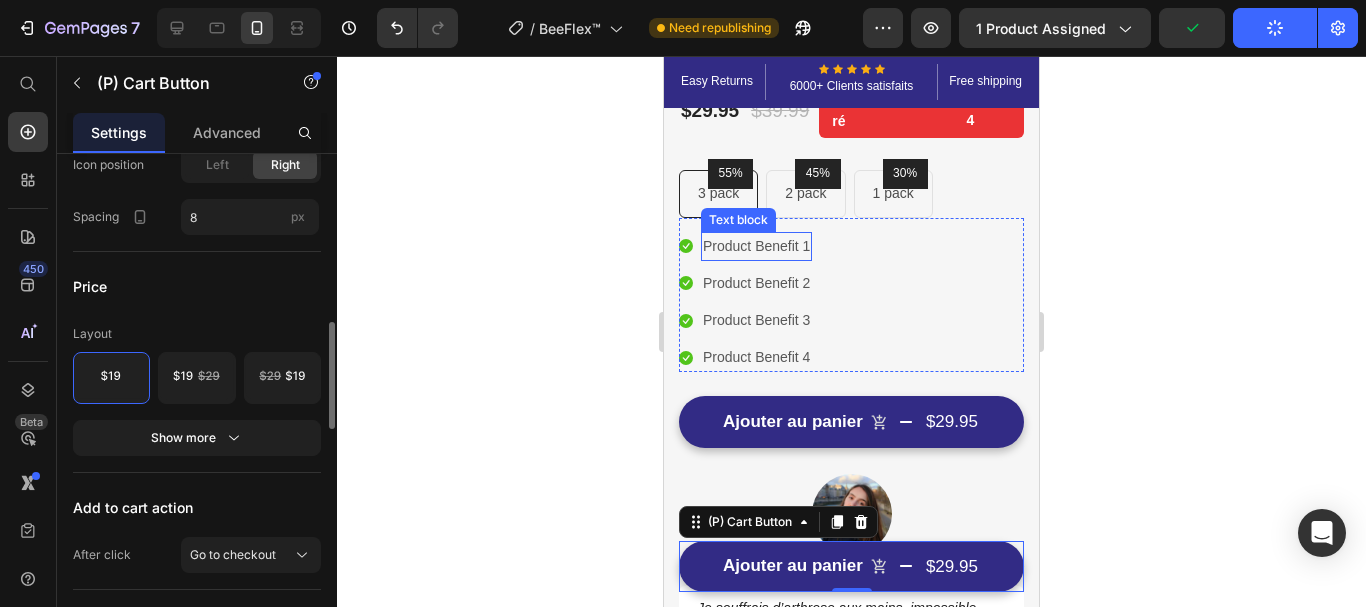 click on "Product Benefit 1" at bounding box center (756, 246) 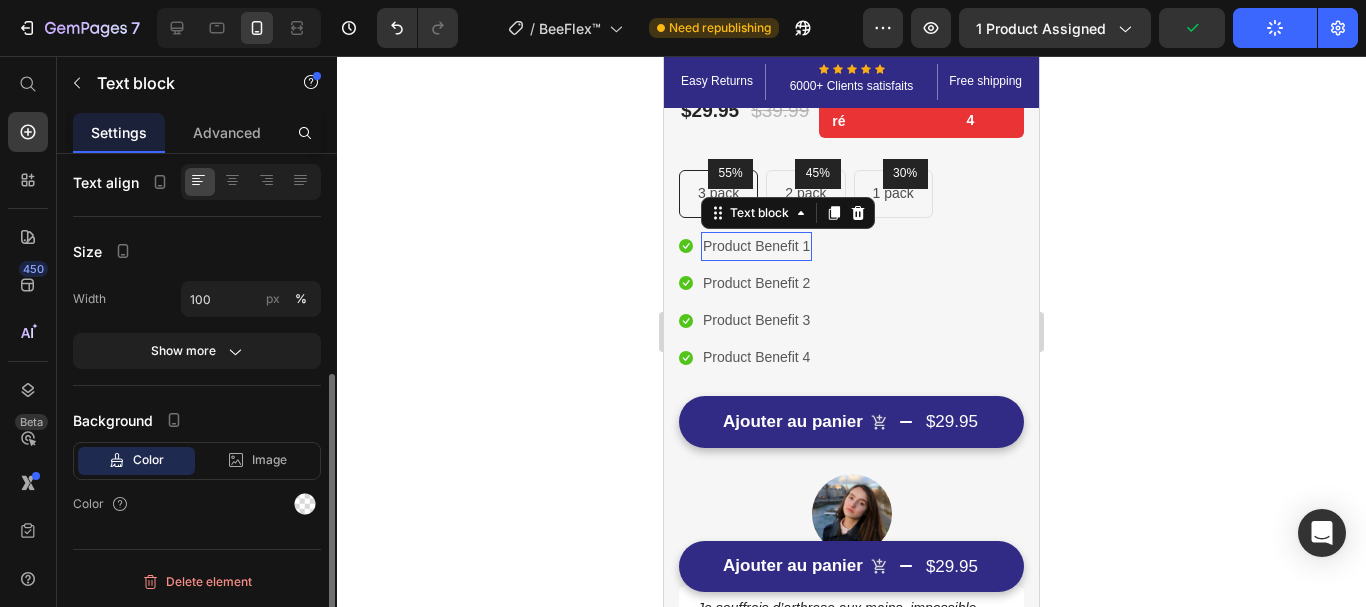 scroll, scrollTop: 0, scrollLeft: 0, axis: both 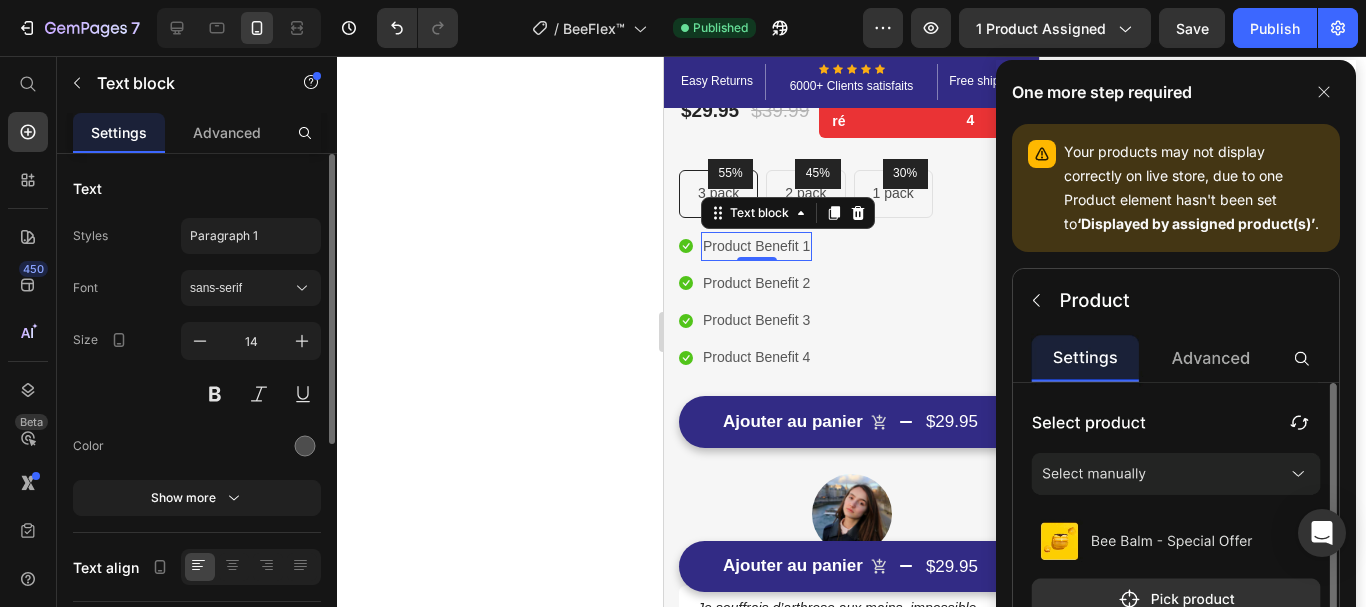 click 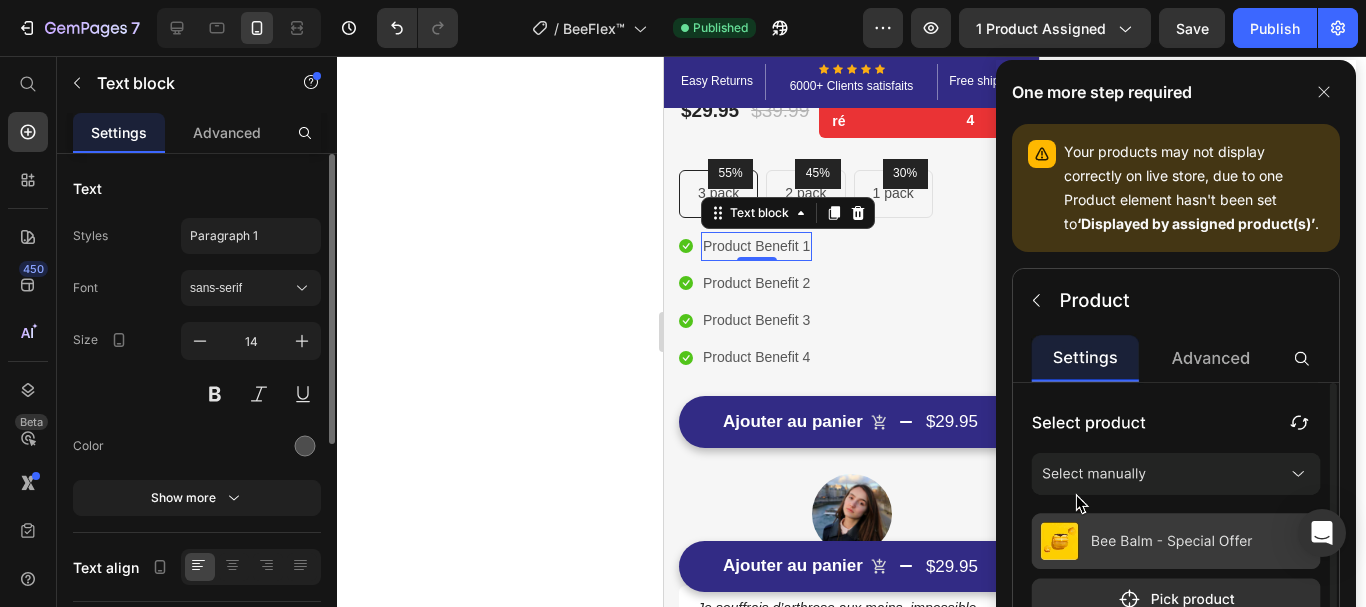 click 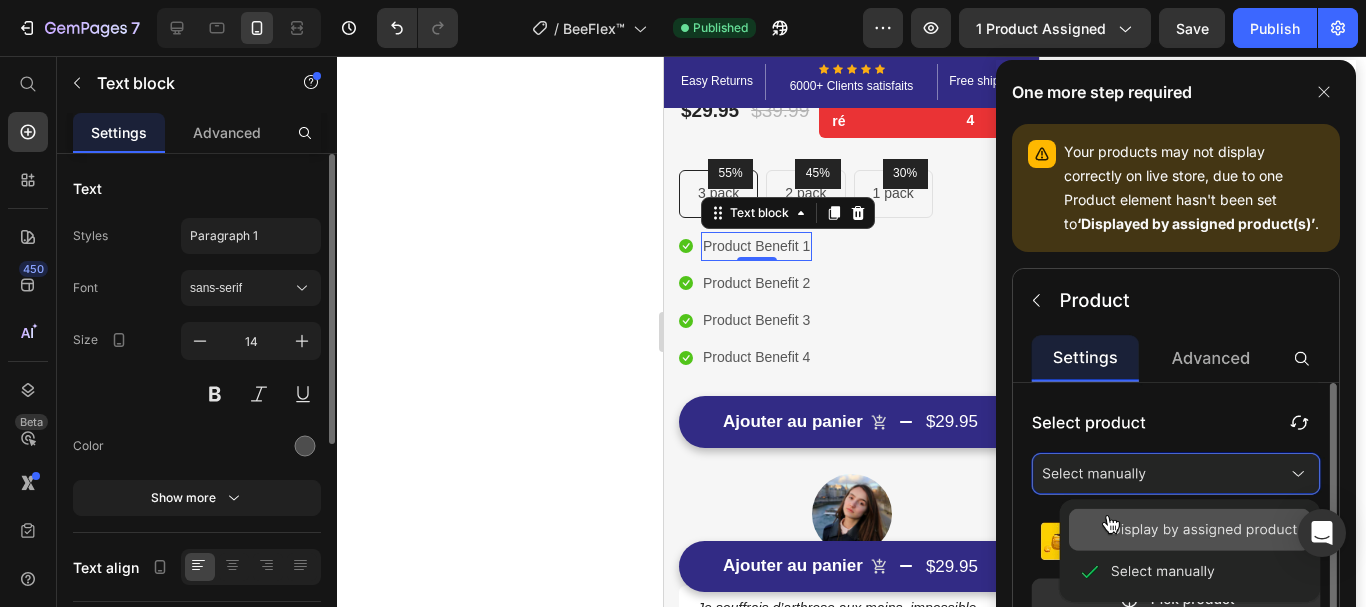 click 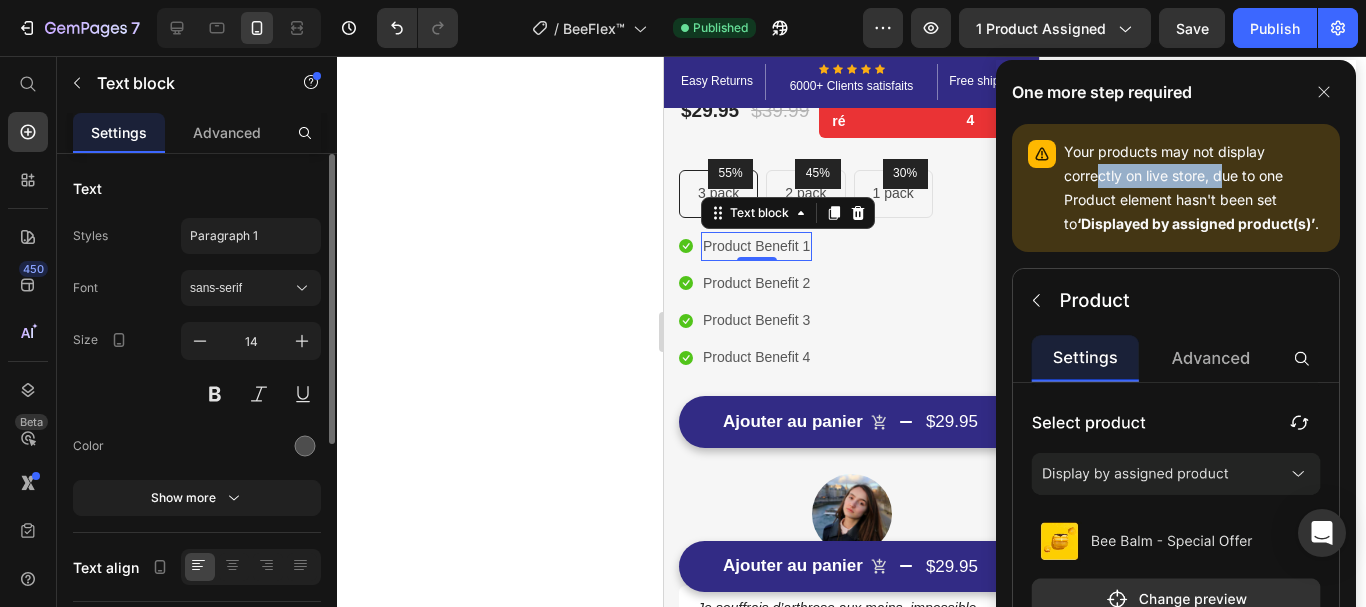 drag, startPoint x: 1101, startPoint y: 179, endPoint x: 1222, endPoint y: 178, distance: 121.004135 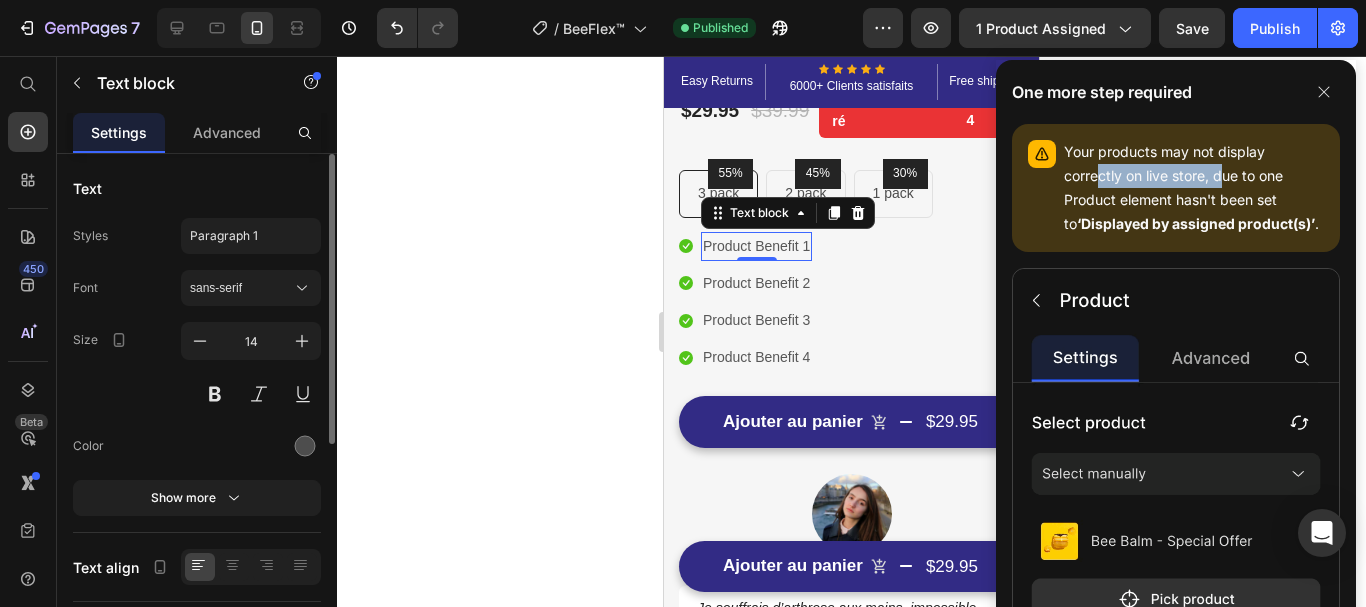 click on "Your products may not display correctly on live store, due to one Product element hasn't been set to  ‘Displayed by assigned product(s)’ ." 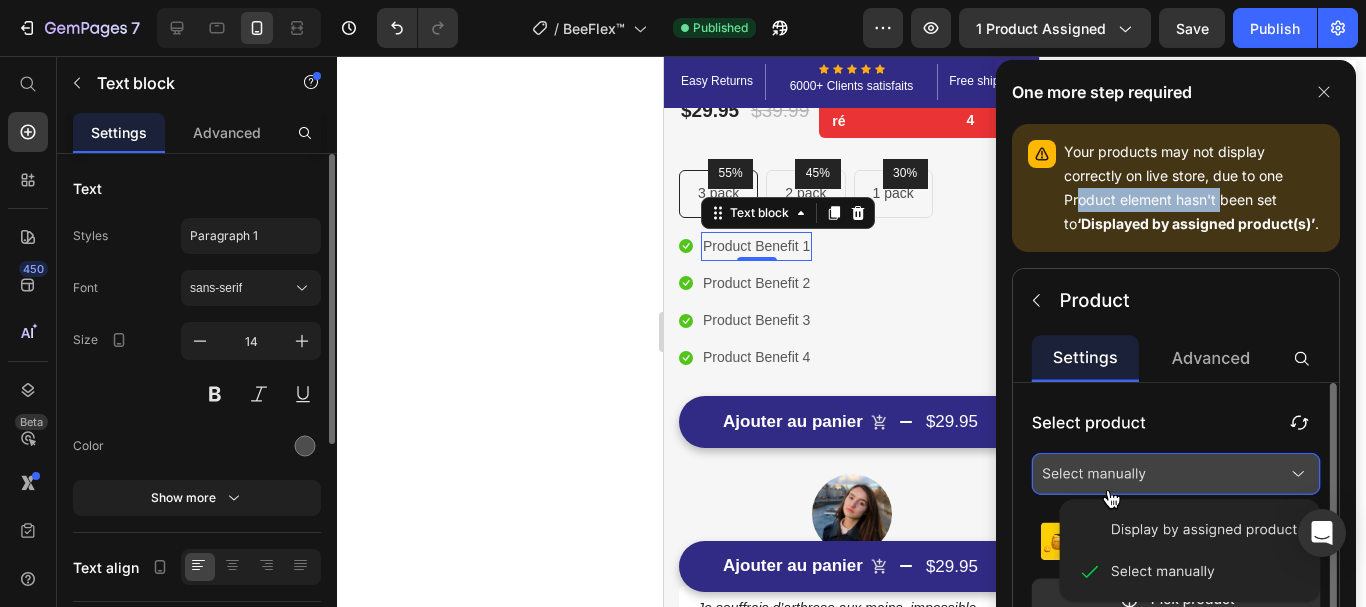 drag, startPoint x: 1077, startPoint y: 202, endPoint x: 1221, endPoint y: 205, distance: 144.03125 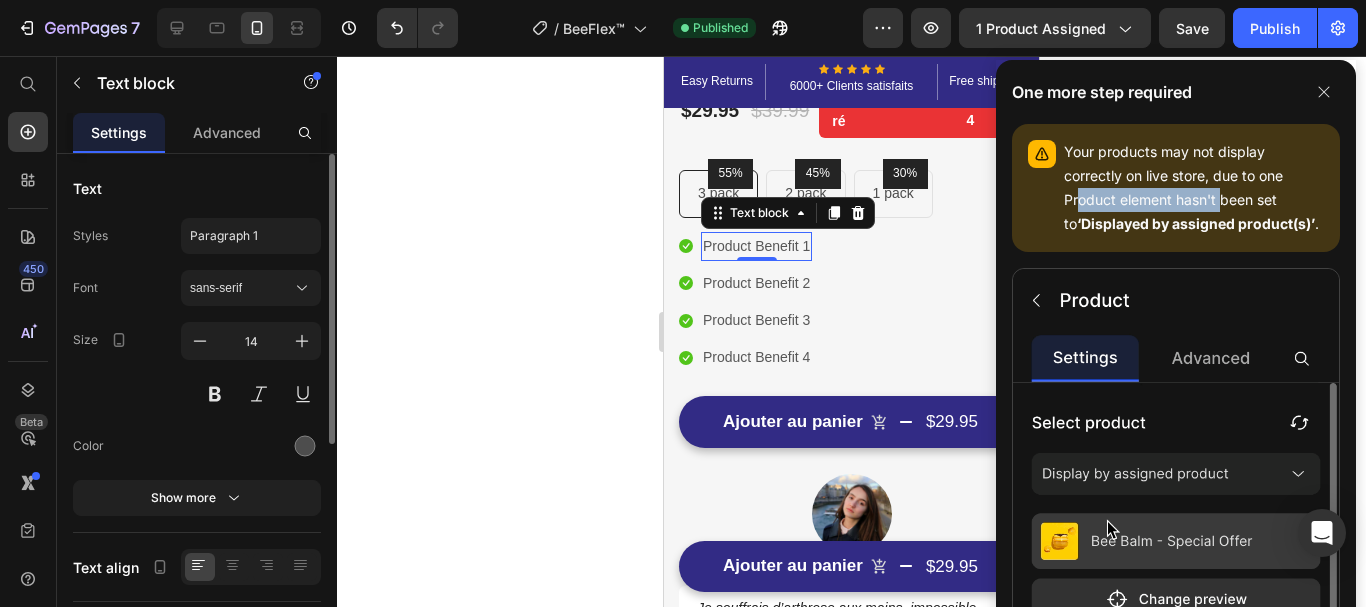click on "Your products may not display correctly on live store, due to one Product element hasn't been set to  ‘Displayed by assigned product(s)’ ." 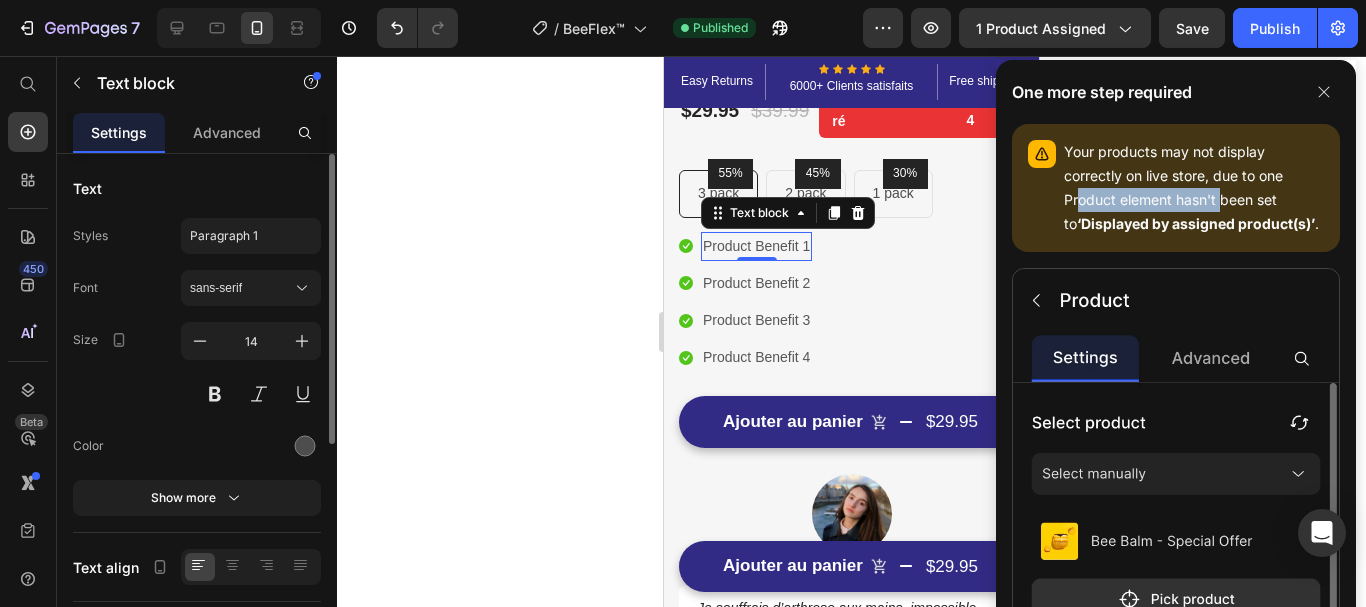 click on "Your products may not display correctly on live store, due to one Product element hasn't been set to  ‘Displayed by assigned product(s)’ ." 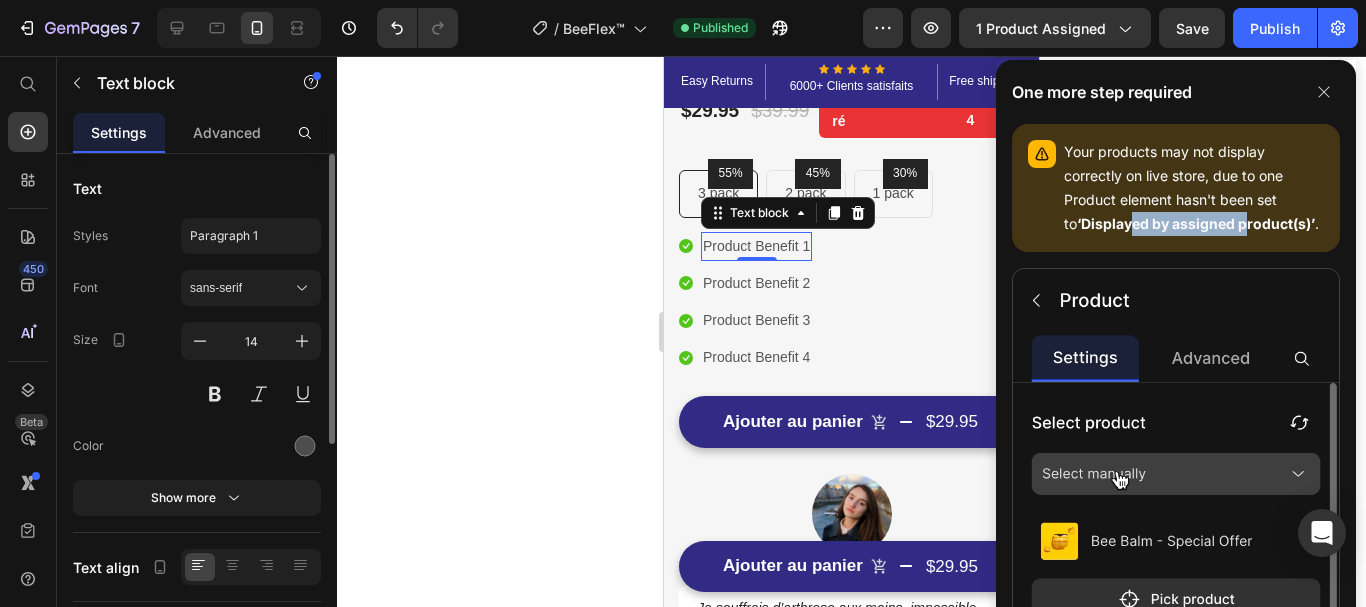 drag, startPoint x: 1115, startPoint y: 223, endPoint x: 1235, endPoint y: 224, distance: 120.004166 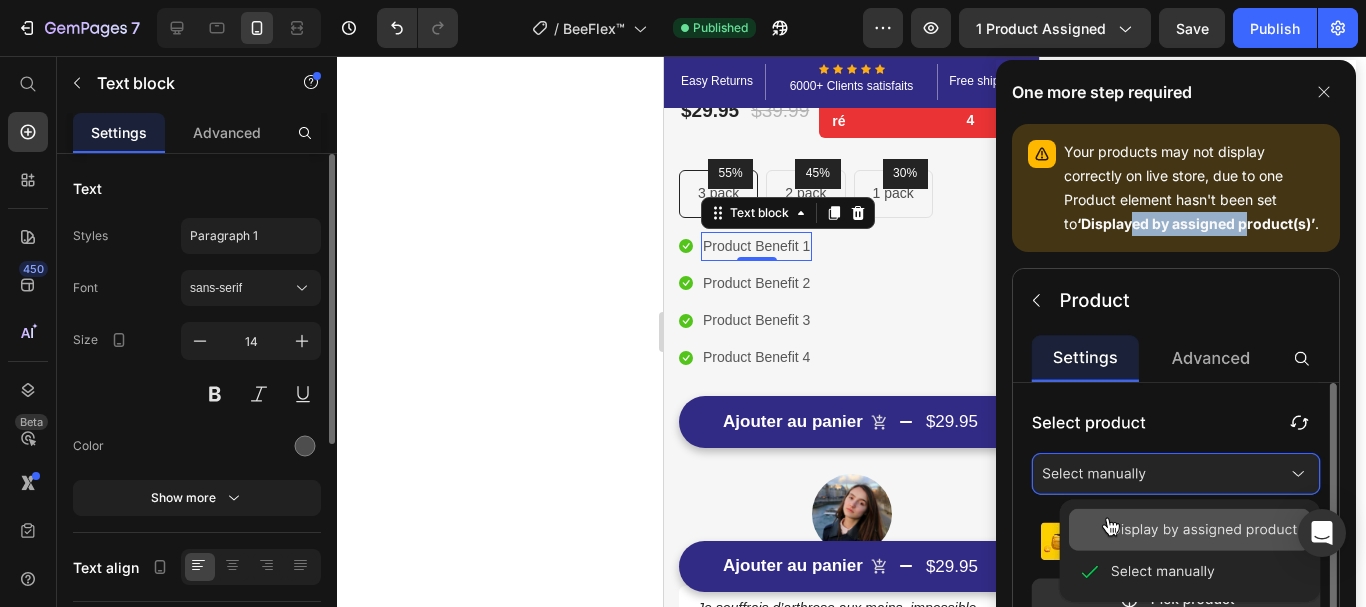 click on "‘Displayed by assigned product(s)’" at bounding box center (1196, 223) 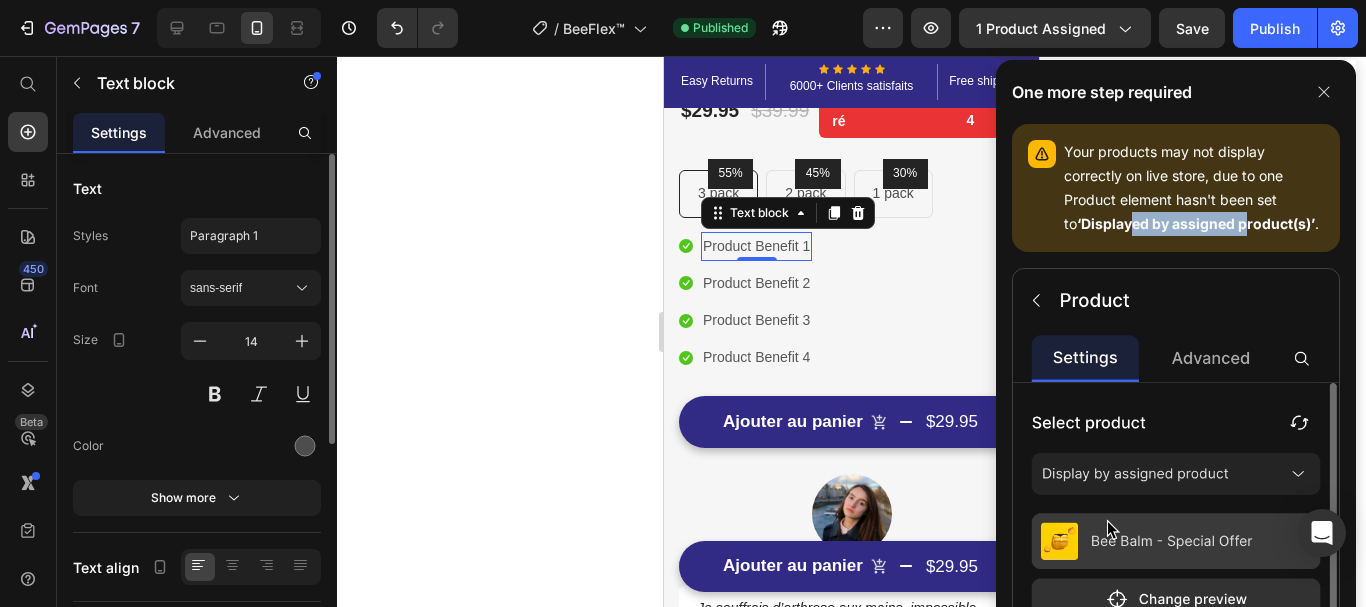 click on "‘Displayed by assigned product(s)’" at bounding box center [1196, 223] 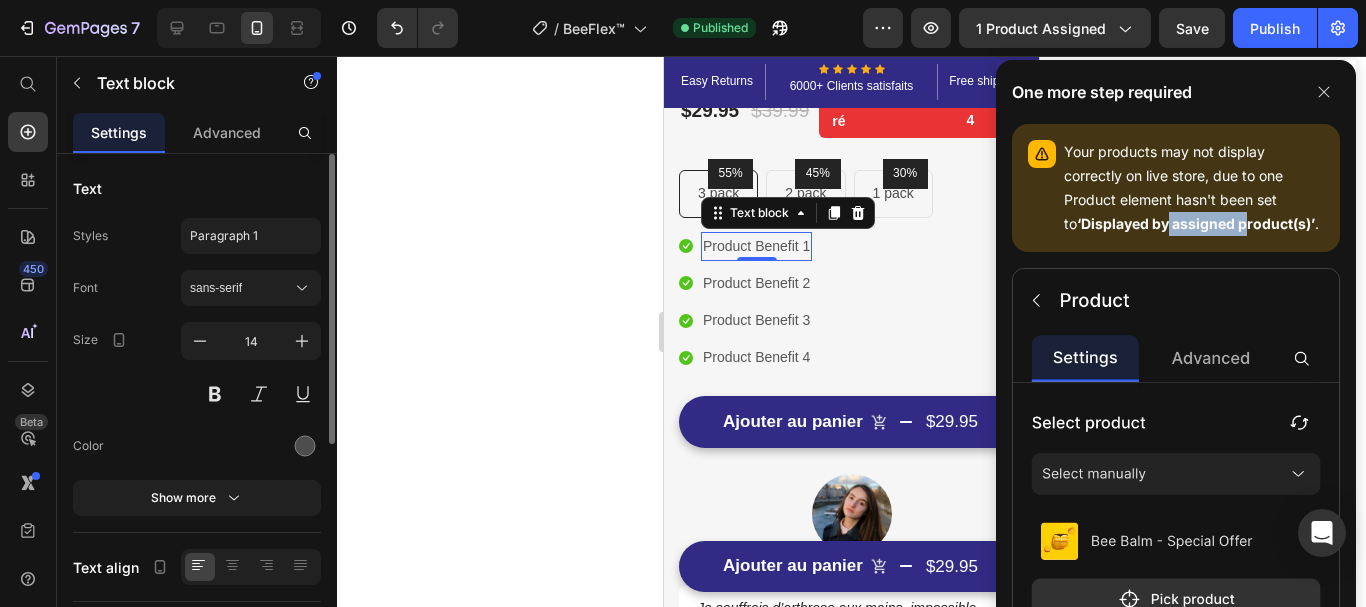 drag, startPoint x: 1235, startPoint y: 224, endPoint x: 1154, endPoint y: 221, distance: 81.055534 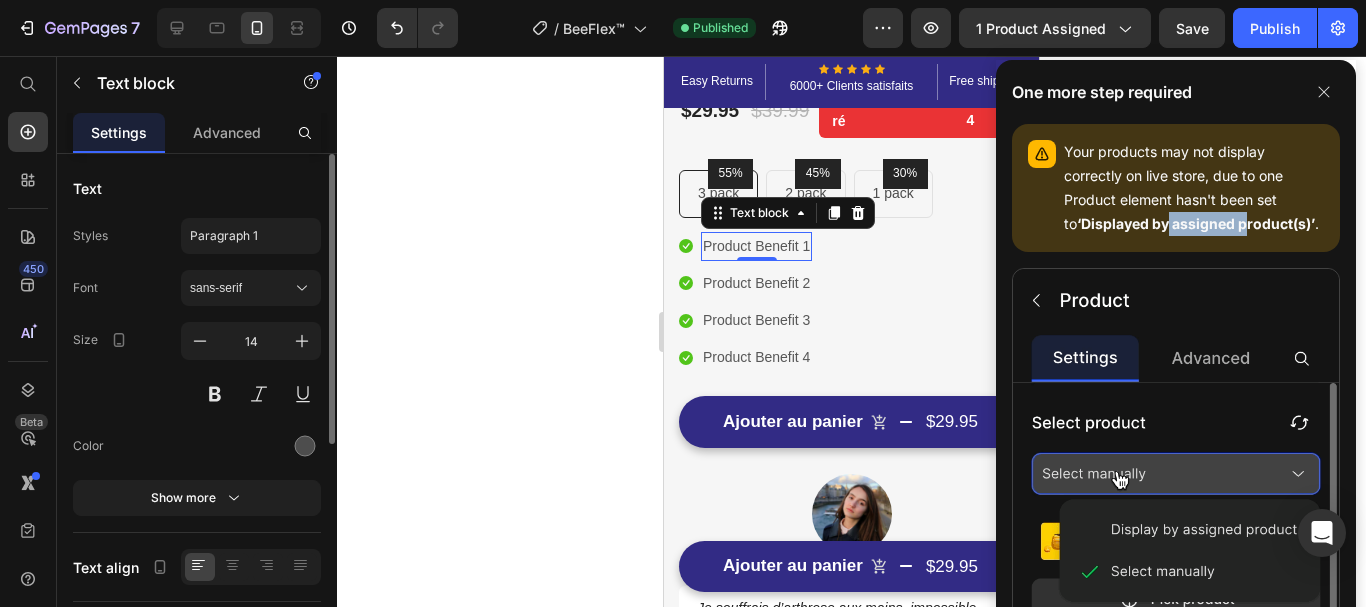 click on "‘Displayed by assigned product(s)’" at bounding box center [1196, 223] 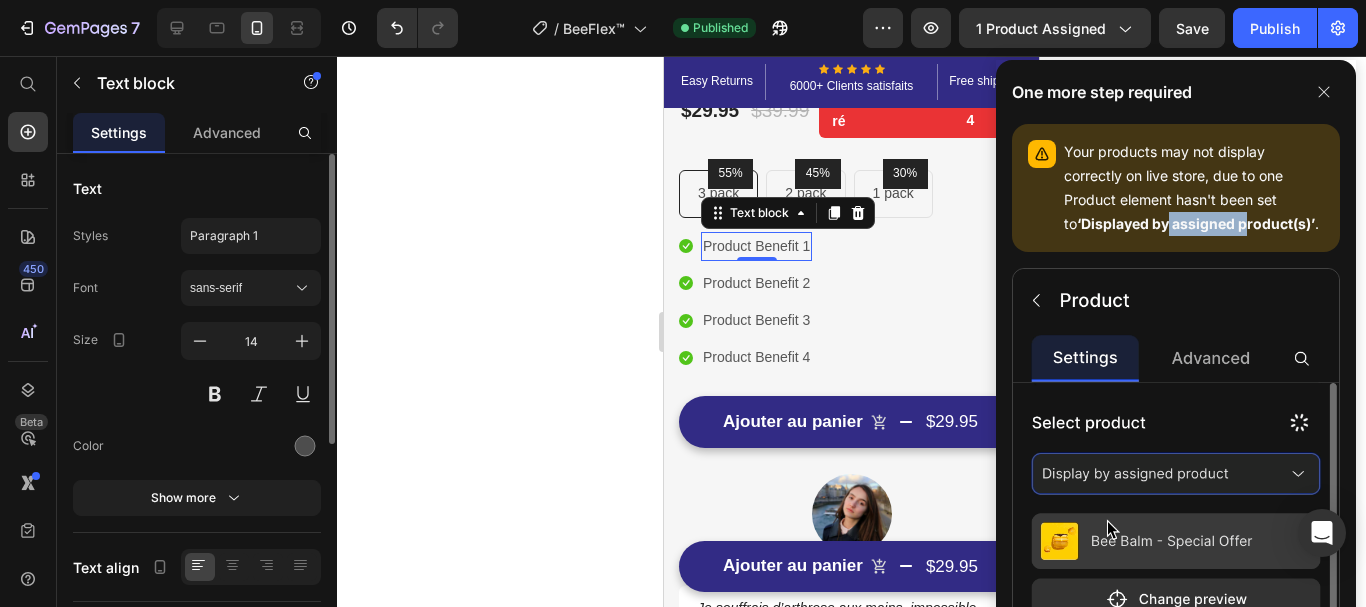 click on "‘Displayed by assigned product(s)’" at bounding box center [1196, 223] 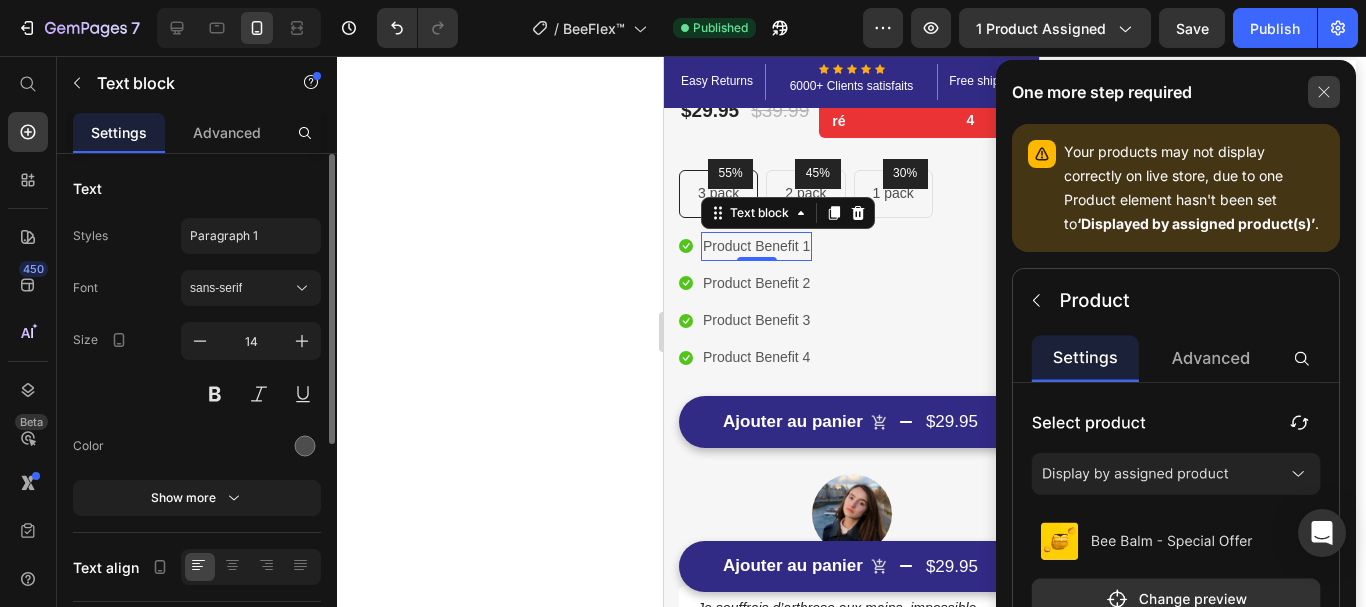 click 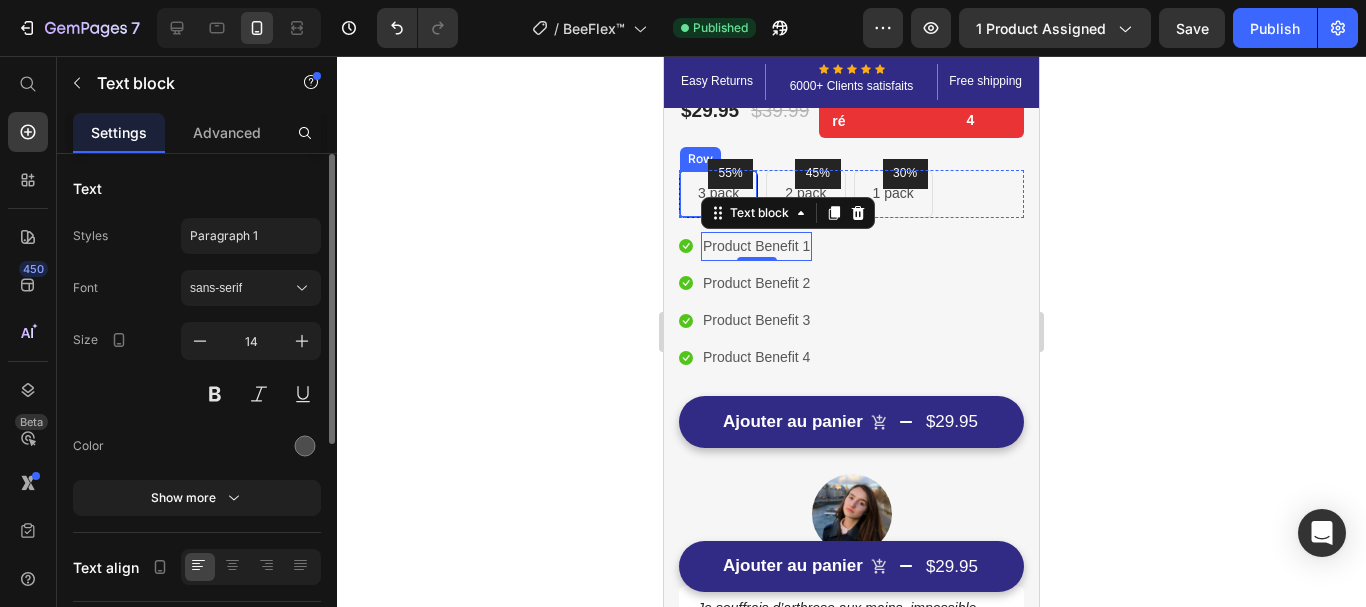 click on "55% Text block Row 3 pack Text block Row" at bounding box center (718, 193) 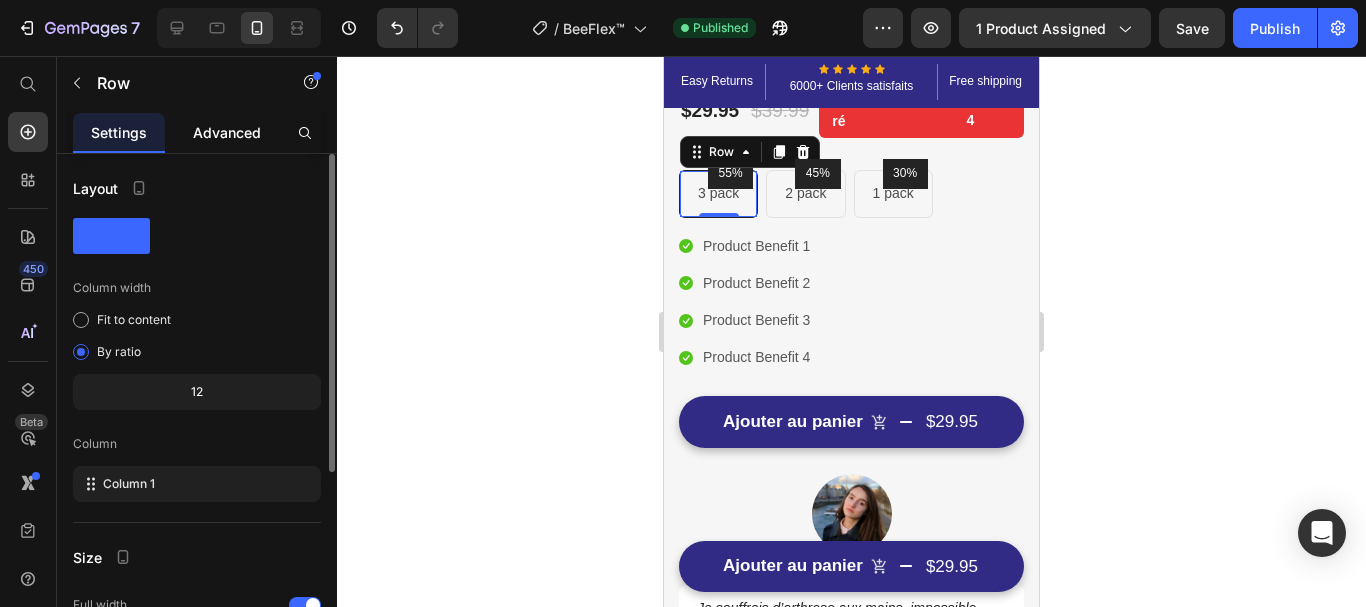 click on "Advanced" at bounding box center (227, 132) 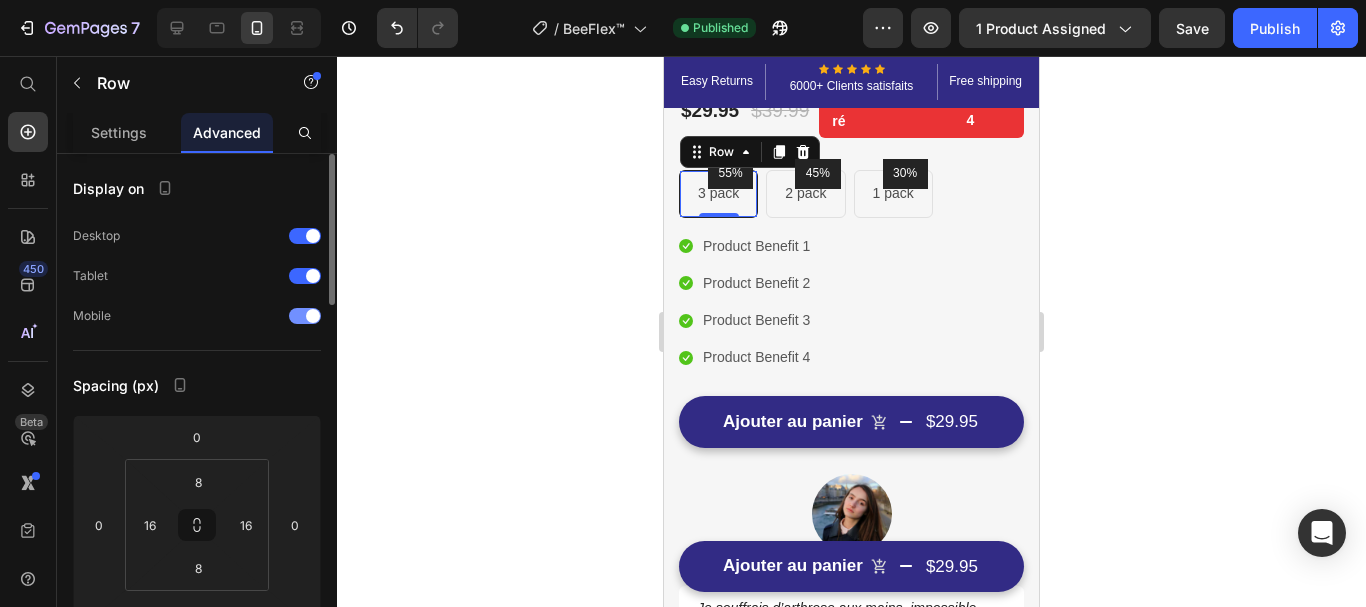 click at bounding box center (305, 316) 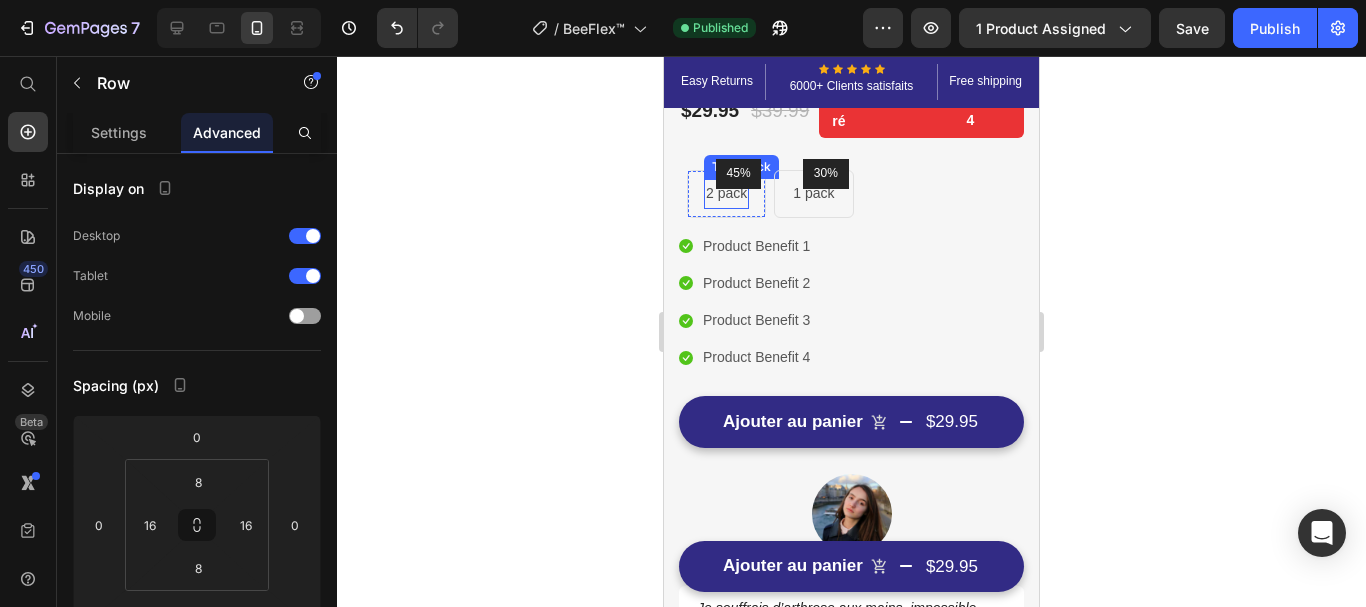 click on "2 pack" at bounding box center (726, 193) 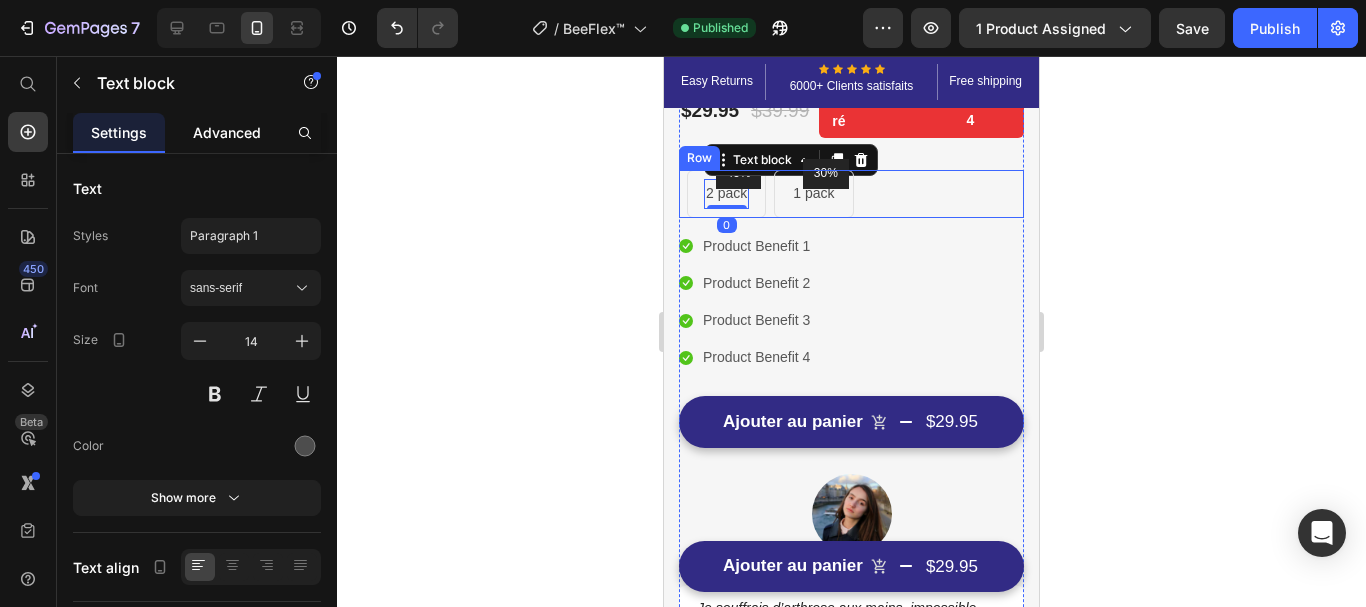 click on "Advanced" at bounding box center (227, 132) 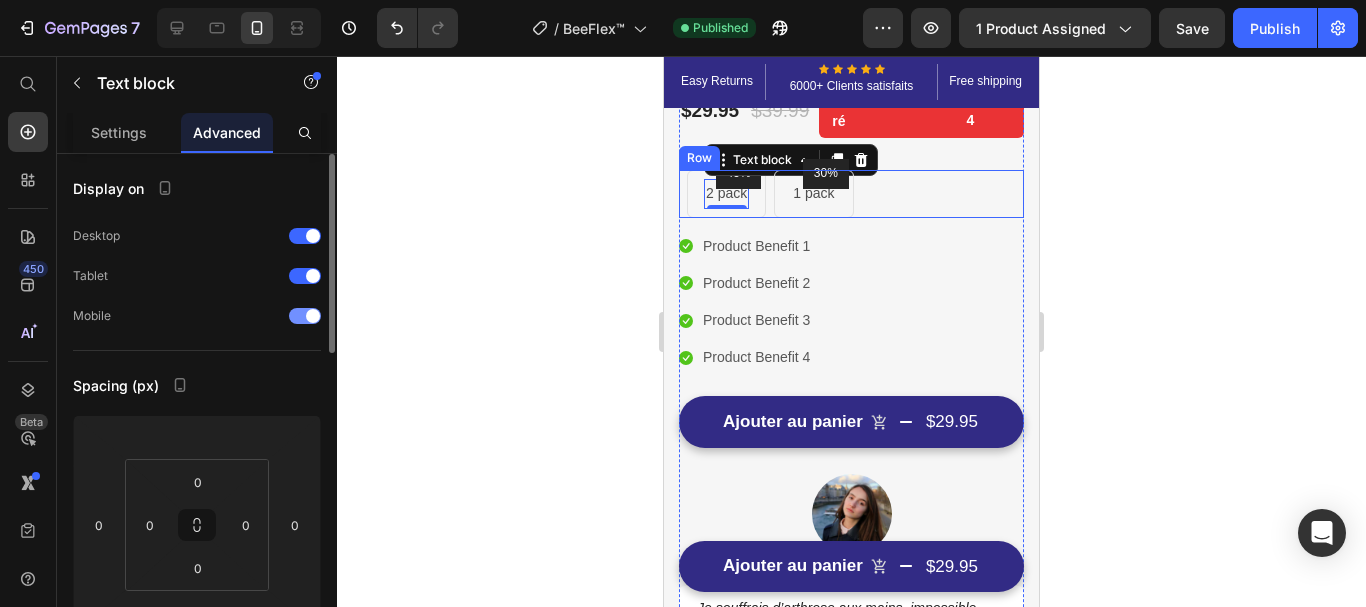 click at bounding box center (305, 316) 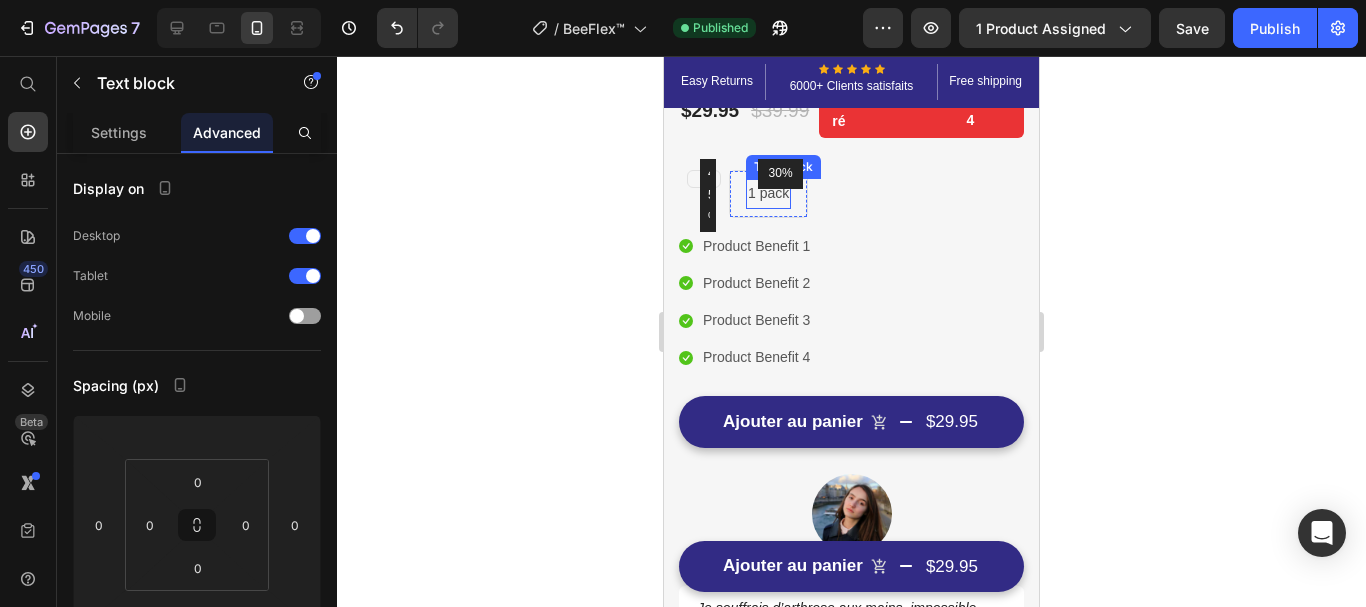 click on "1 pack" at bounding box center [768, 193] 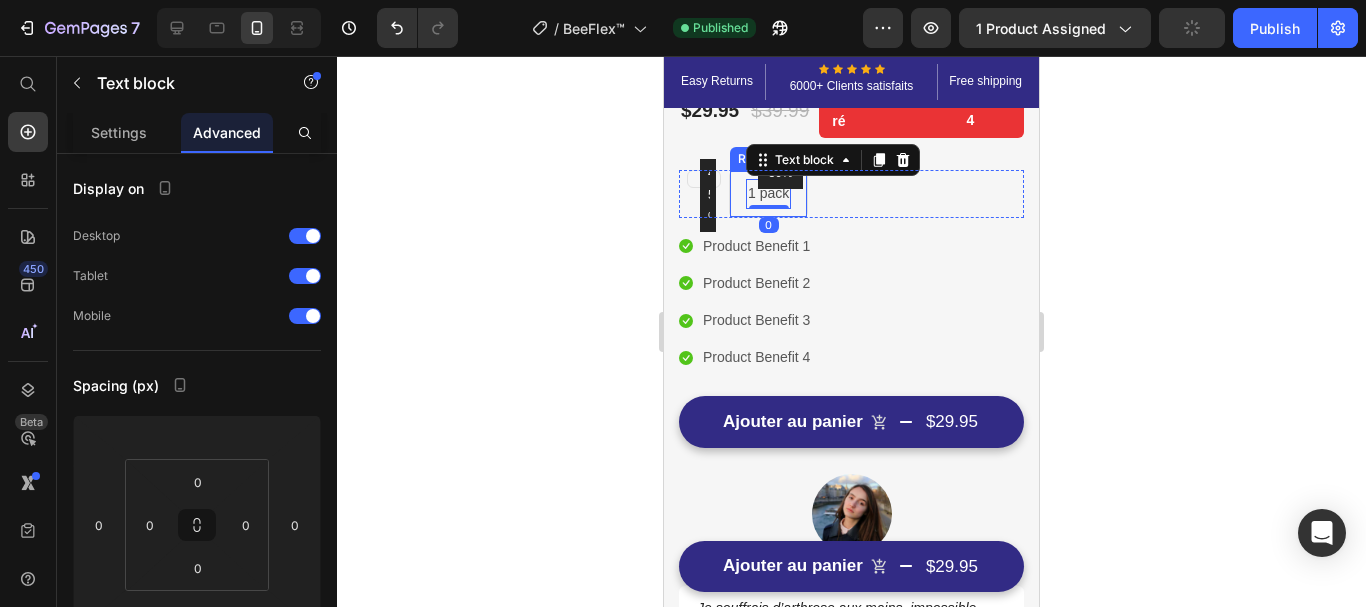 click on "30% Text block Row 1 pack Text block   0 Row" at bounding box center (768, 193) 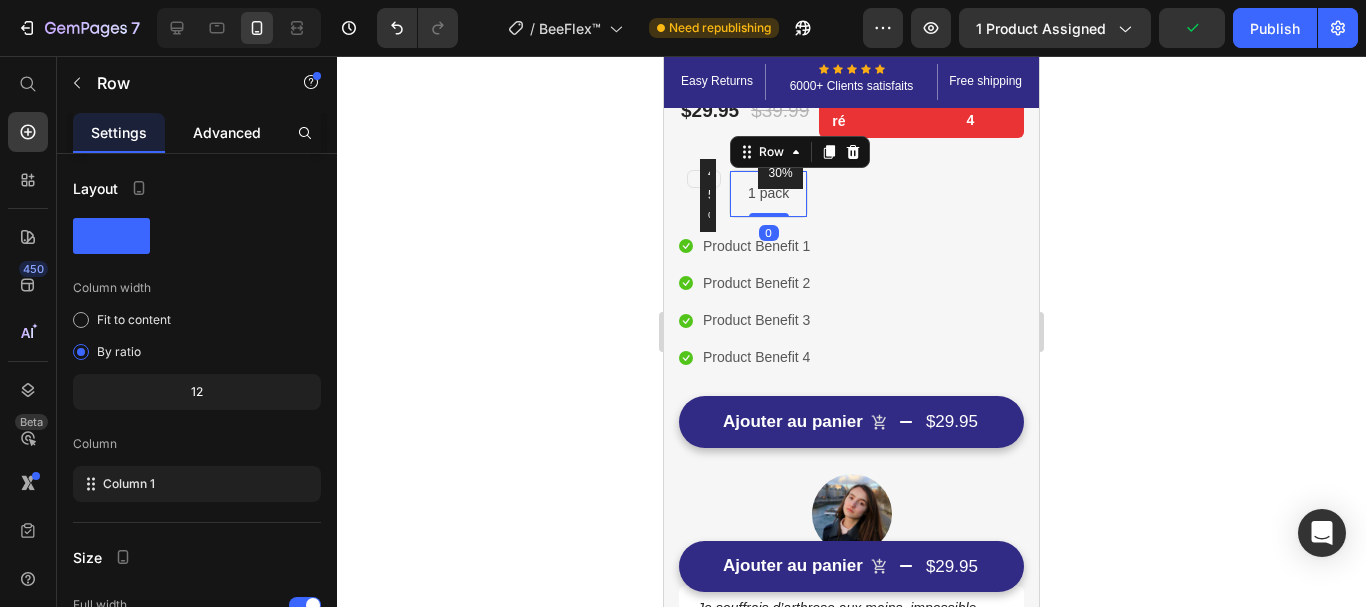 click on "Advanced" at bounding box center [227, 132] 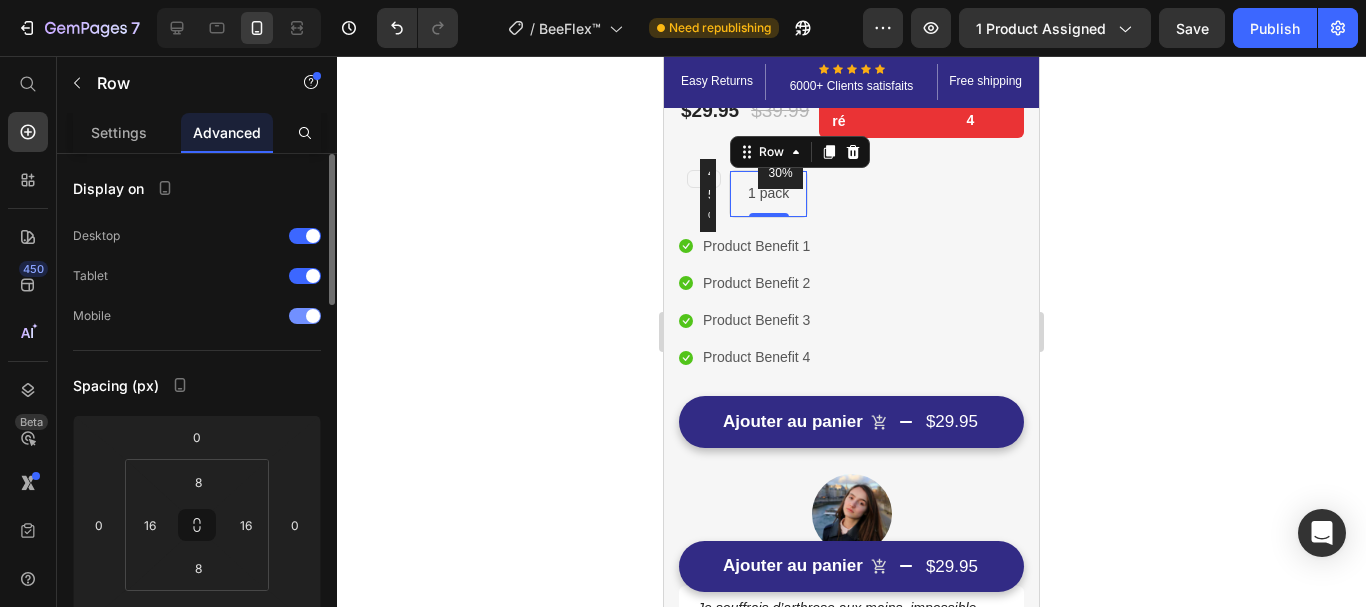 click at bounding box center (305, 316) 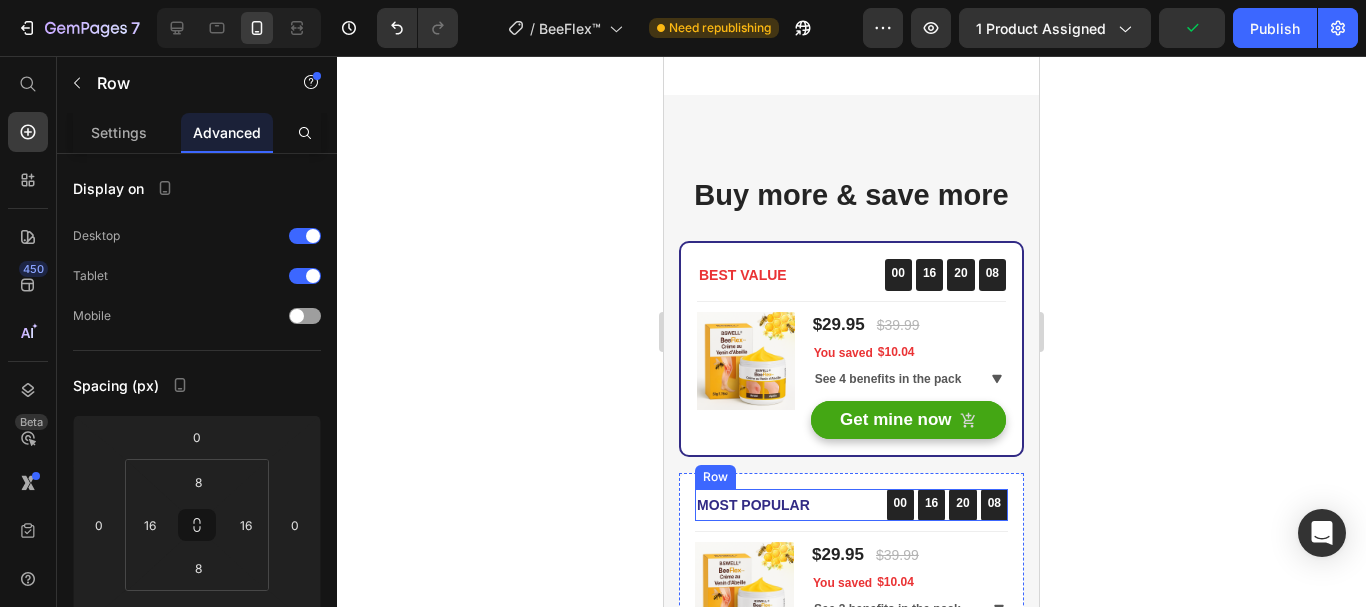 scroll, scrollTop: 8500, scrollLeft: 0, axis: vertical 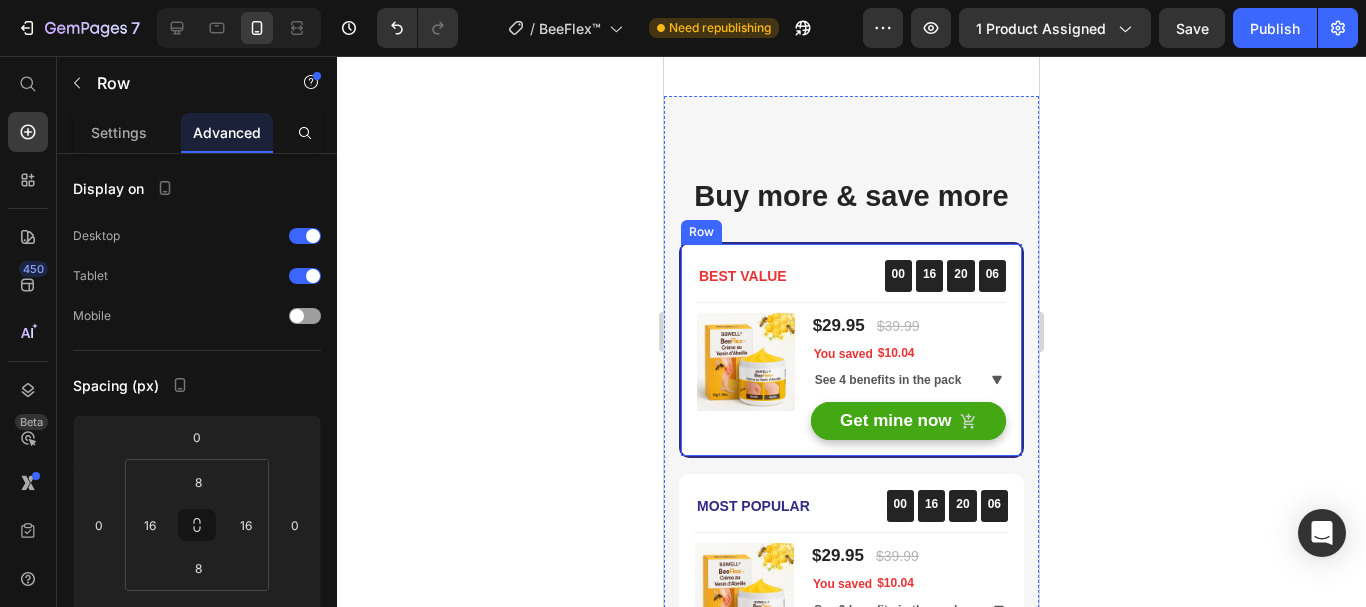 click on "BEST VALUE Text block 00 16 20 06 CountDown Timer Row                Title Line (P) Images & Gallery You saved $10.04 (P) Tag $29.95 (P) Price $39.99 (P) Price Row You saved $10.04 (P) Tag
See 4 benefits in the pack Accordion Get mine now (P) Cart Button Product Row" at bounding box center [851, 350] 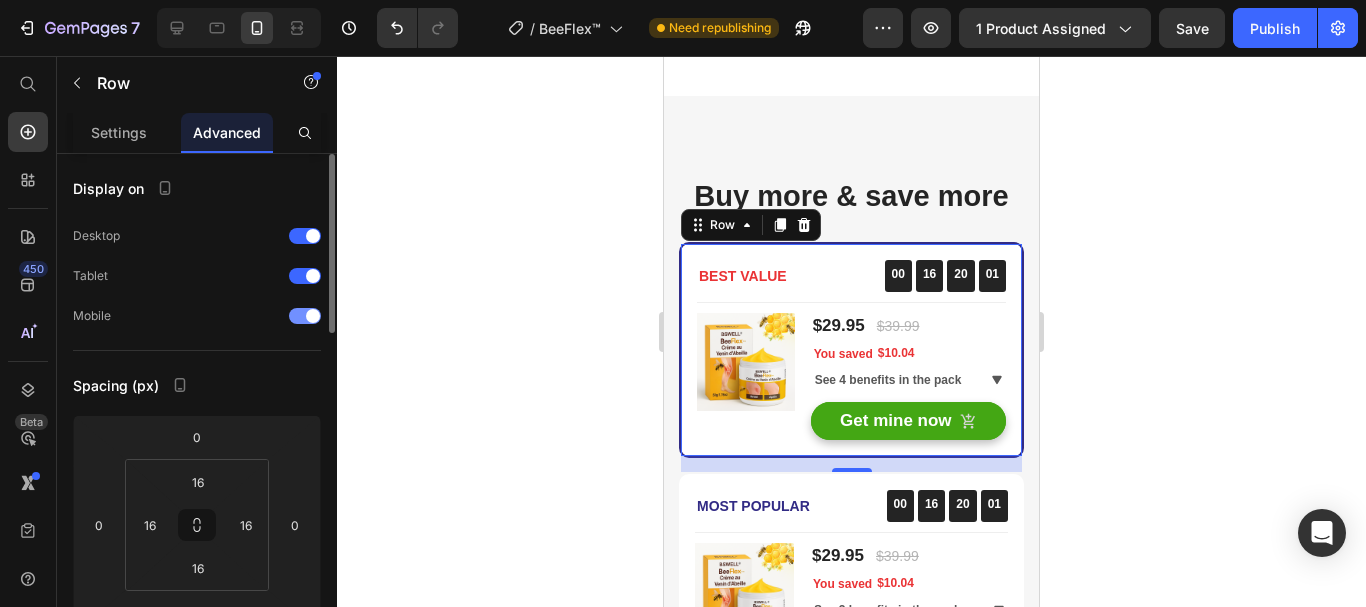 click at bounding box center [305, 316] 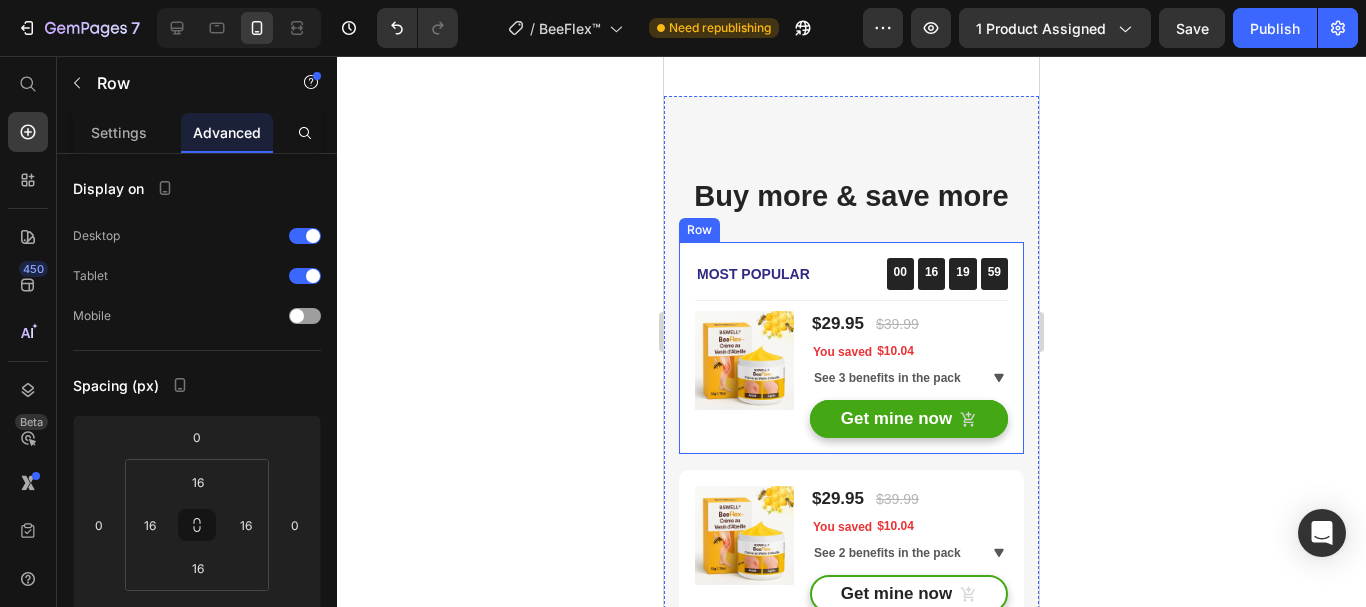 click on "Most Popular Text block 00 16 19 59 CountDown Timer Row                Title Line (P) Images & Gallery You saved $10.04 (P) Tag $29.95 (P) Price $39.99 (P) Price Row You saved $10.04 (P) Tag
See 3 benefits in the pack Accordion Get mine now (P) Cart Button Product Row" at bounding box center (851, 348) 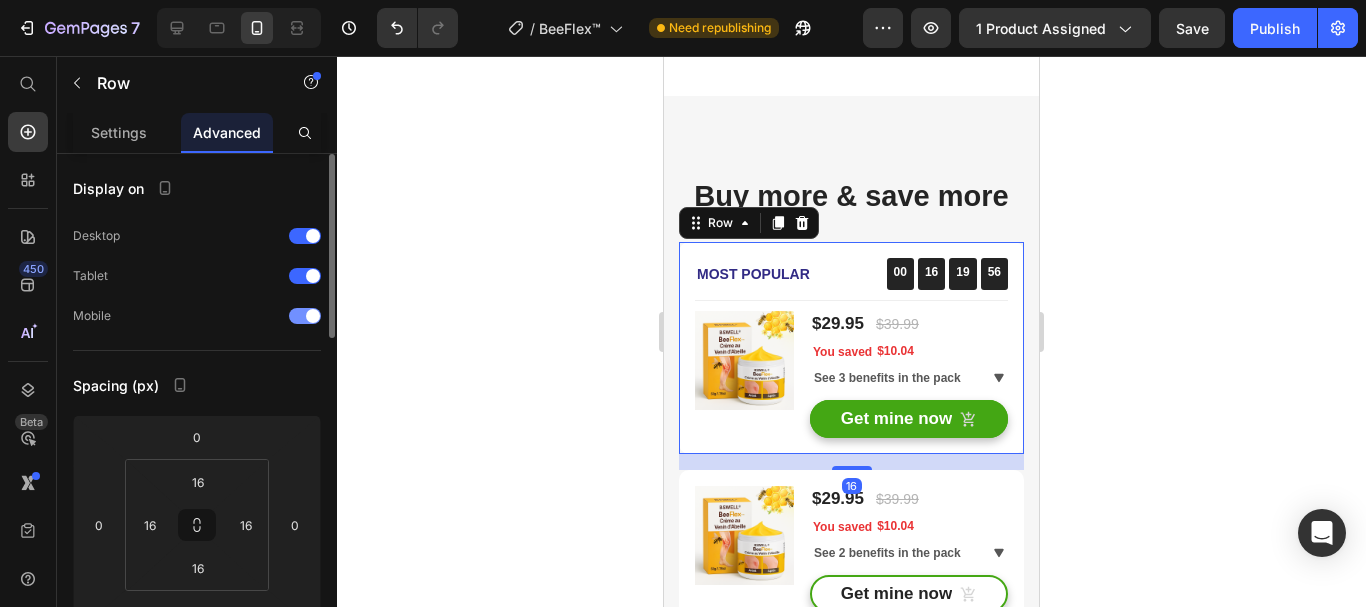 click at bounding box center [305, 316] 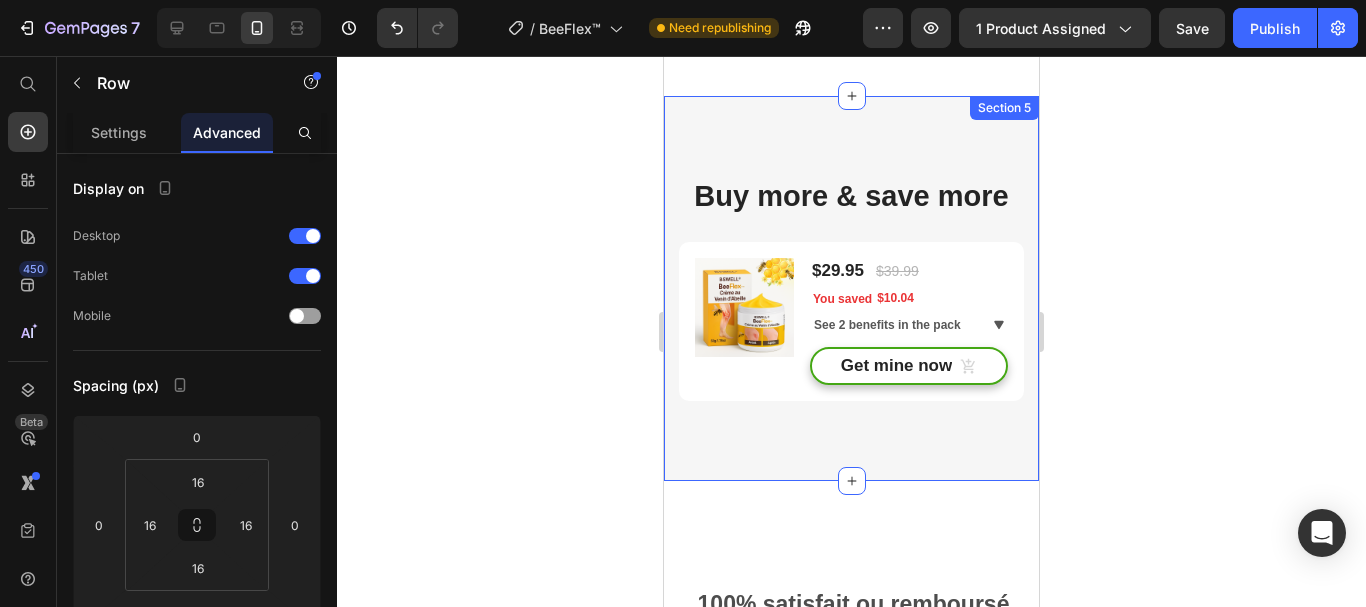 click on "Buy more & save more Heading BEST VALUE Text block 00 16 19 53 CountDown Timer Row                Title Line (P) Images & Gallery You saved $10.04 (P) Tag $29.95 (P) Price $39.99 (P) Price Row You saved $10.04 (P) Tag
See 4 benefits in the pack Accordion Get mine now (P) Cart Button Product Row Most Popular Text block 00 16 19 53 CountDown Timer Row                Title Line (P) Images & Gallery You saved $10.04 (P) Tag $29.95 (P) Price $39.99 (P) Price Row You saved $10.04 (P) Tag
See 3 benefits in the pack Accordion Get mine now (P) Cart Button Product Row   16 (P) Images & Gallery You saved $10.04 (P) Tag $29.95 (P) Price $39.99 (P) Price Row You saved $10.04 (P) Tag
See 2 benefits in the pack Accordion Get mine now (P) Cart Button Product Row Section 5" at bounding box center [851, 288] 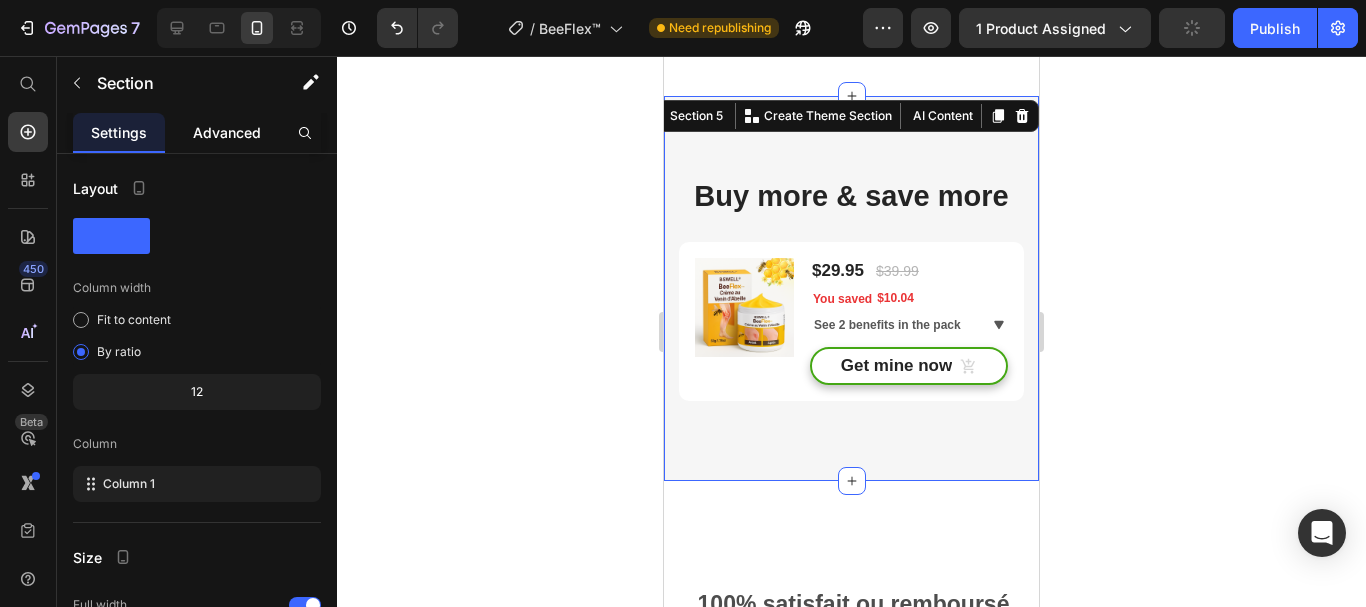 click on "Advanced" at bounding box center (227, 132) 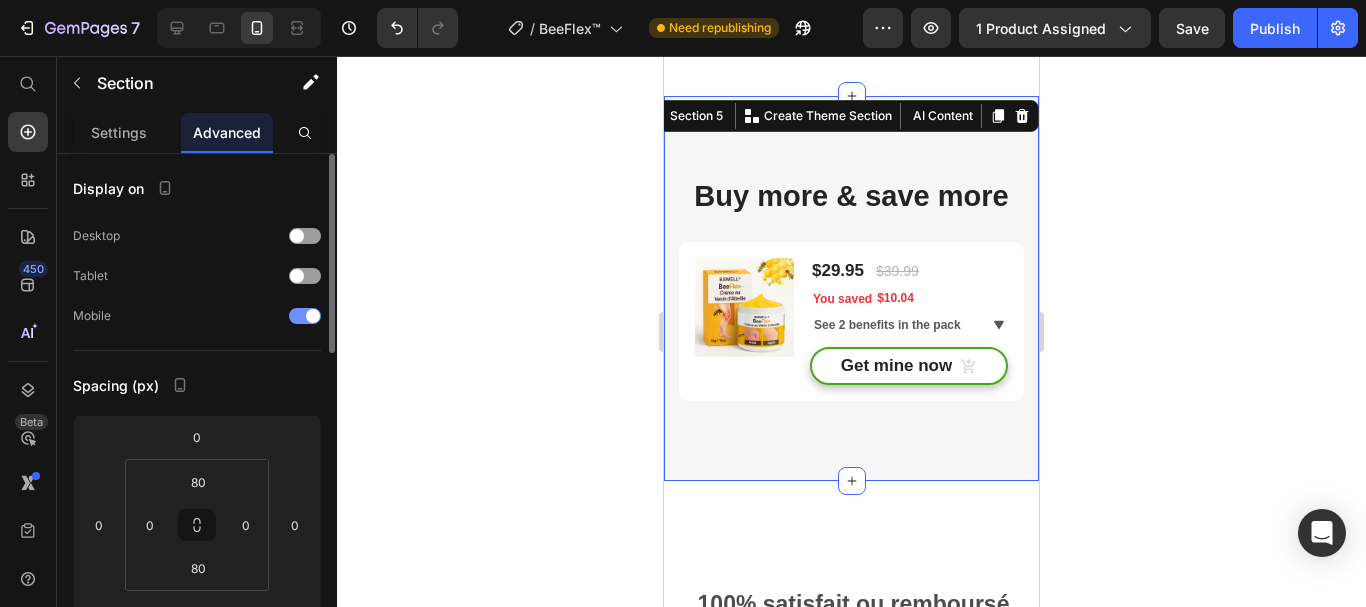 drag, startPoint x: 295, startPoint y: 319, endPoint x: 185, endPoint y: 16, distance: 322.34918 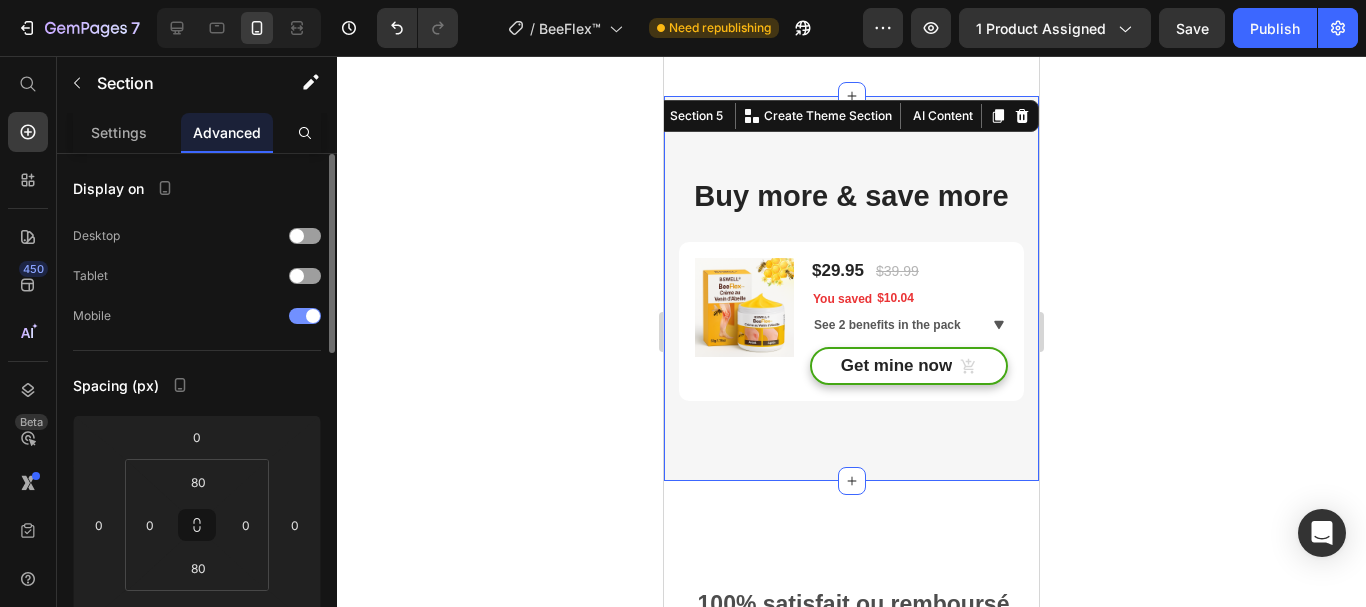 click at bounding box center (305, 316) 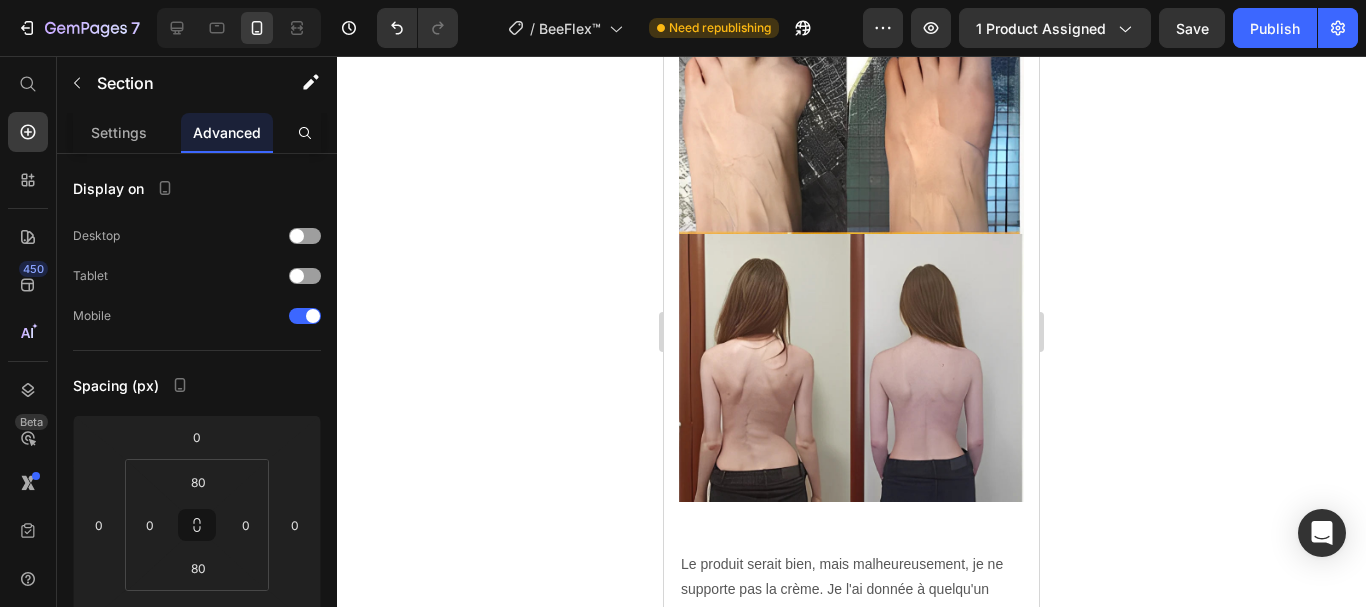 scroll, scrollTop: 8400, scrollLeft: 0, axis: vertical 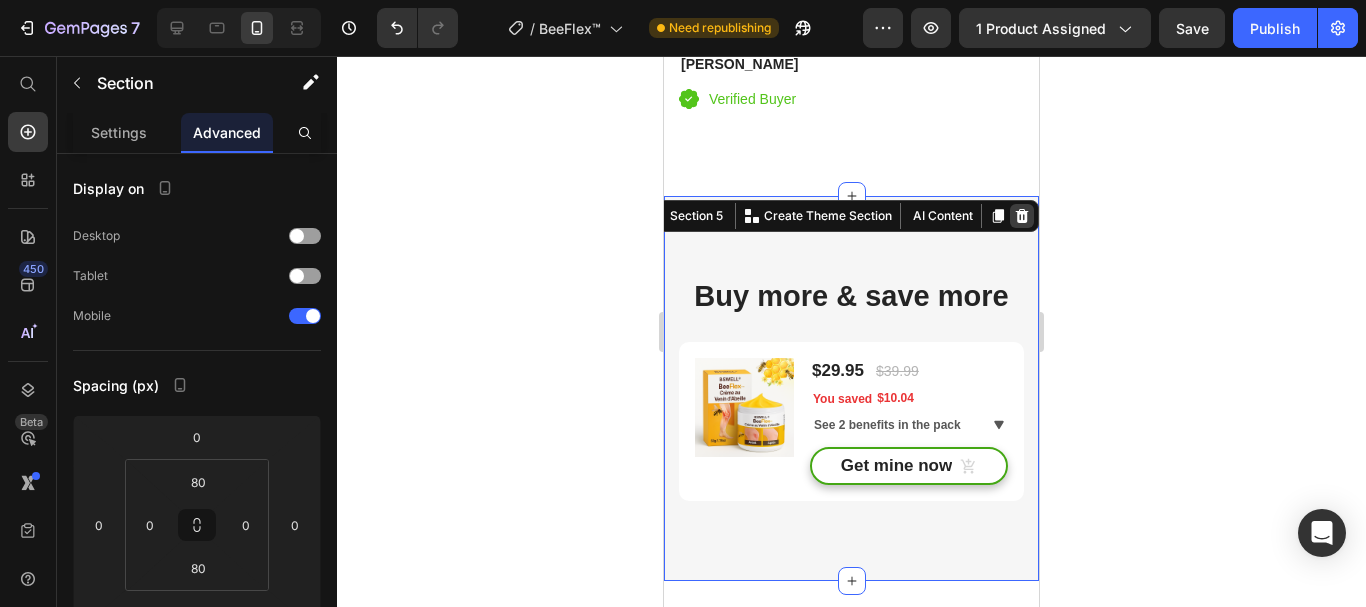 click 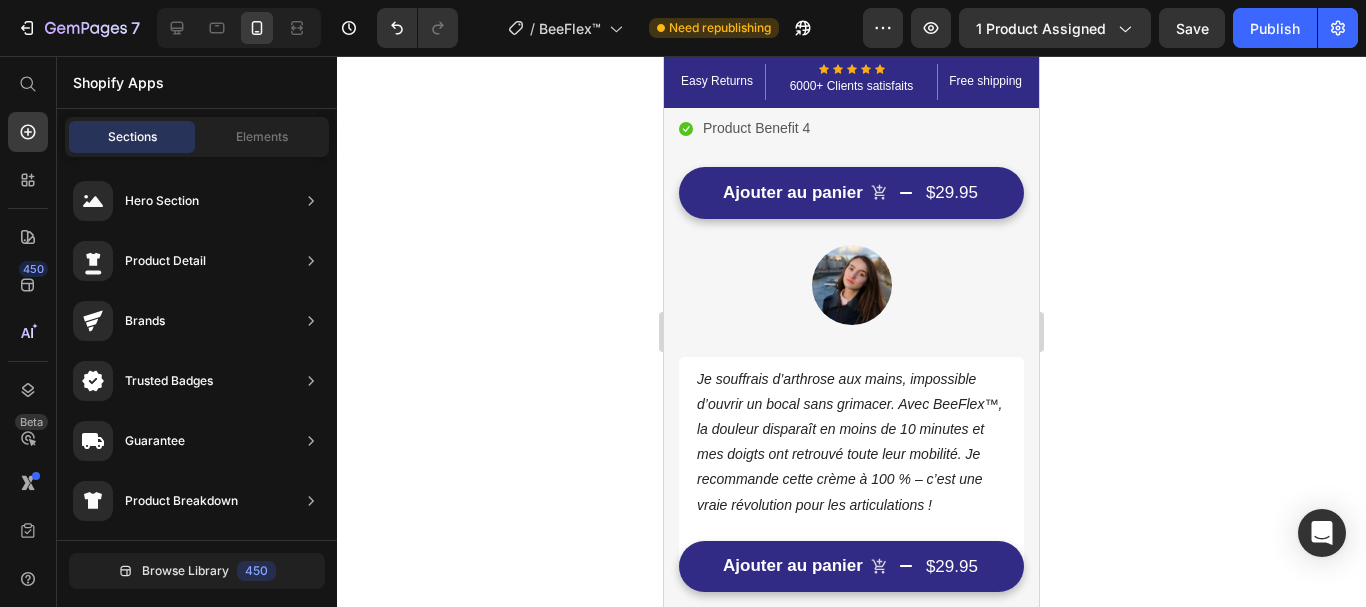 scroll, scrollTop: 500, scrollLeft: 0, axis: vertical 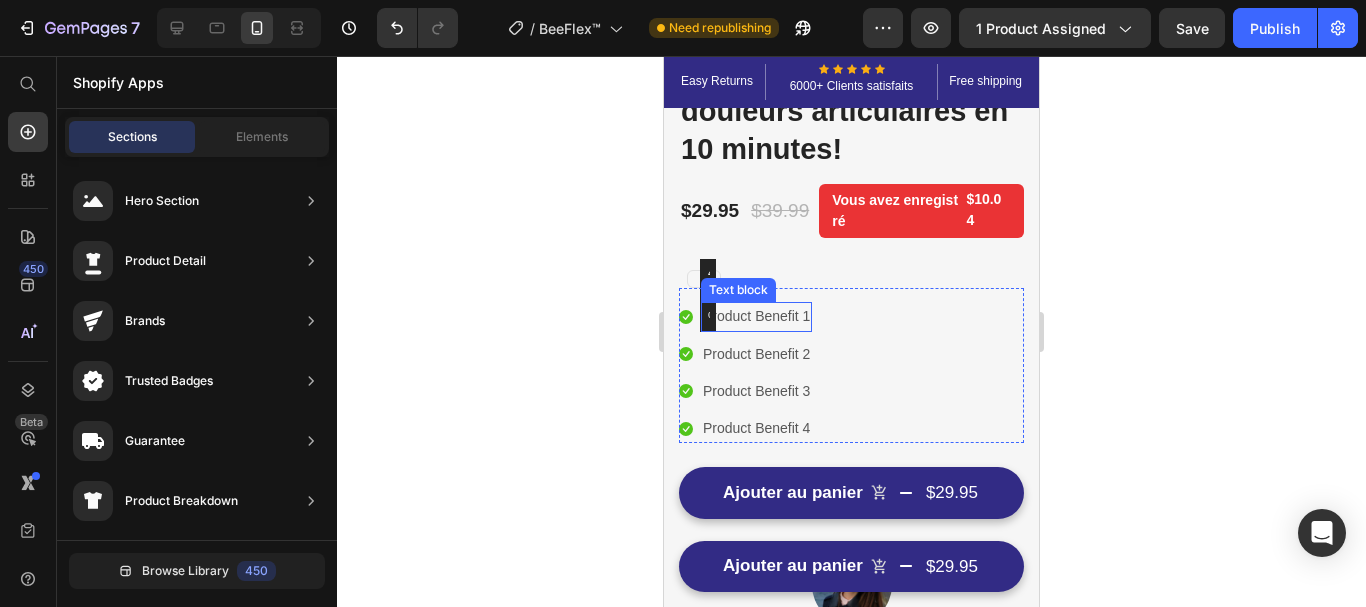 click on "Product Benefit 1" at bounding box center [756, 316] 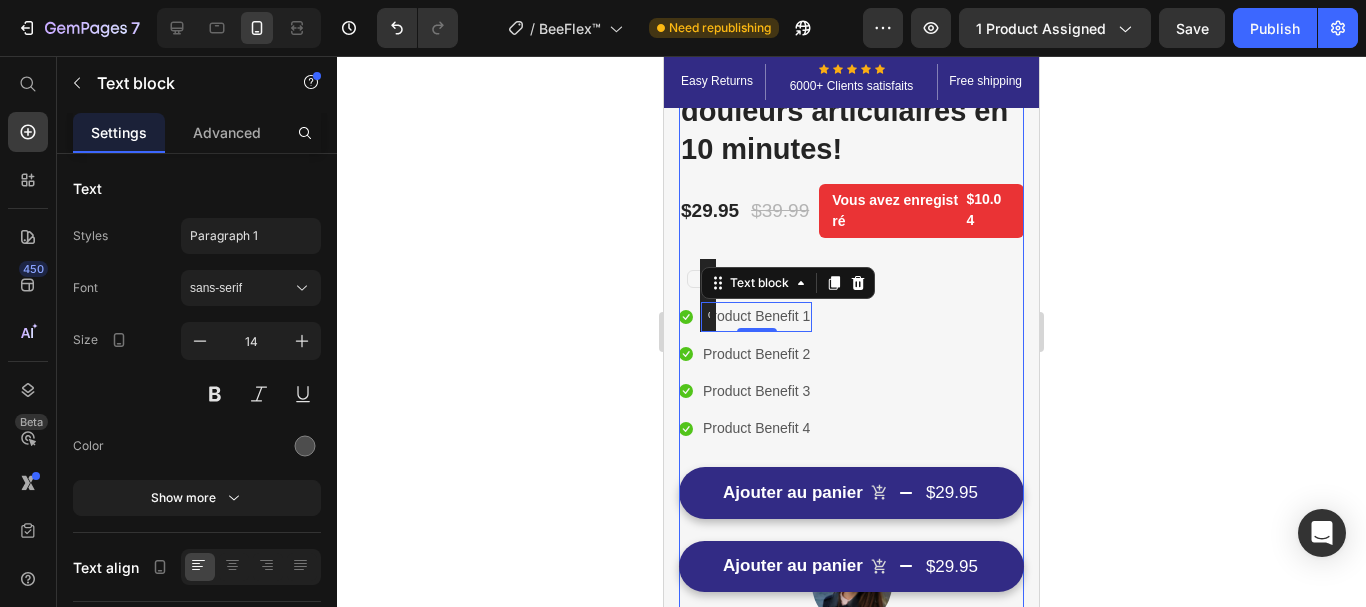 click on "(P) Images & Gallery BeeFlex™ Crème au Venin d’Abeille | Répare les os et soulage les douleurs articulaires en 10 minutes! (P) Title                Icon                Icon                Icon                Icon                Icon Icon List Hoz 6000+ Clients satisfaits Text block Row
Icon Soulage les douleurs articulaires et osseuses en seulement 10 minutes  – efficacité immédiate, même en cas d’arthrose sévère. Text block
Icon Répare et régénère les tissus osseux et cartilagineux  grâce à l’action puissante du venin d’abeille, validée par des études cliniques. Text block
Icon Réduit jusqu’à 93 % l’inflammation dès les premières applications , éliminant raideurs, gonflements et sensations de blocage. Text block
Icon Pas de résultats ?  Remboursement  ! Text block Icon List $29.95 (P) Price $39.99 (P) Price Vous avez enregistré $10.04 Product Tag Row 55% Text block Row 3 pack Text block Row 45% Text block" at bounding box center (851, 331) 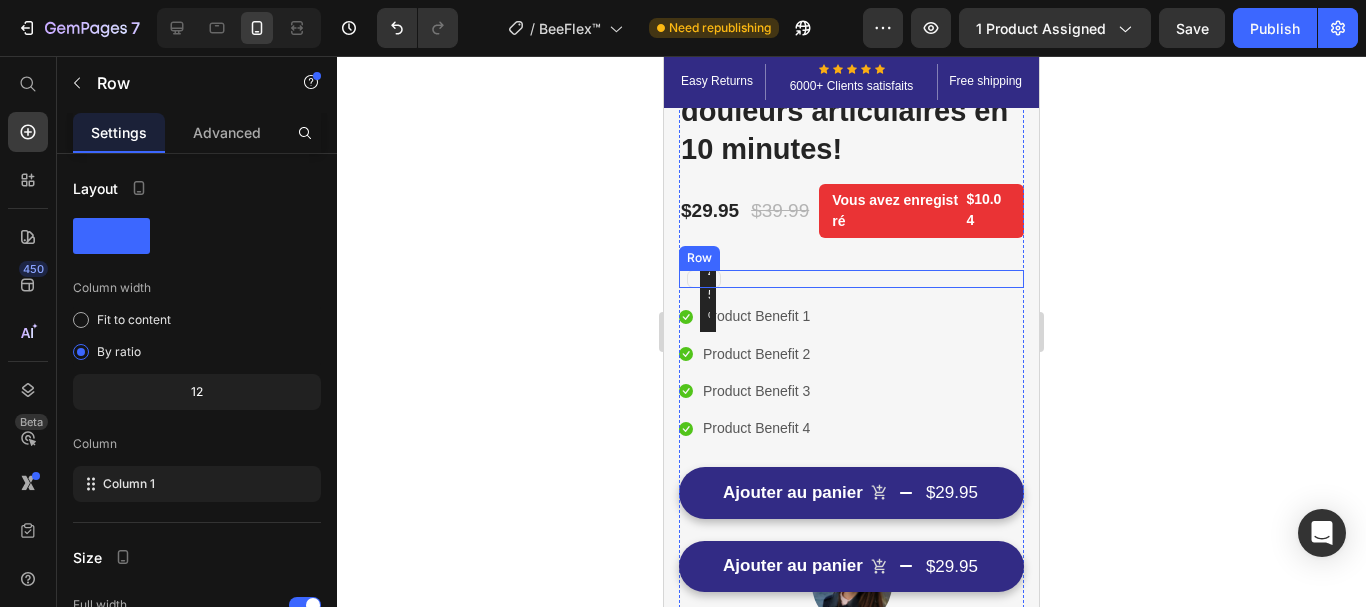 click on "55% Text block Row 3 pack Text block Row 45% Text block Row 2 pack Text block Row 30% Text block Row 1 pack Text block Row Row" at bounding box center [851, 279] 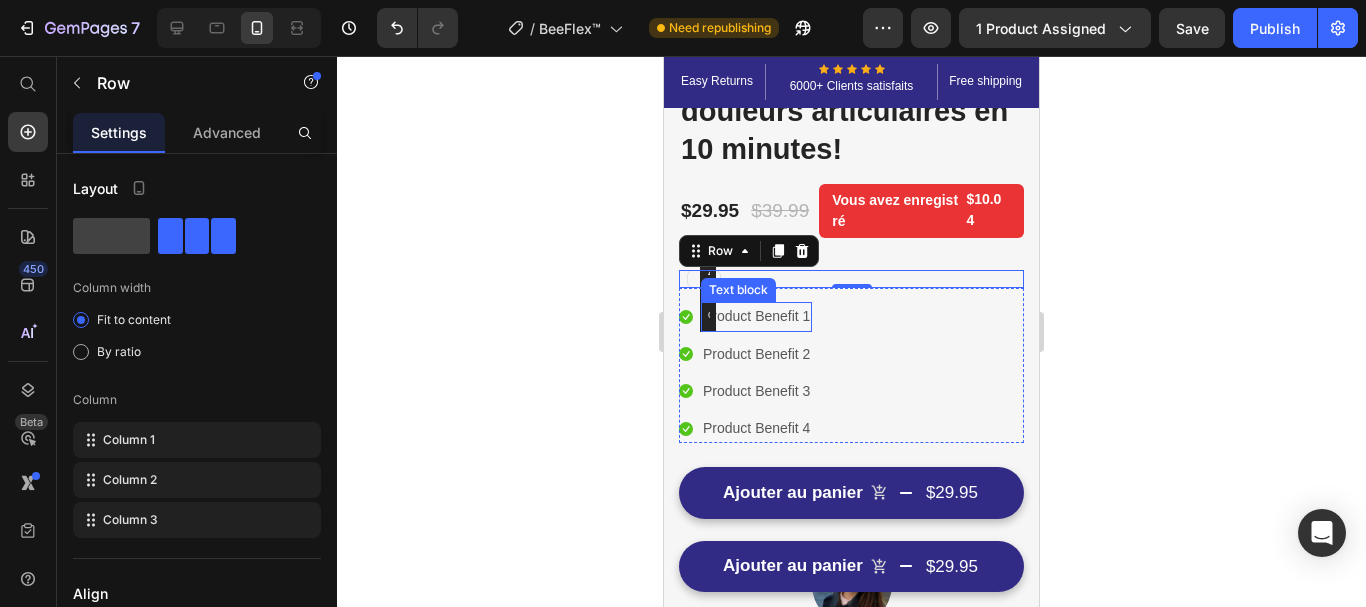 click on "Product Benefit 1" at bounding box center [756, 316] 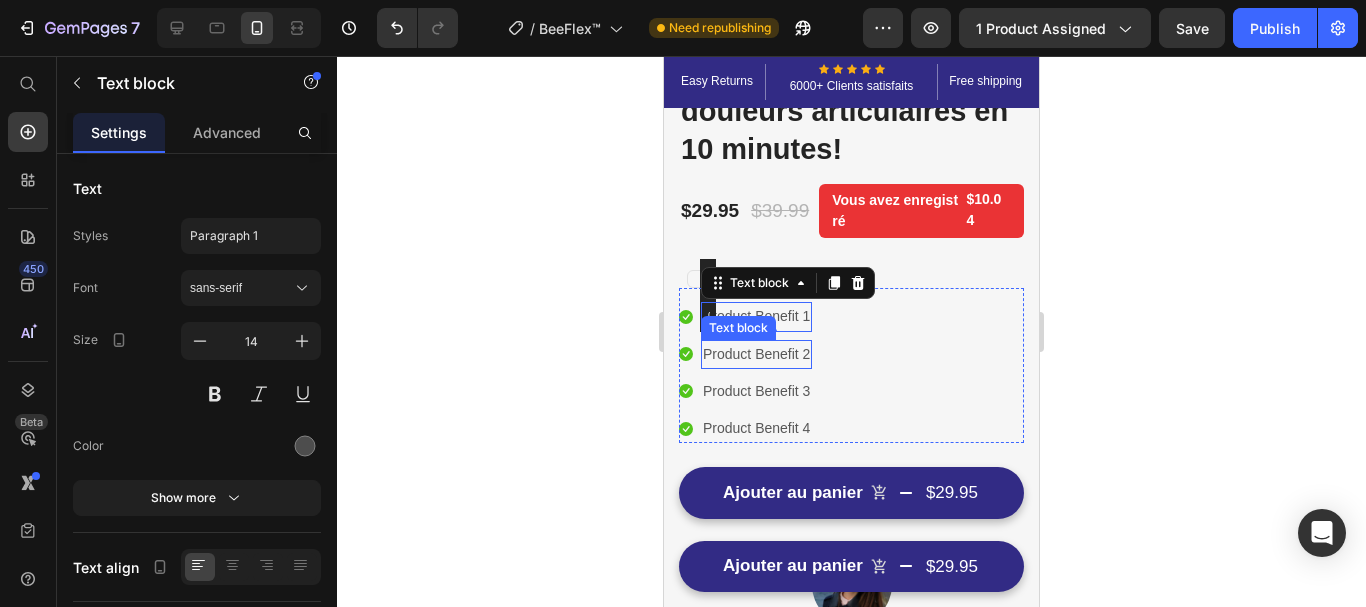 click on "Product Benefit 2" at bounding box center (756, 354) 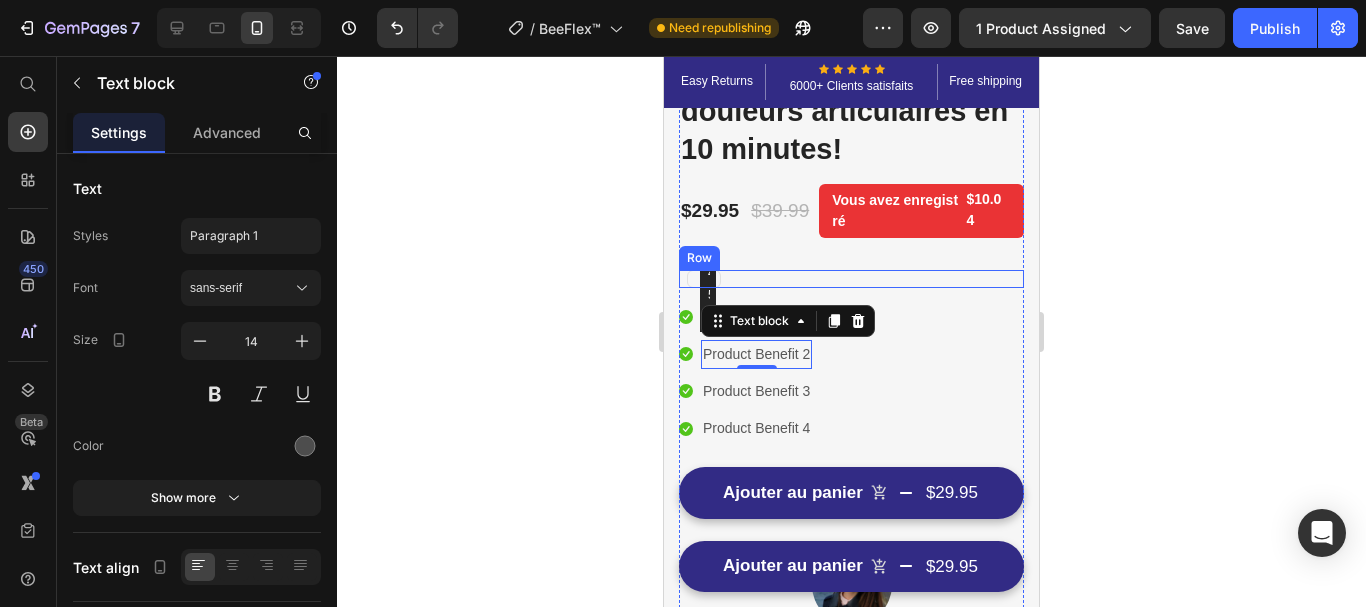 click on "55% Text block Row 3 pack Text block Row 45% Text block Row 2 pack Text block Row 30% Text block Row 1 pack Text block Row Row" at bounding box center (851, 279) 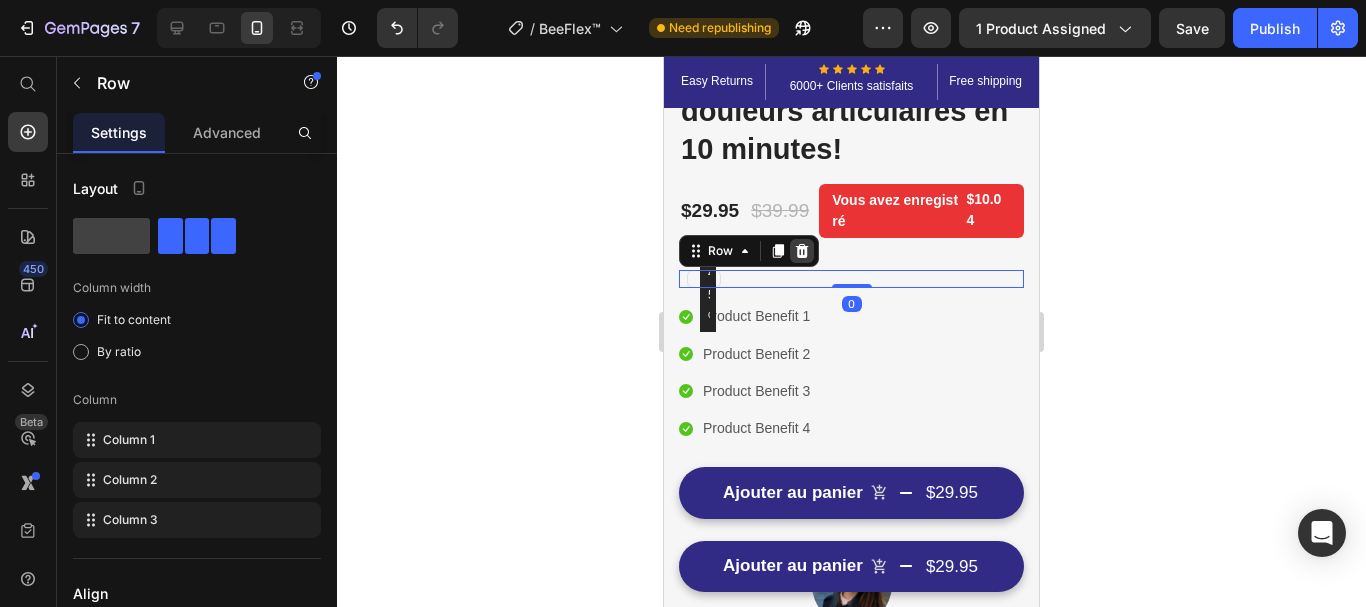 click 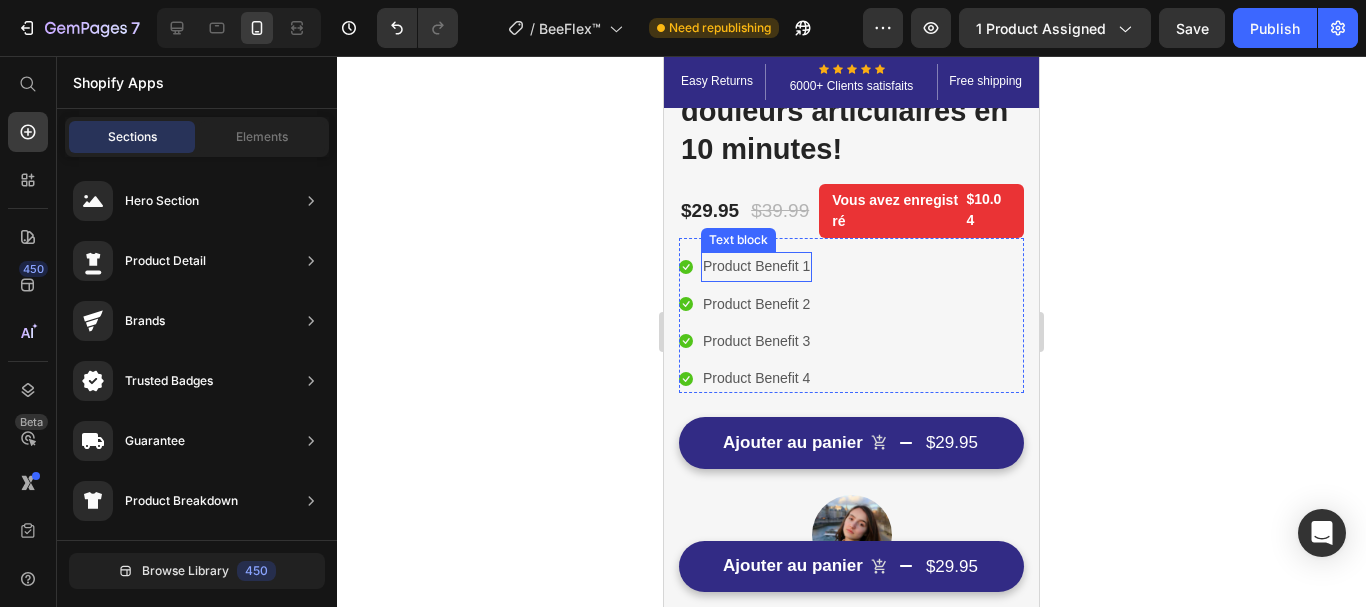 click on "Product Benefit 1" at bounding box center (756, 266) 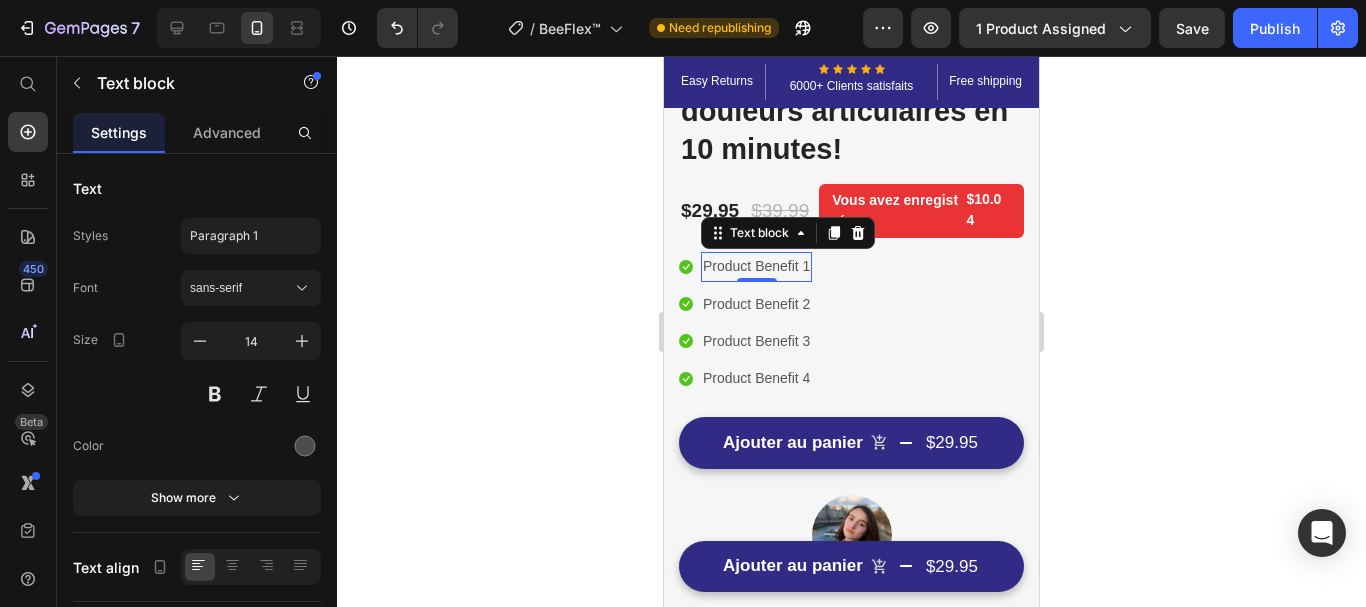 click on "Product Benefit 1" at bounding box center [756, 266] 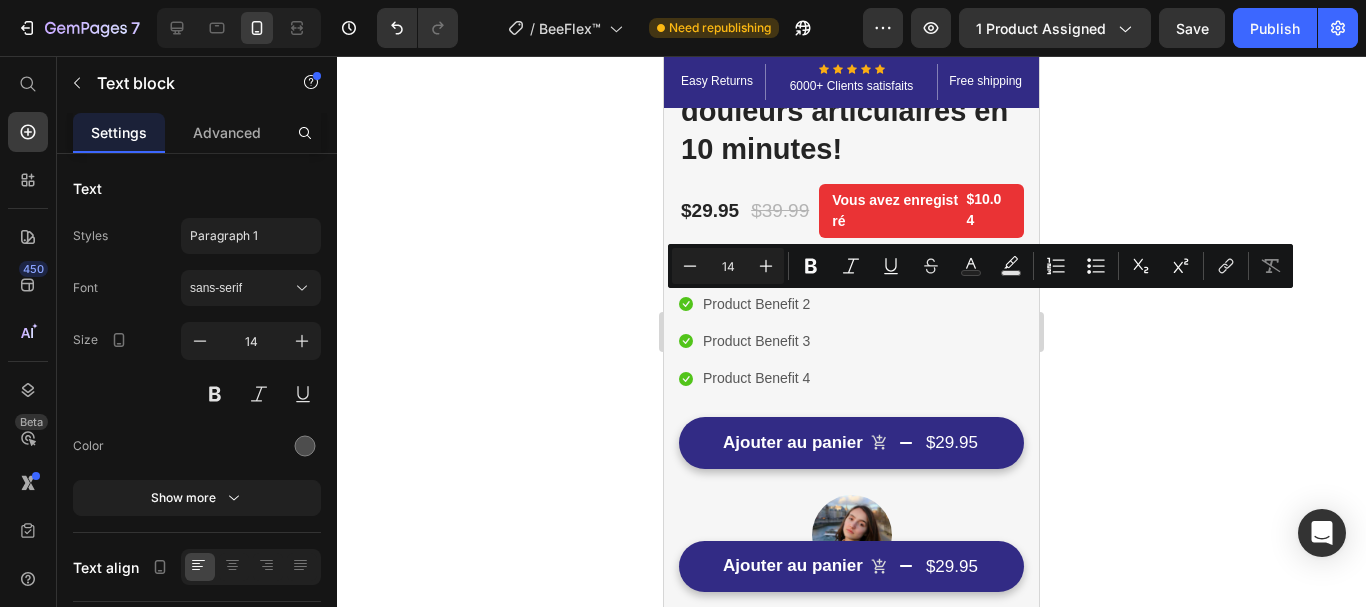 click on "Product Benefit 1" at bounding box center (756, 266) 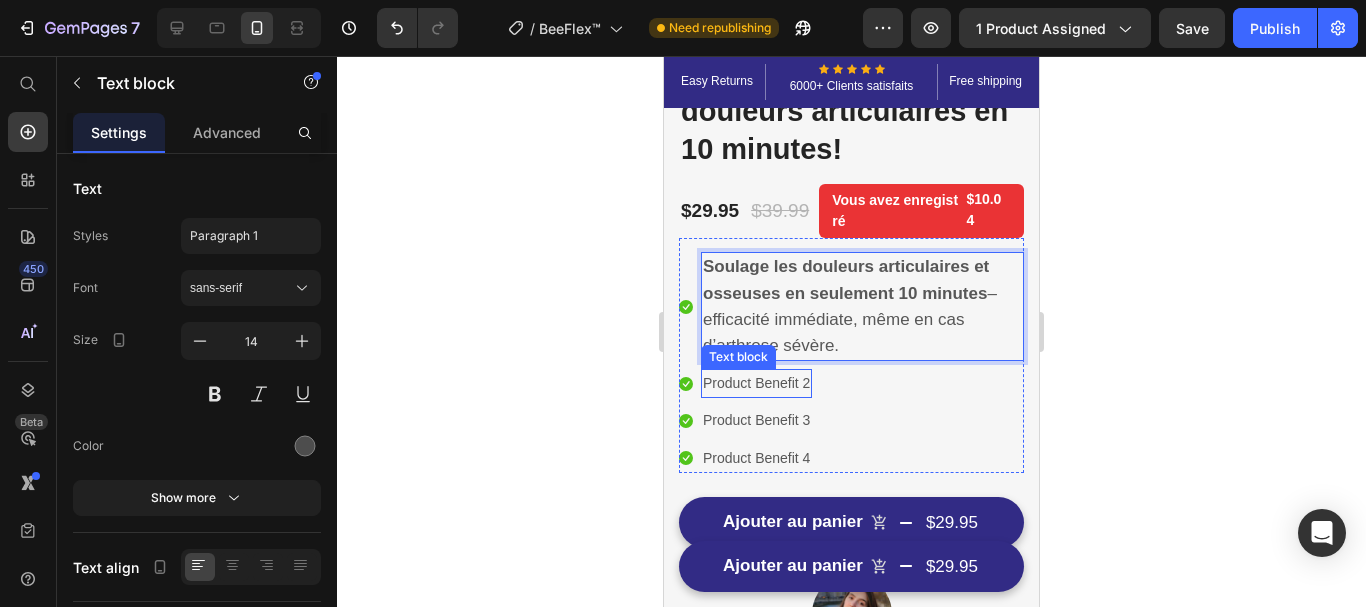 click on "Product Benefit 2" at bounding box center (756, 383) 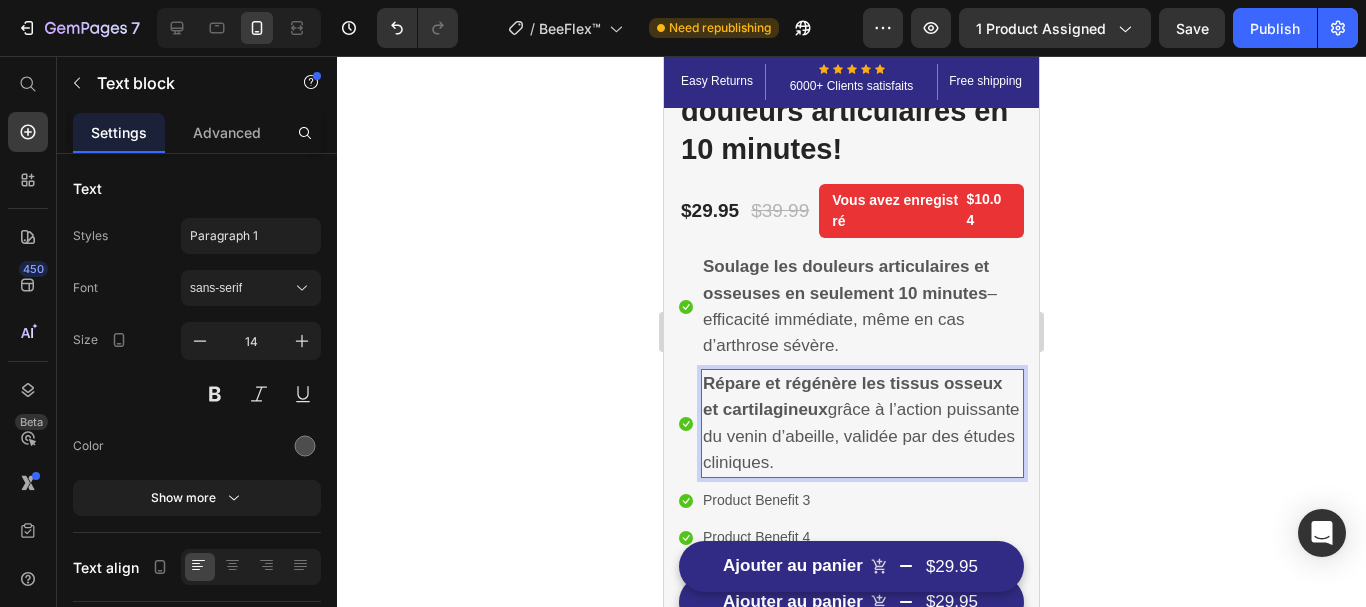scroll, scrollTop: 600, scrollLeft: 0, axis: vertical 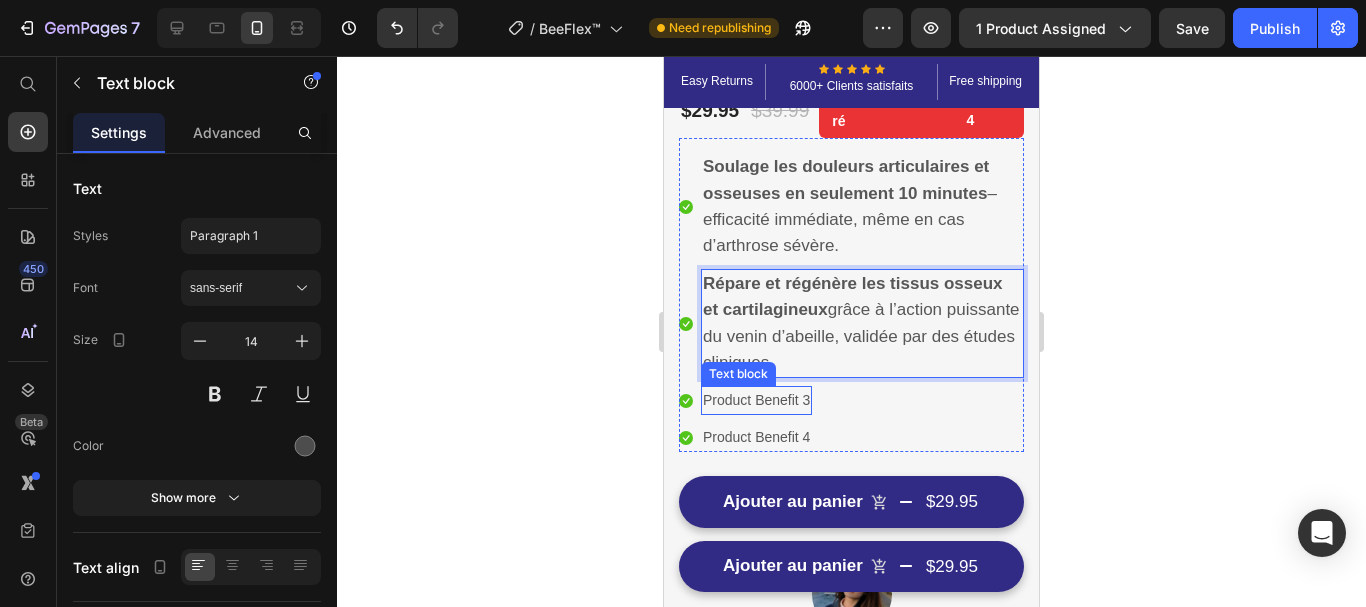 click on "Product Benefit 3" at bounding box center (756, 400) 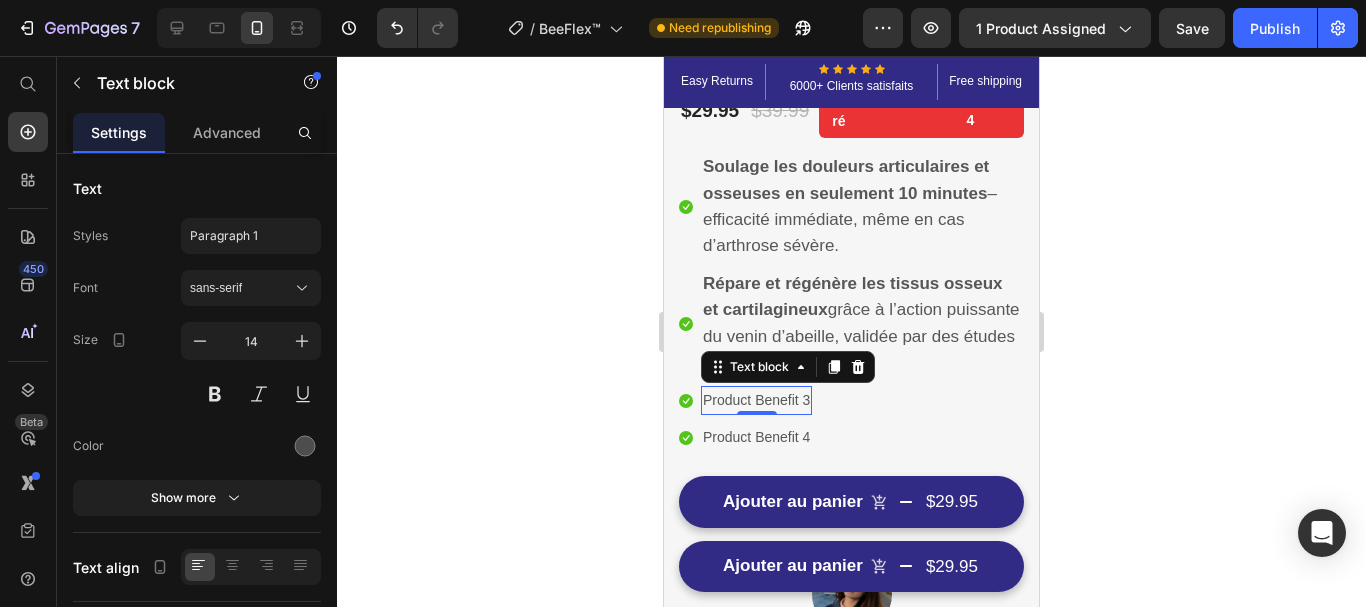click on "Product Benefit 3" at bounding box center (756, 400) 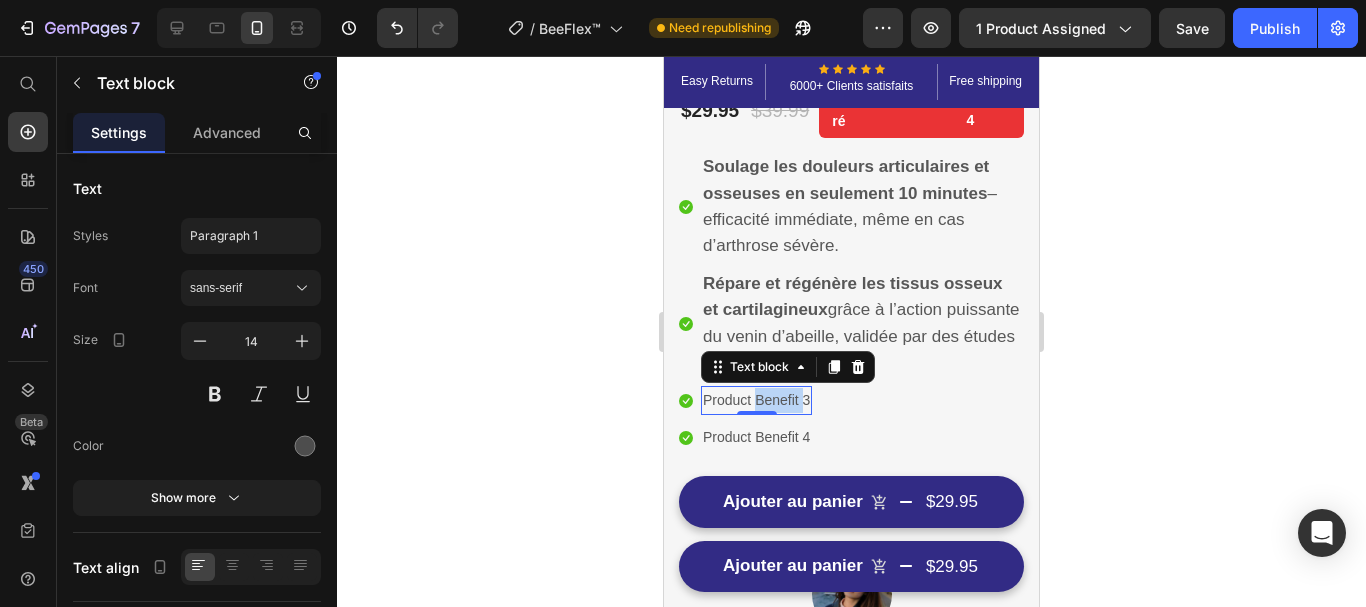 click on "Product Benefit 3" at bounding box center (756, 400) 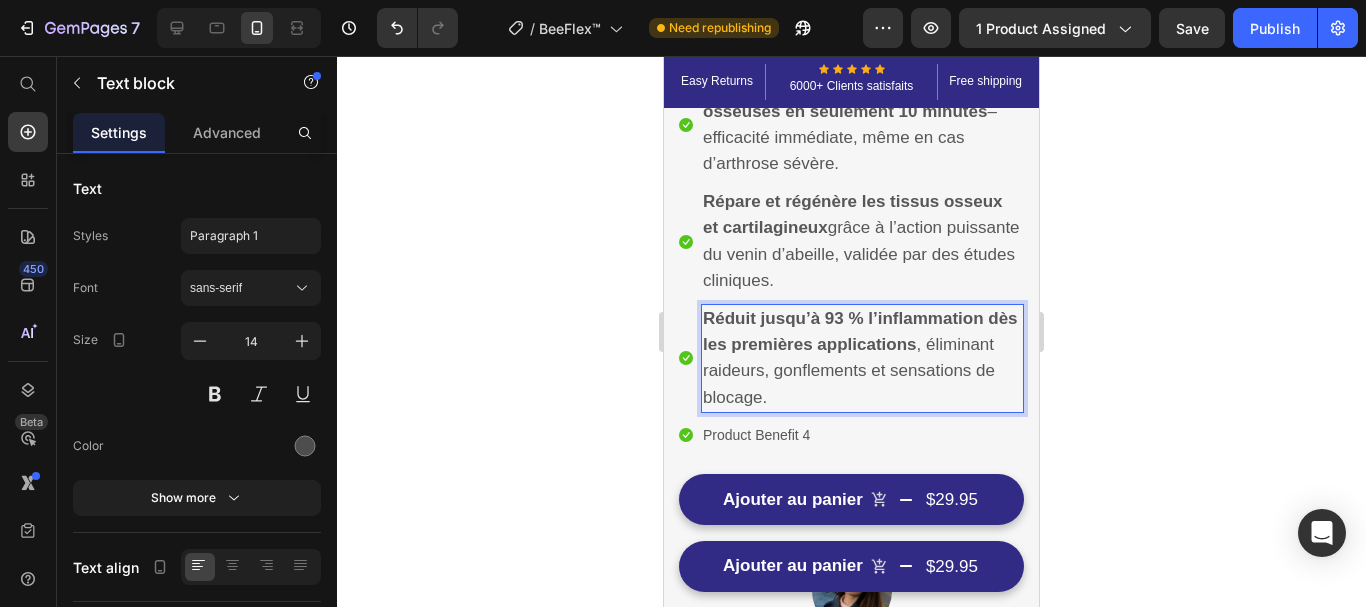 scroll, scrollTop: 700, scrollLeft: 0, axis: vertical 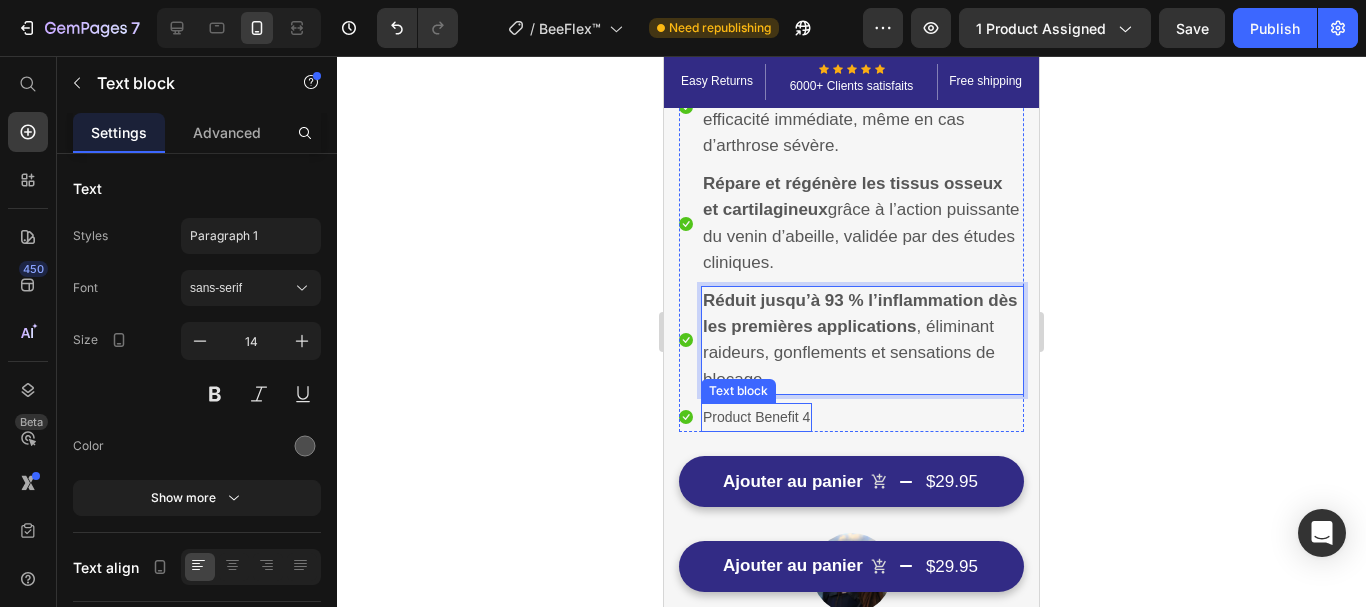 click on "Product Benefit 4" at bounding box center (756, 417) 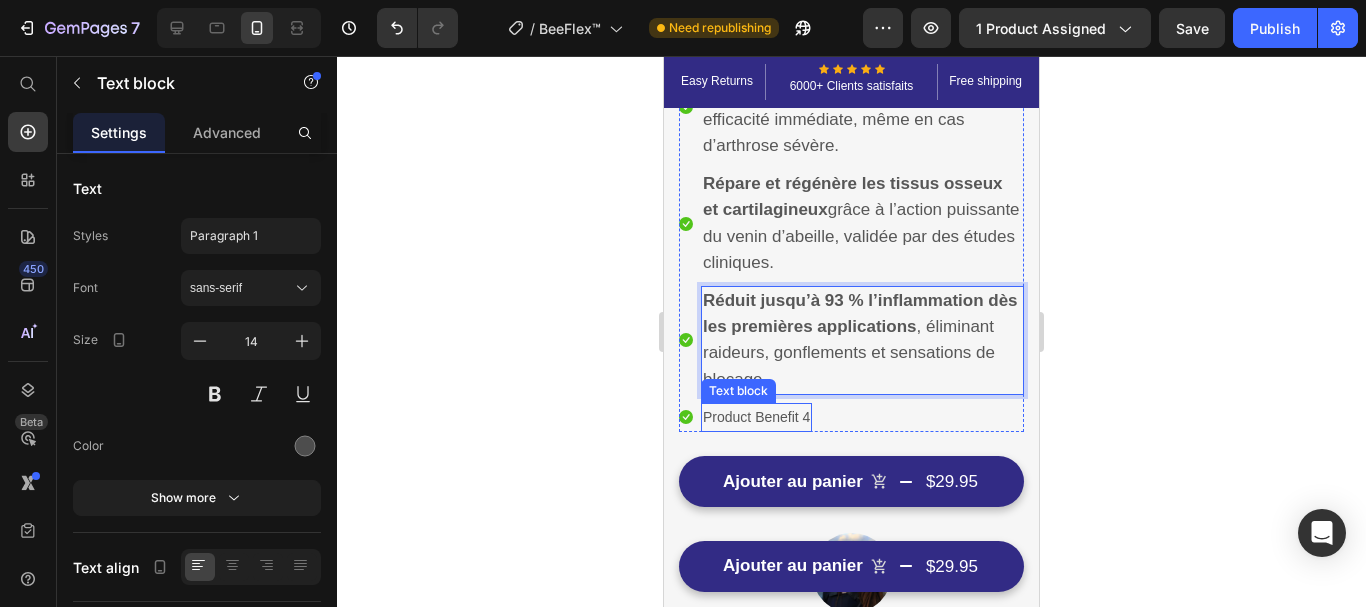 click on "Product Benefit 4" at bounding box center [756, 417] 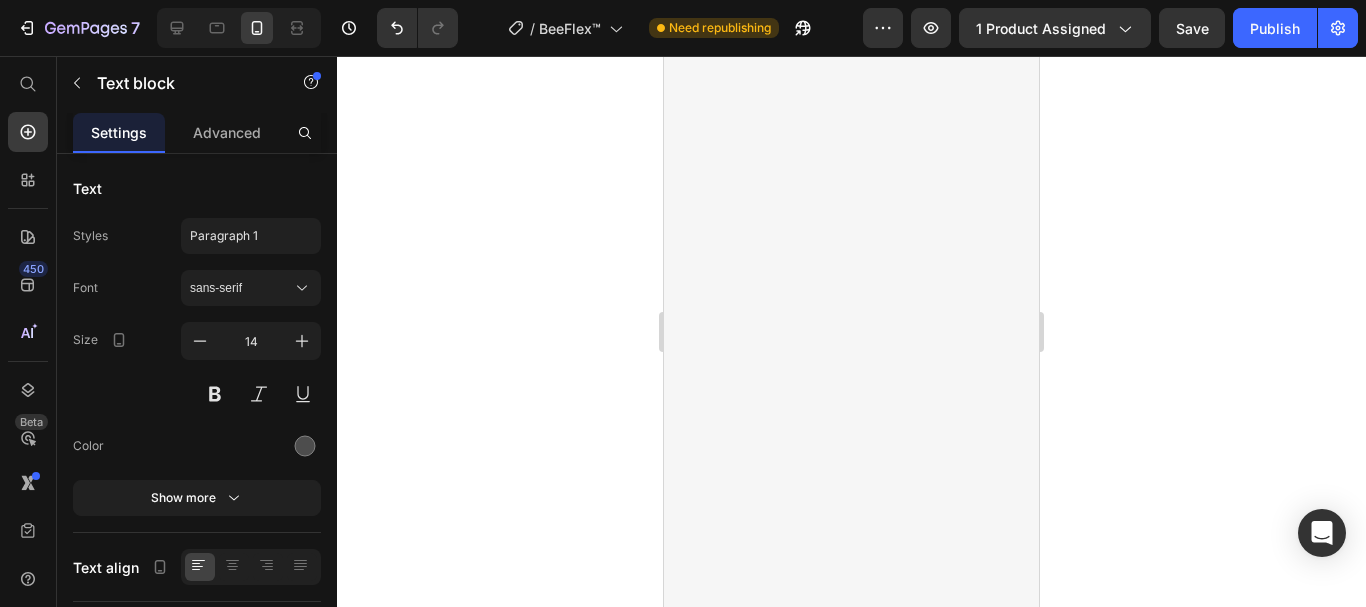 scroll, scrollTop: 10483, scrollLeft: 0, axis: vertical 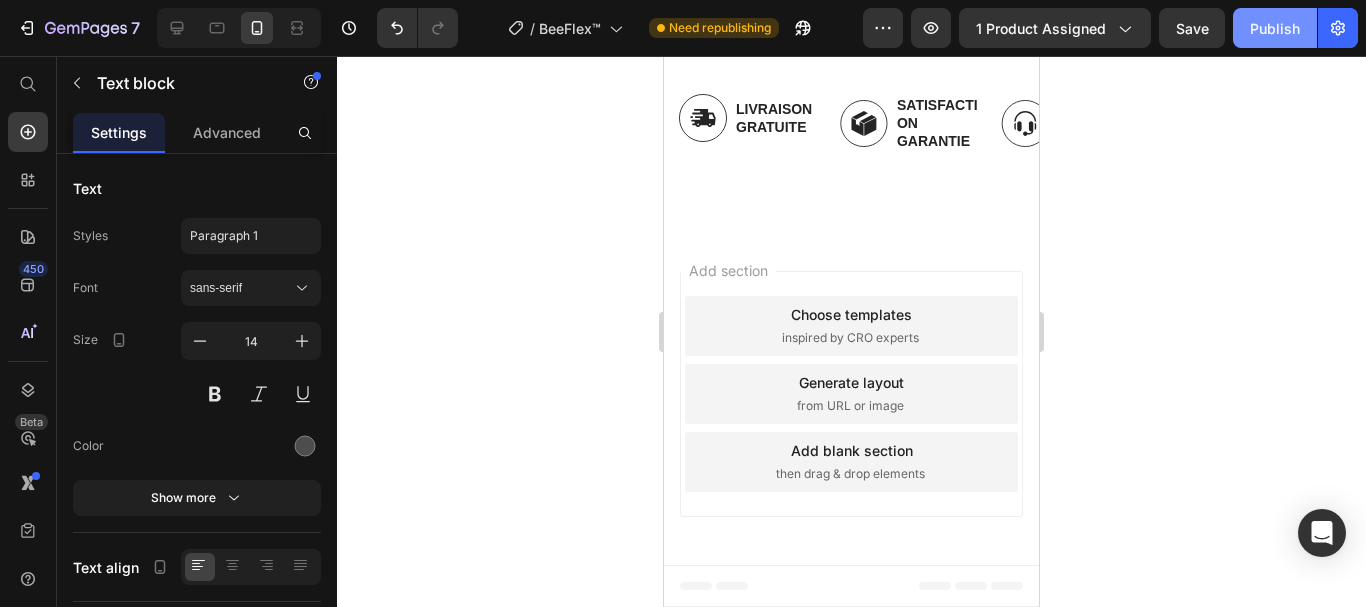 click on "Publish" at bounding box center [1275, 28] 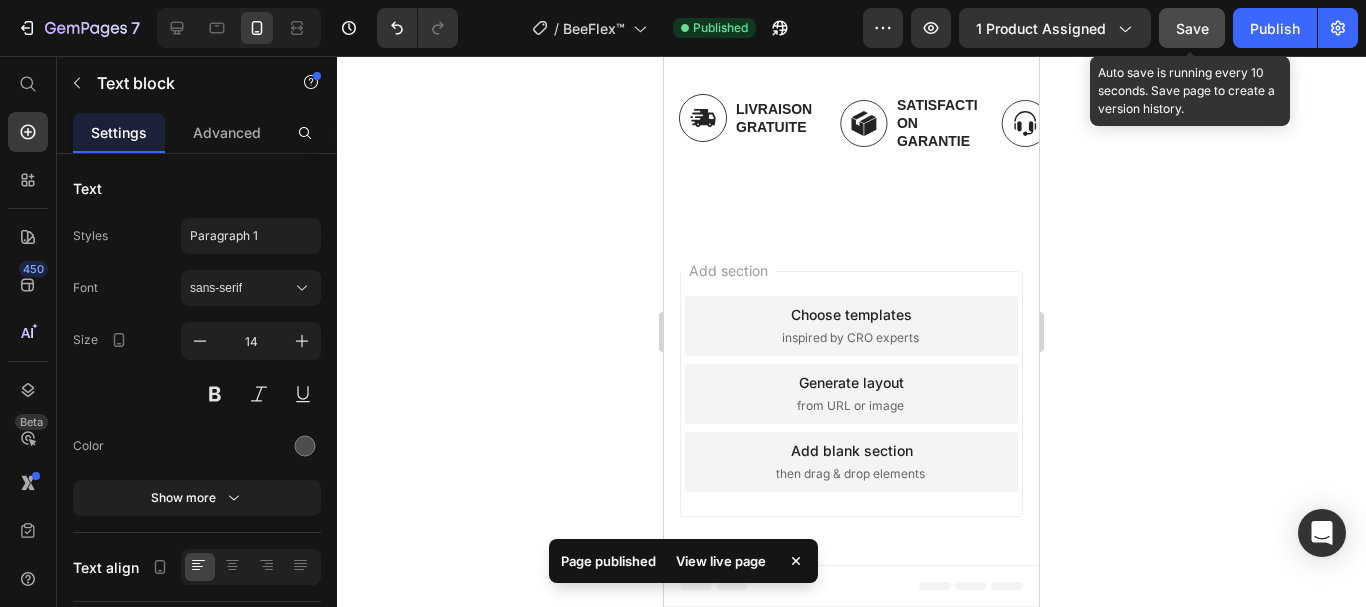 click on "Save" at bounding box center (1192, 28) 